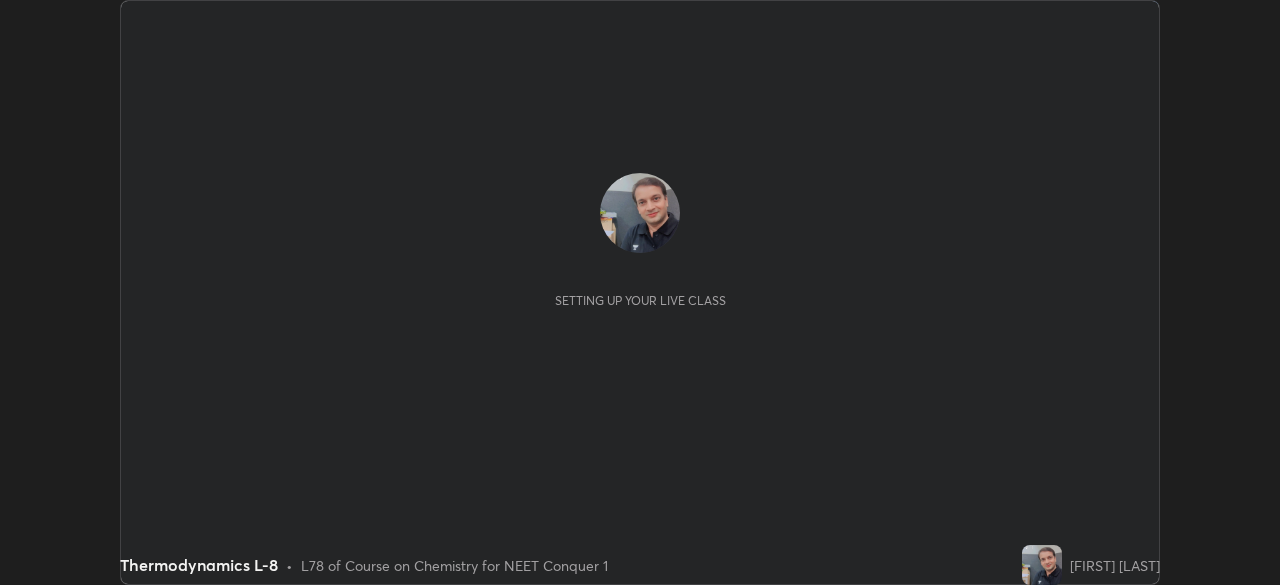 scroll, scrollTop: 0, scrollLeft: 0, axis: both 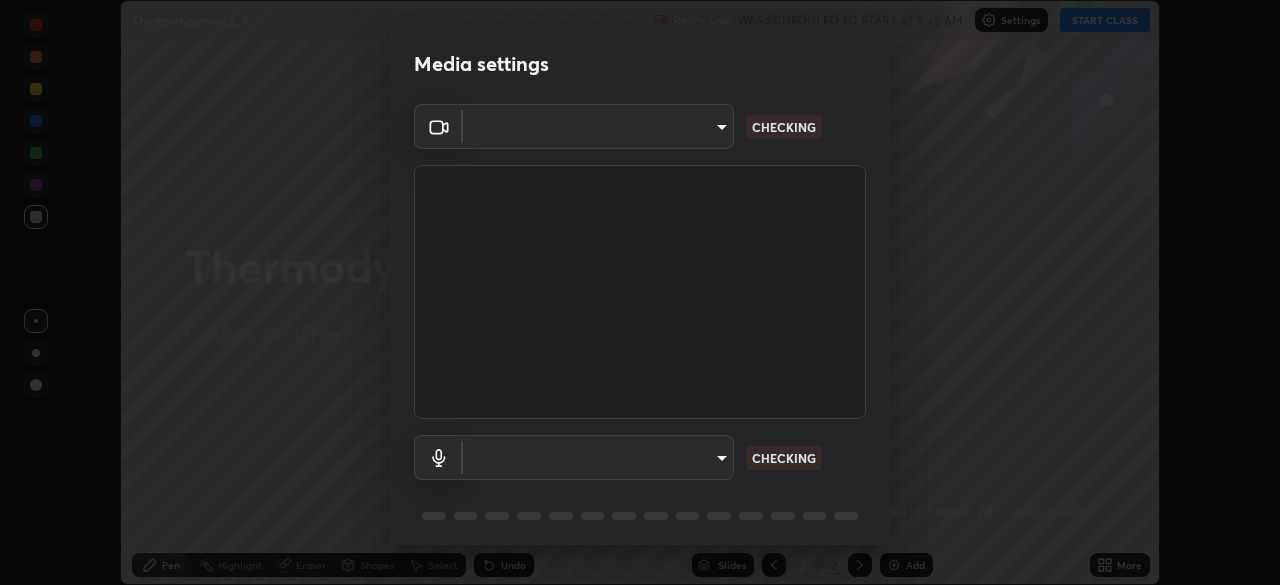 type on "ef407f58ae65e10c1af5a040b6eccf178273e27ca296938399710cc3d85b5032" 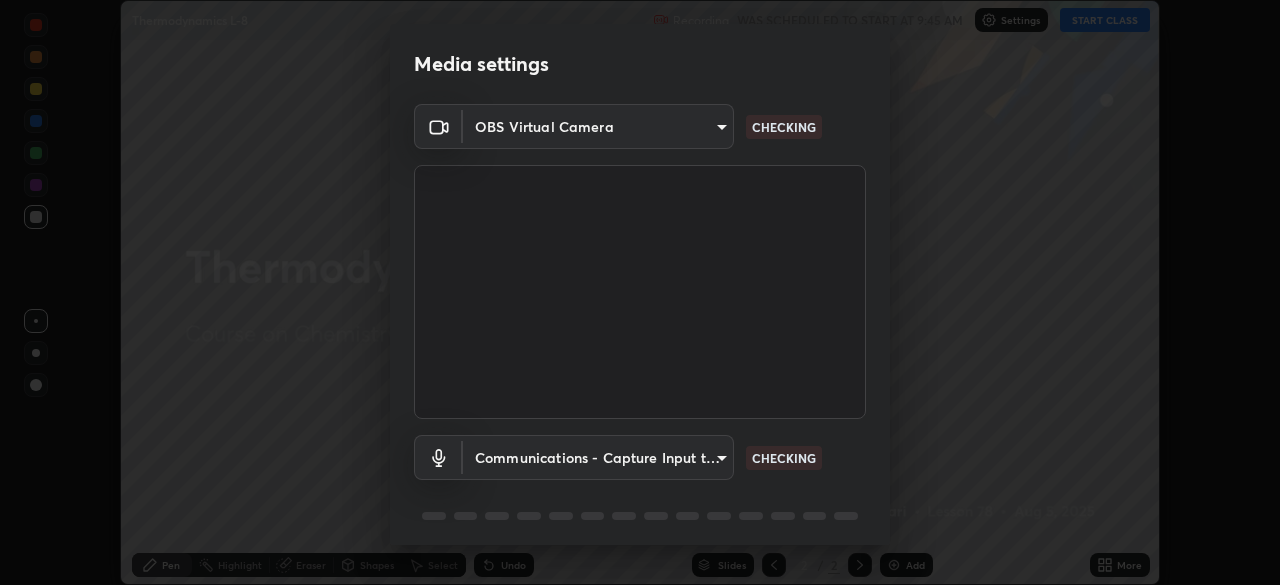 scroll, scrollTop: 71, scrollLeft: 0, axis: vertical 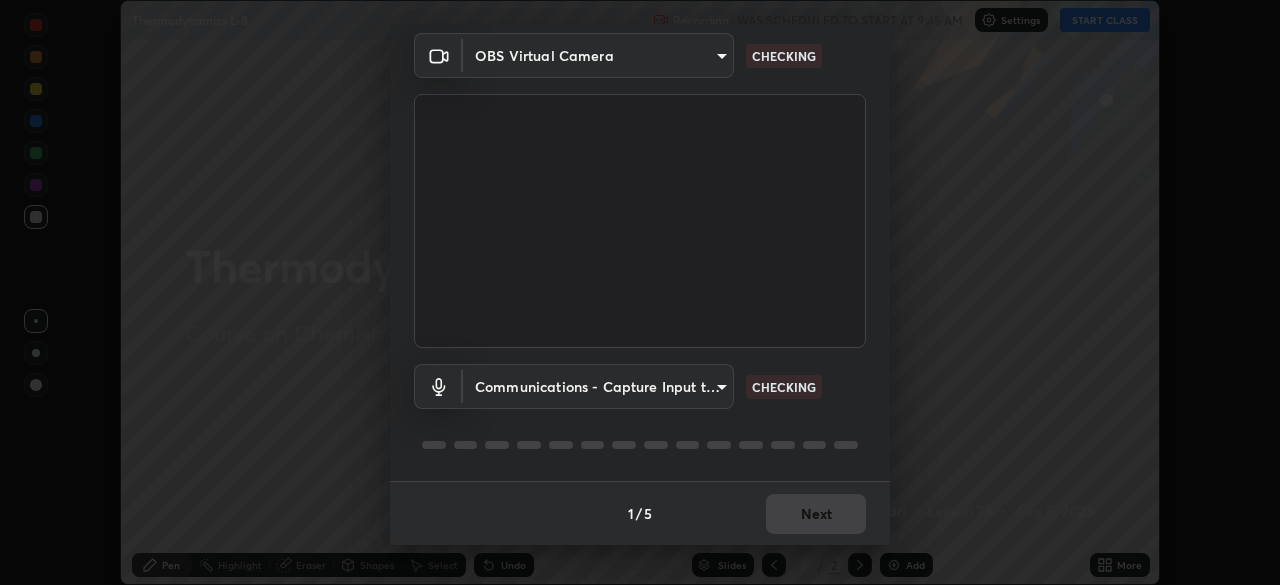 click on "Erase all Thermodynamics L-8 Recording WAS SCHEDULED TO START AT  9:45 AM Settings START CLASS Setting up your live class Thermodynamics L-8 • L78 of Course on Chemistry for NEET Conquer 1 [FIRST] [LAST] Pen Highlight Eraser Shapes Select Undo Slides 2 / 2 Add More No doubts shared Encourage your learners to ask a doubt for better clarity Report an issue Reason for reporting Buffering Chat not working Audio - Video sync issue Educator video quality low ​ Attach an image Report Media settings OBS Virtual Camera ef407f58ae65e10c1af5a040b6eccf178273e27ca296938399710cc3d85b5032 CHECKING Communications - Capture Input terminal (2- Digital Array MIC) communications CHECKING 1 / 5 Next" at bounding box center [640, 292] 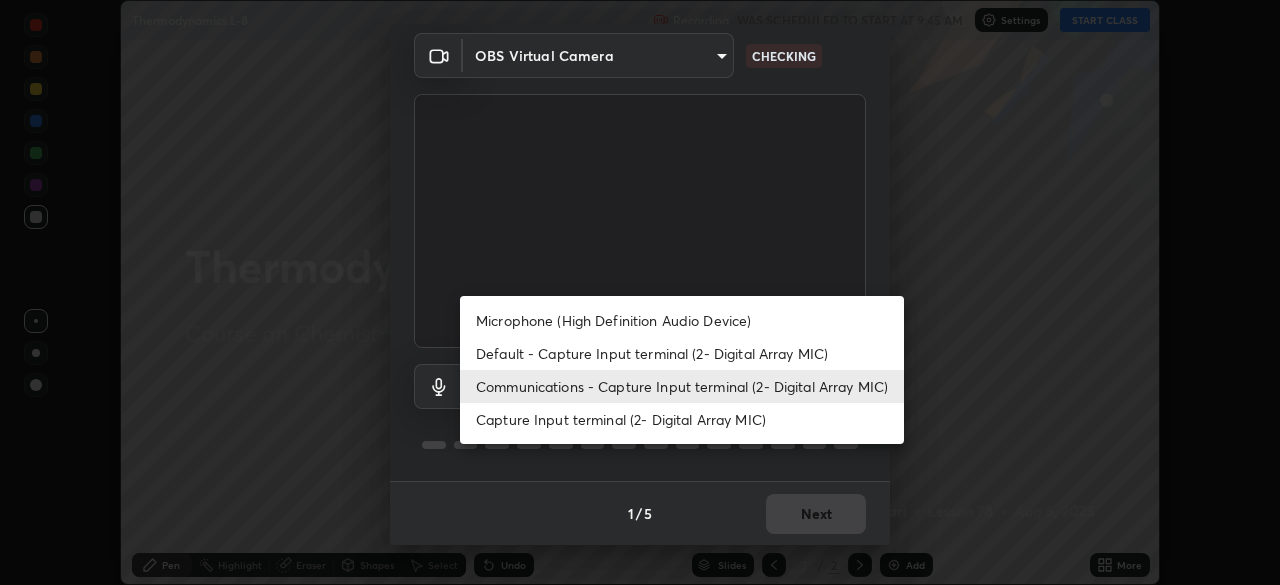 click on "Capture Input terminal (2- Digital Array MIC)" at bounding box center [682, 419] 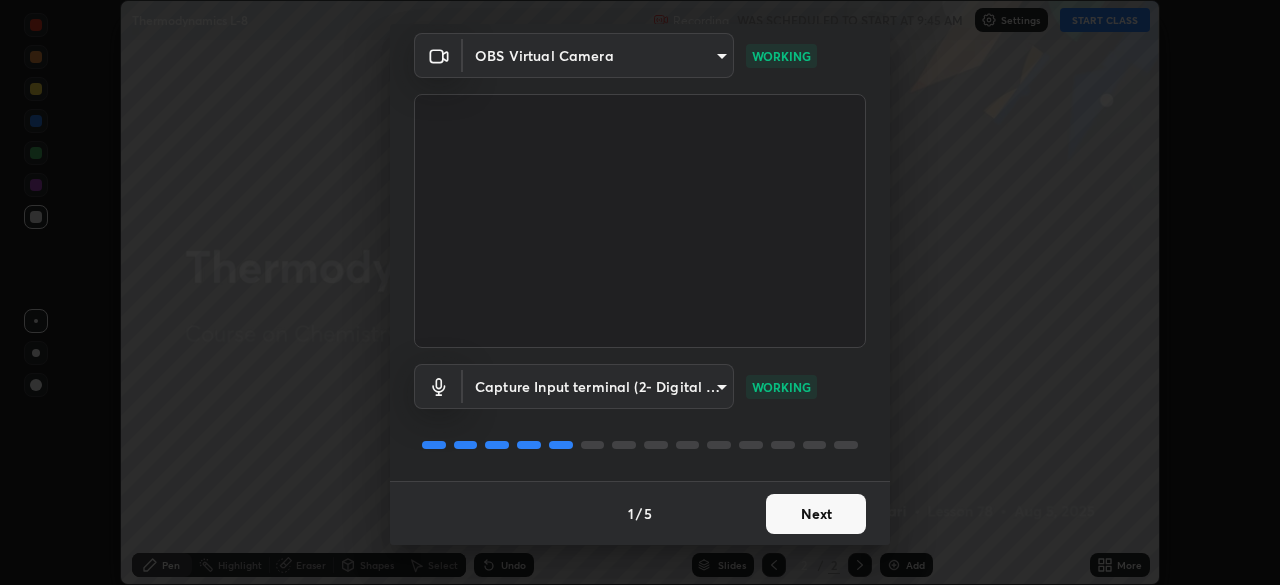 click on "Next" at bounding box center (816, 514) 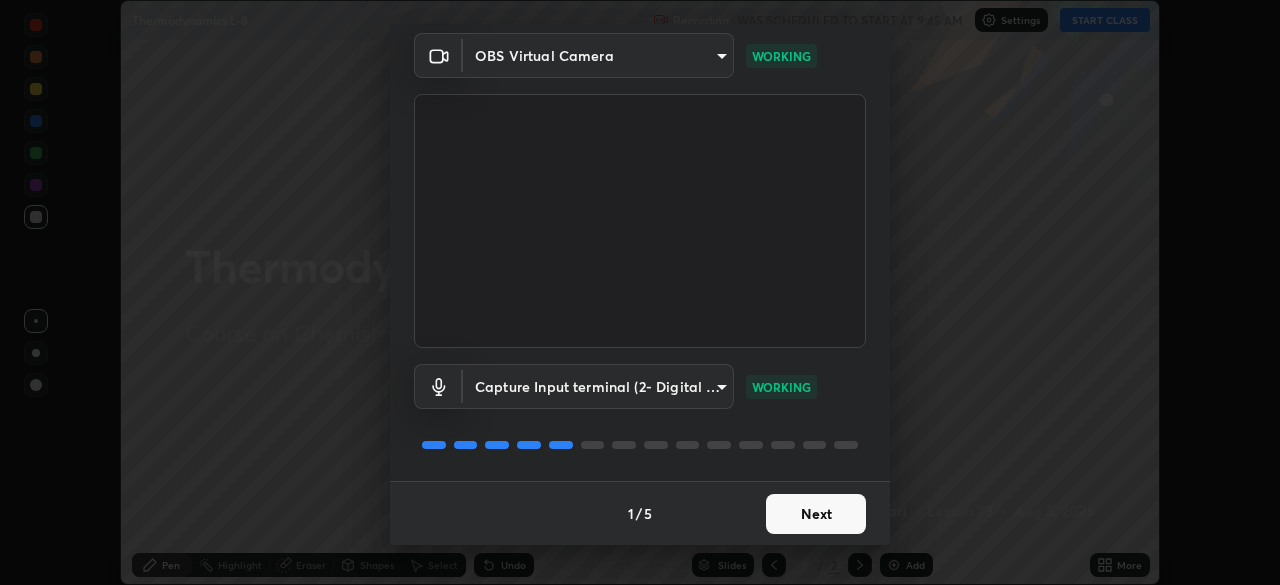 scroll, scrollTop: 0, scrollLeft: 0, axis: both 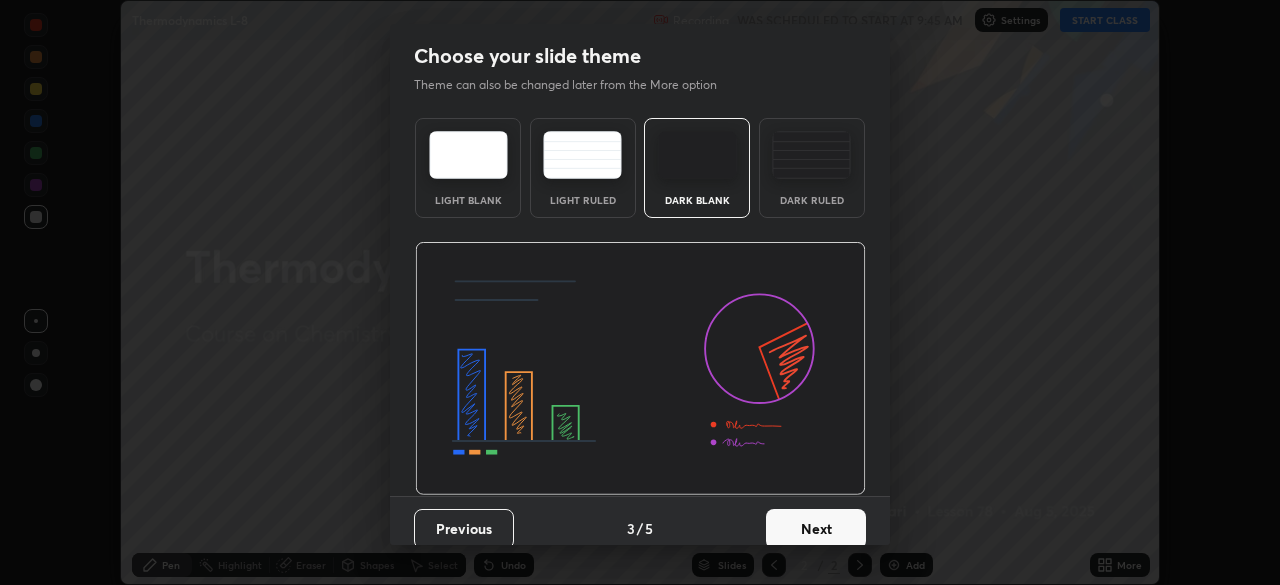 click on "Next" at bounding box center [816, 529] 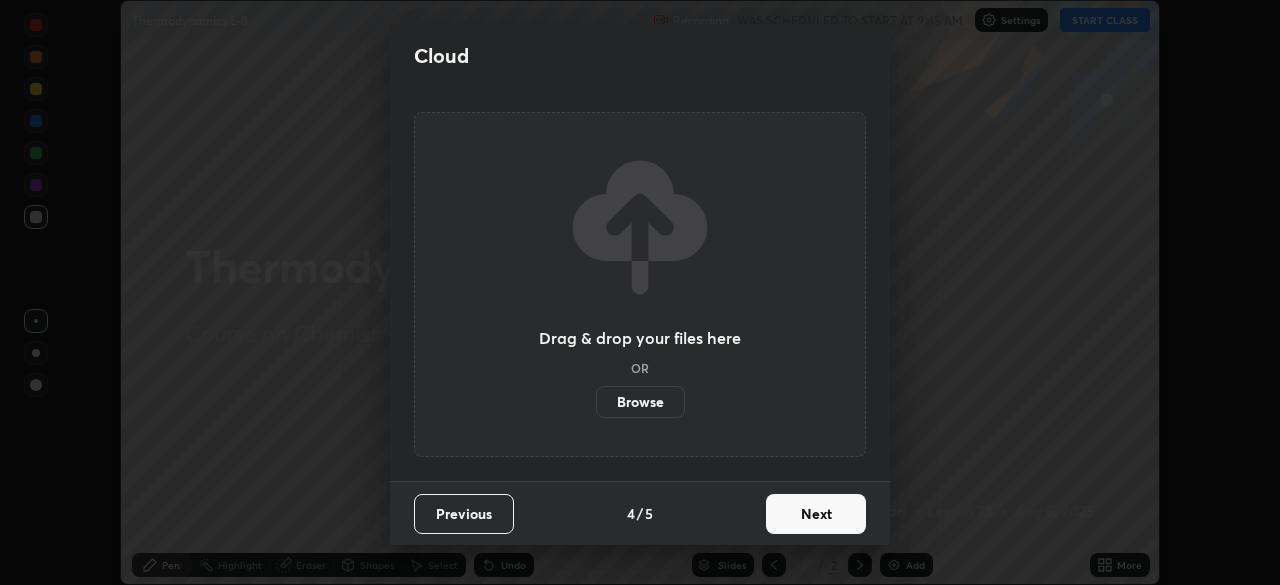 click on "Next" at bounding box center [816, 514] 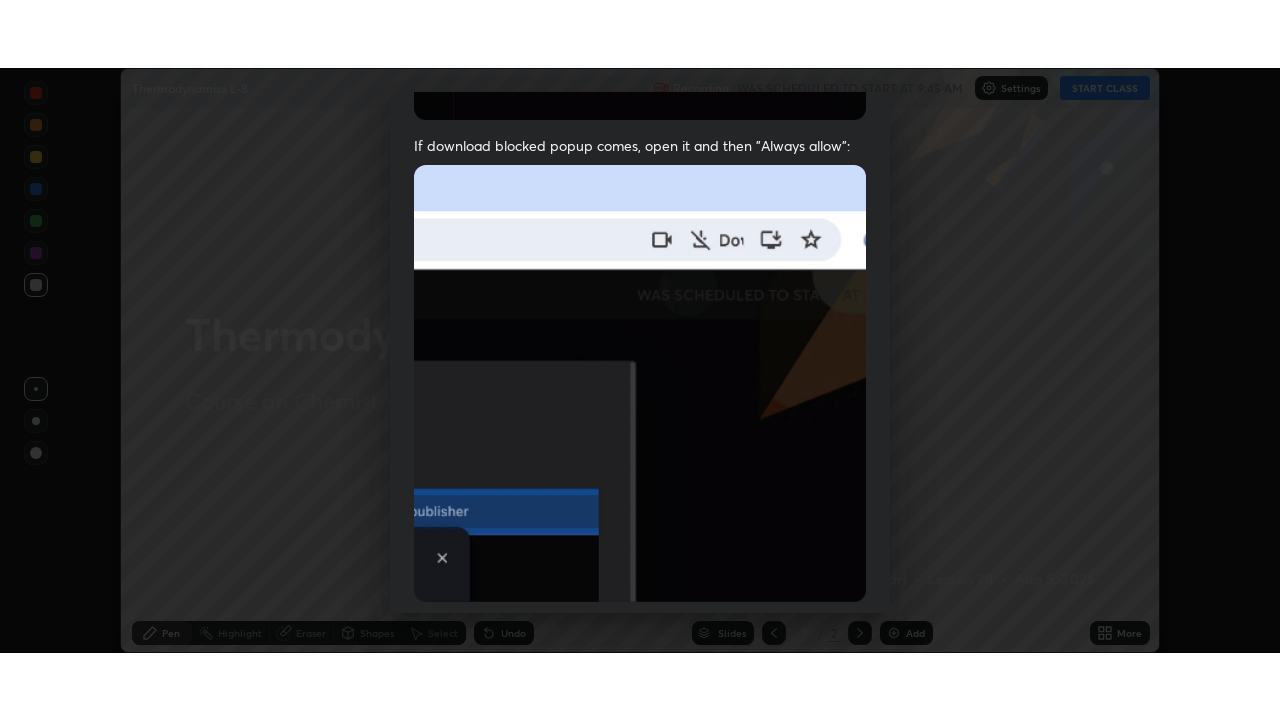 scroll, scrollTop: 479, scrollLeft: 0, axis: vertical 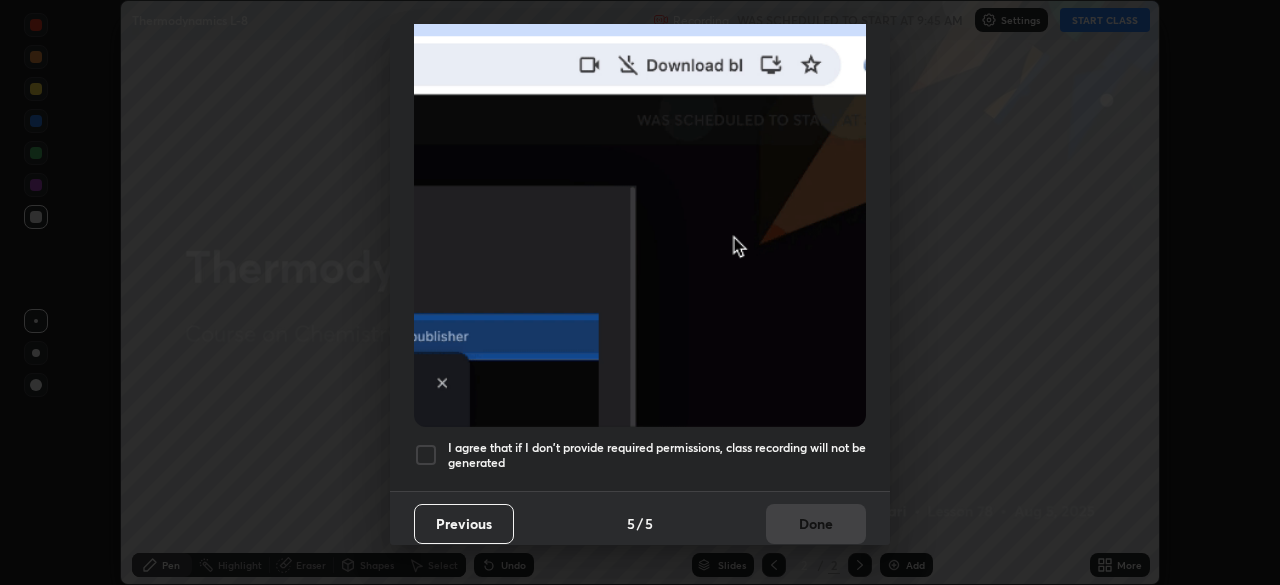 click at bounding box center (426, 455) 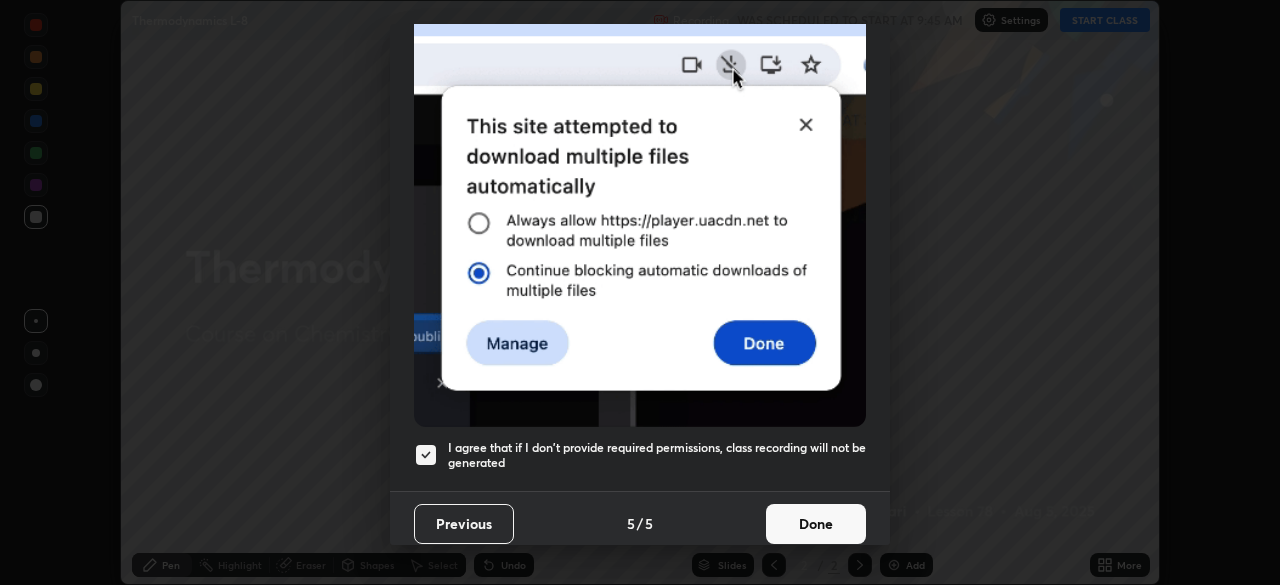 click on "Done" at bounding box center [816, 524] 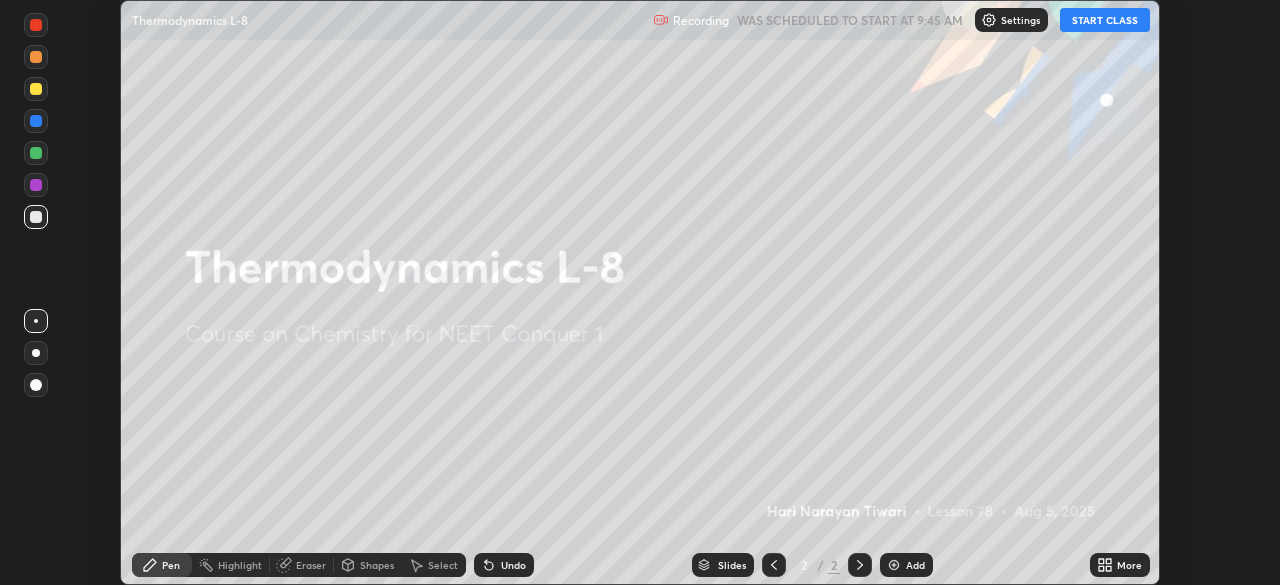 click at bounding box center [894, 565] 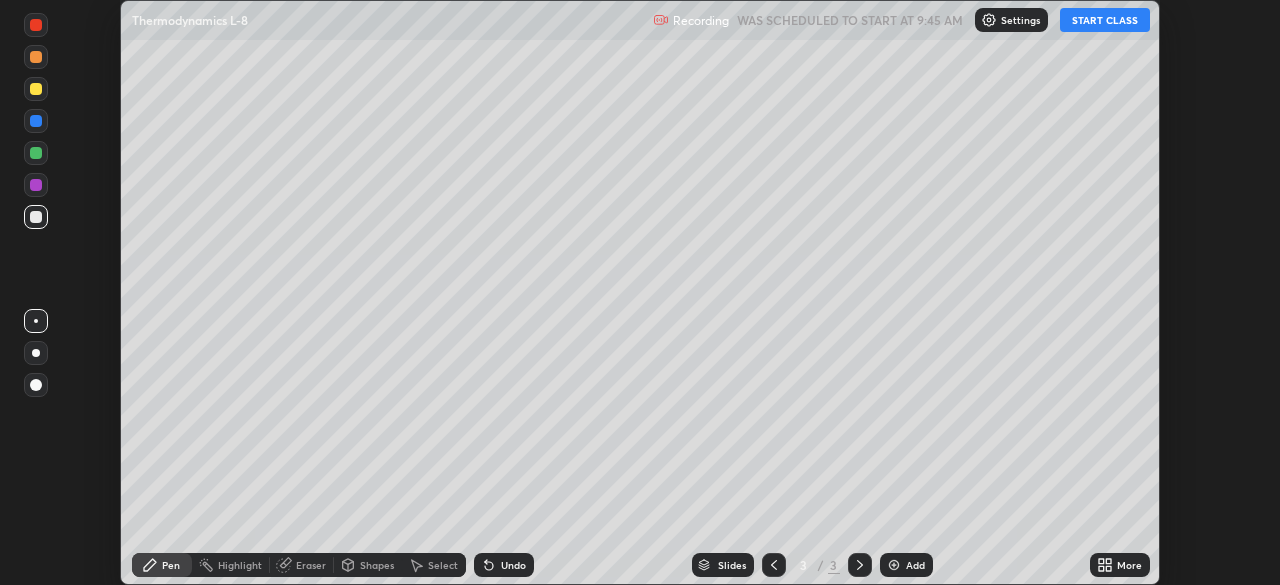 click 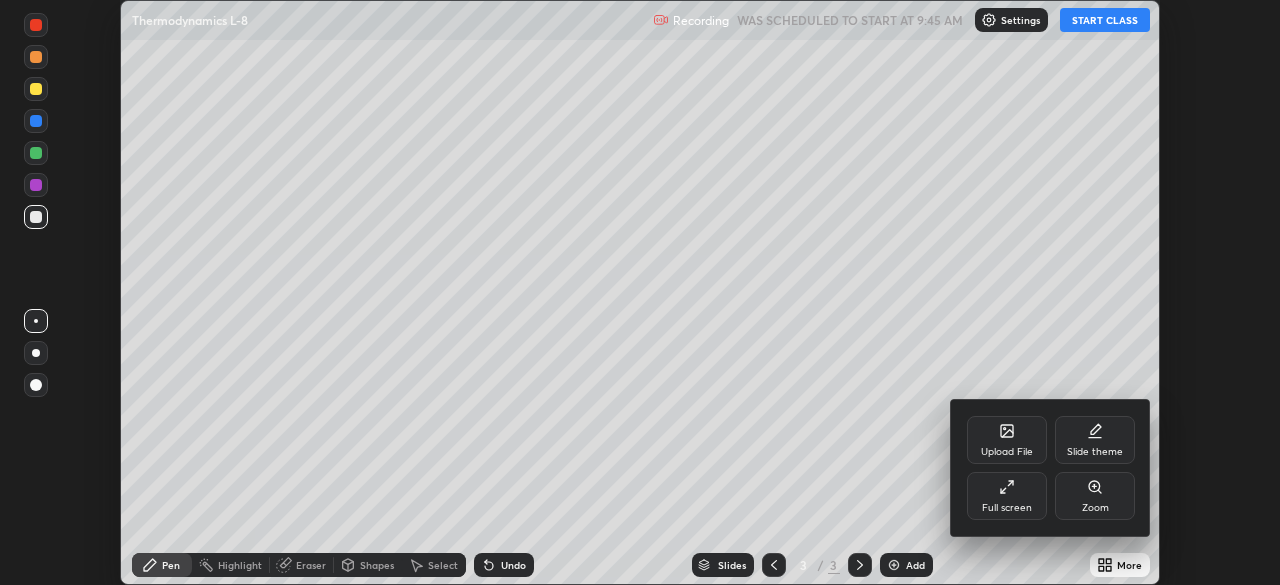 click on "Full screen" at bounding box center (1007, 496) 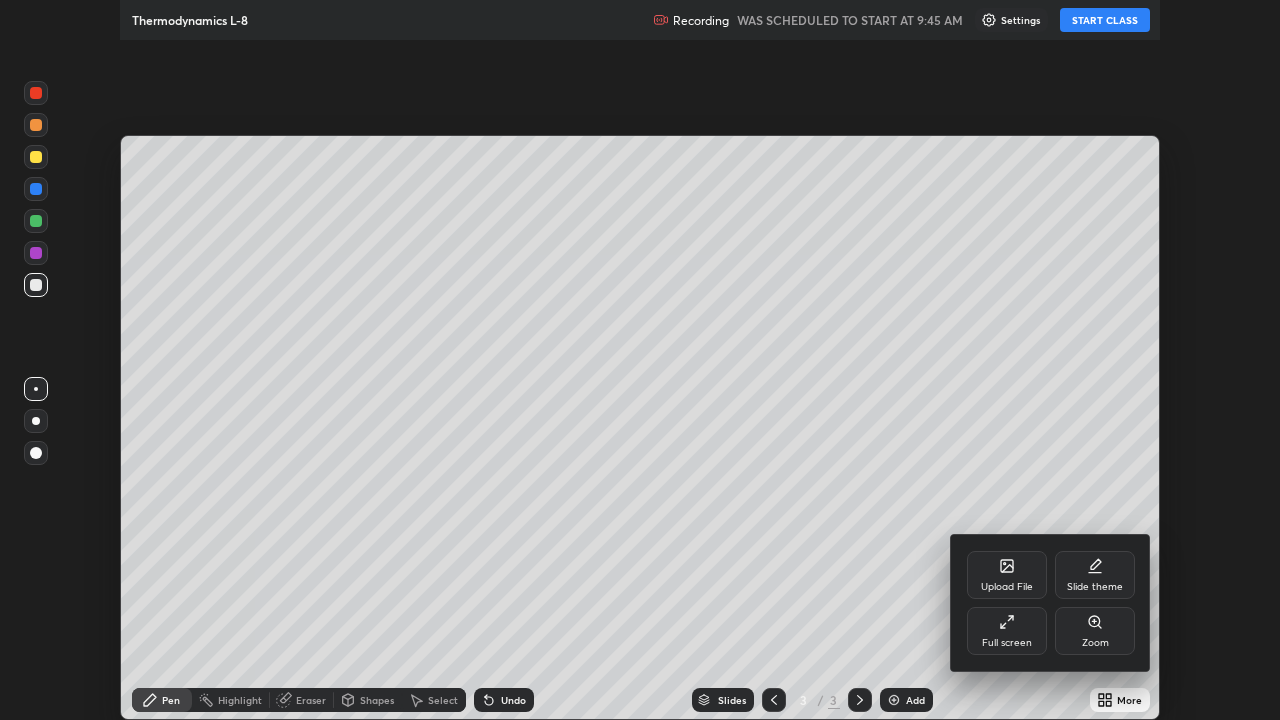 scroll, scrollTop: 99280, scrollLeft: 98720, axis: both 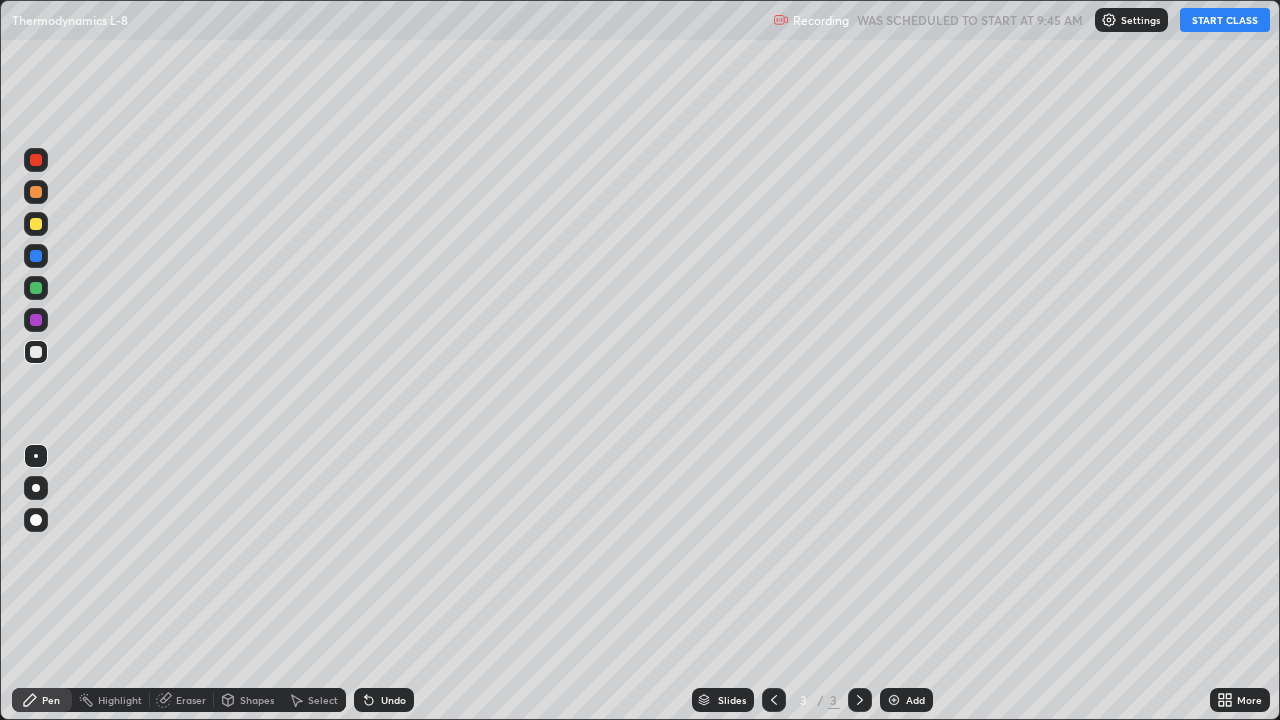 click on "START CLASS" at bounding box center [1225, 20] 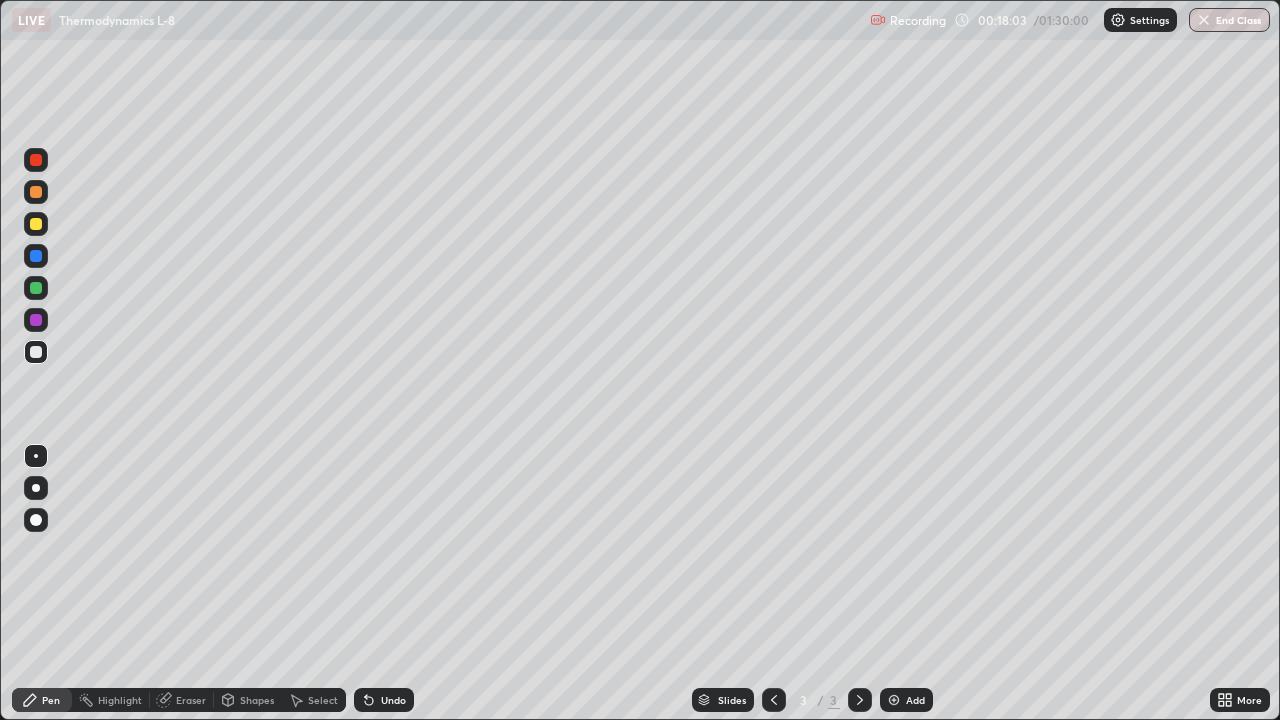 click at bounding box center (36, 352) 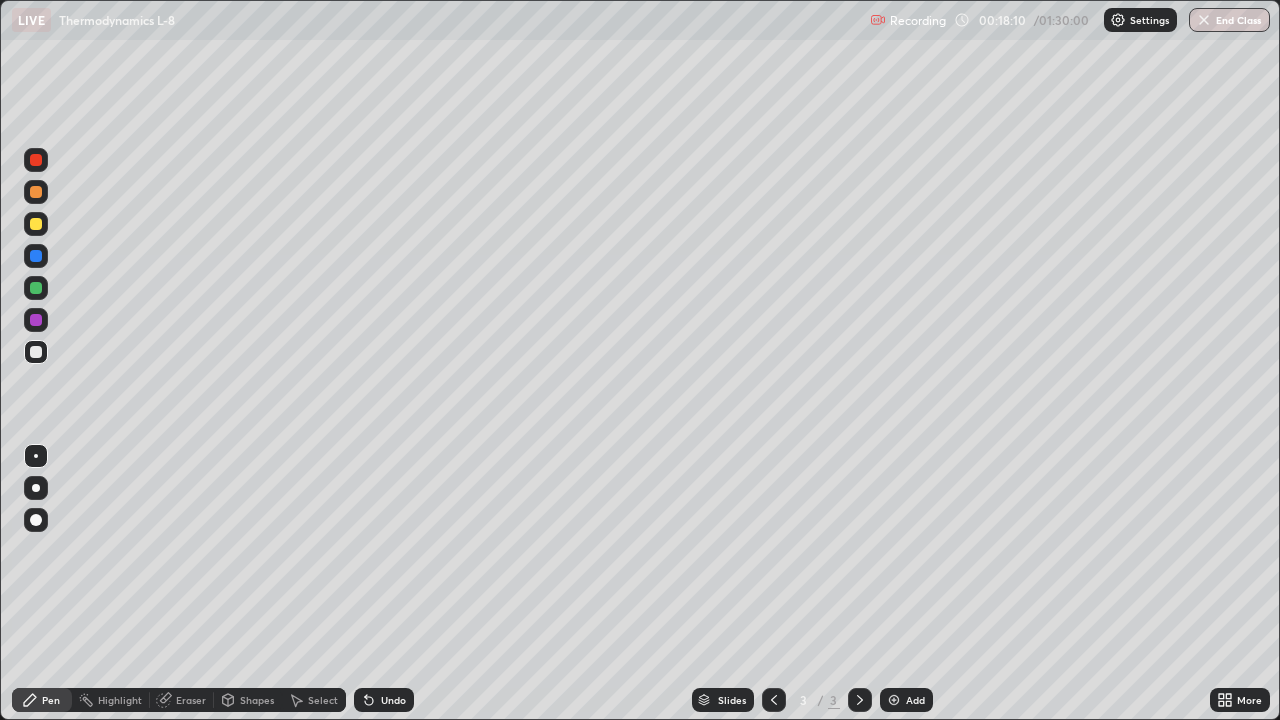 click on "Pen" at bounding box center [42, 700] 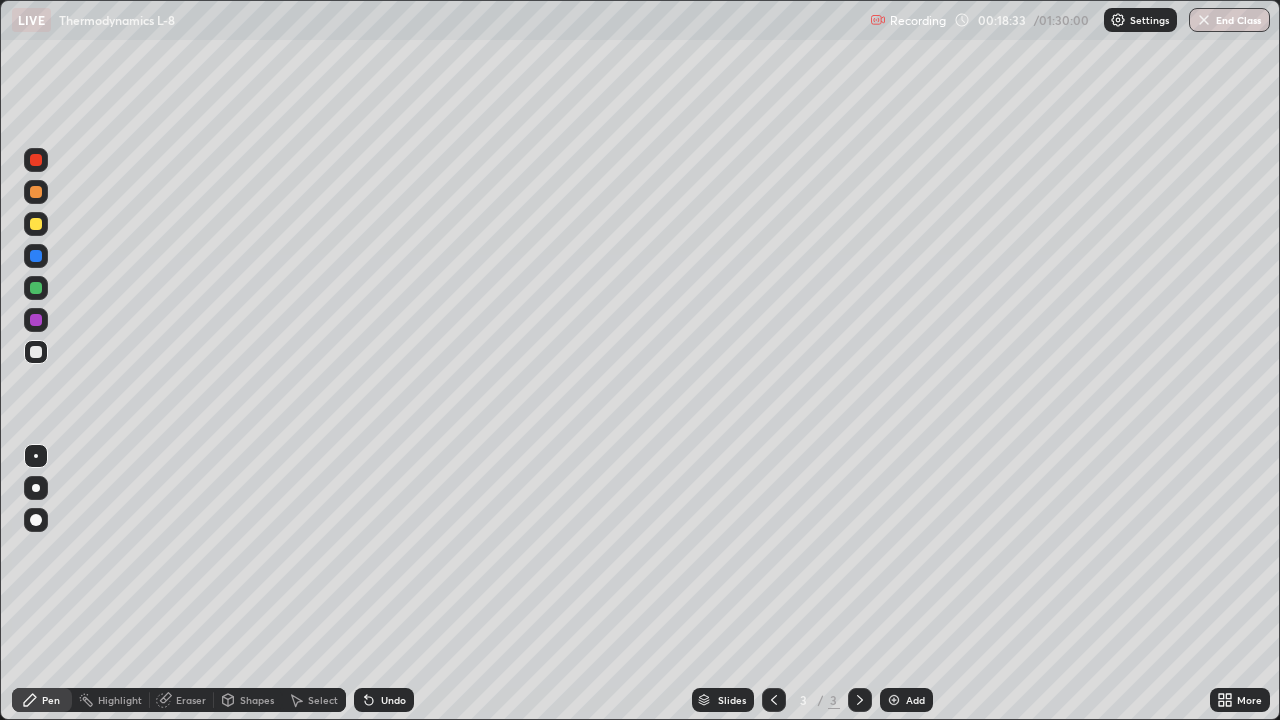 click at bounding box center (36, 224) 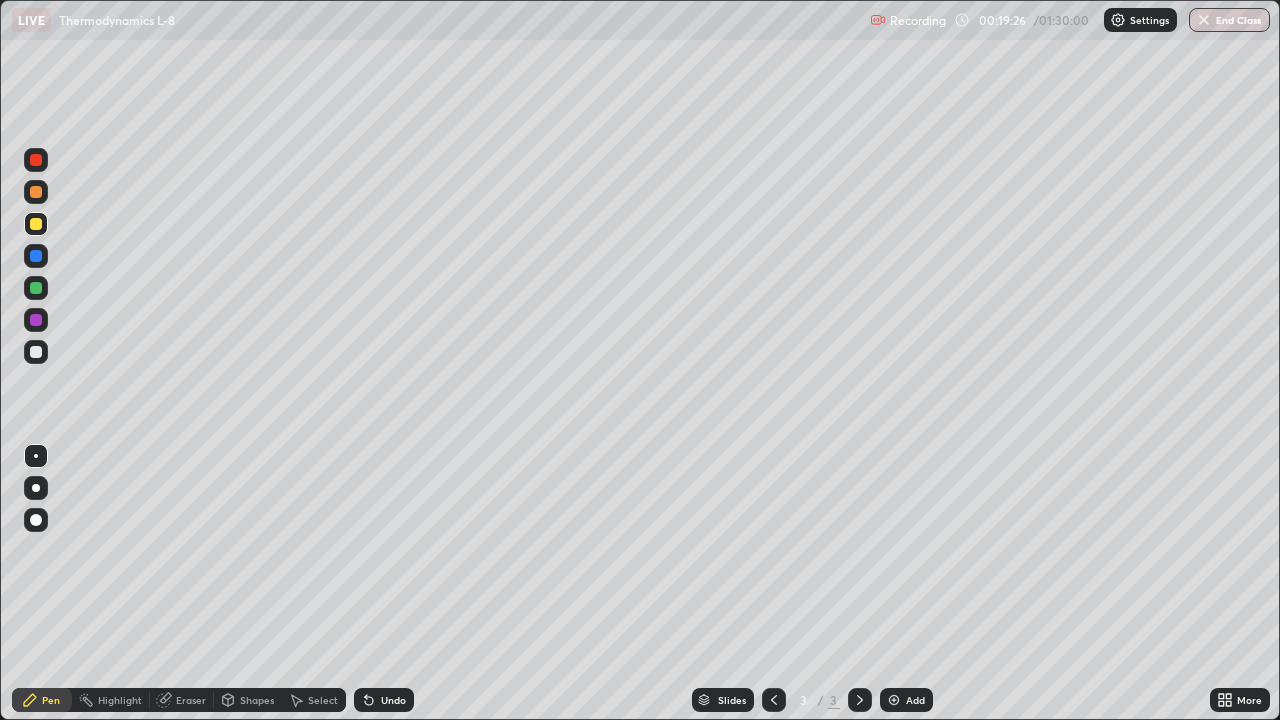 click on "Slides 3 / 3 Add" at bounding box center [812, 700] 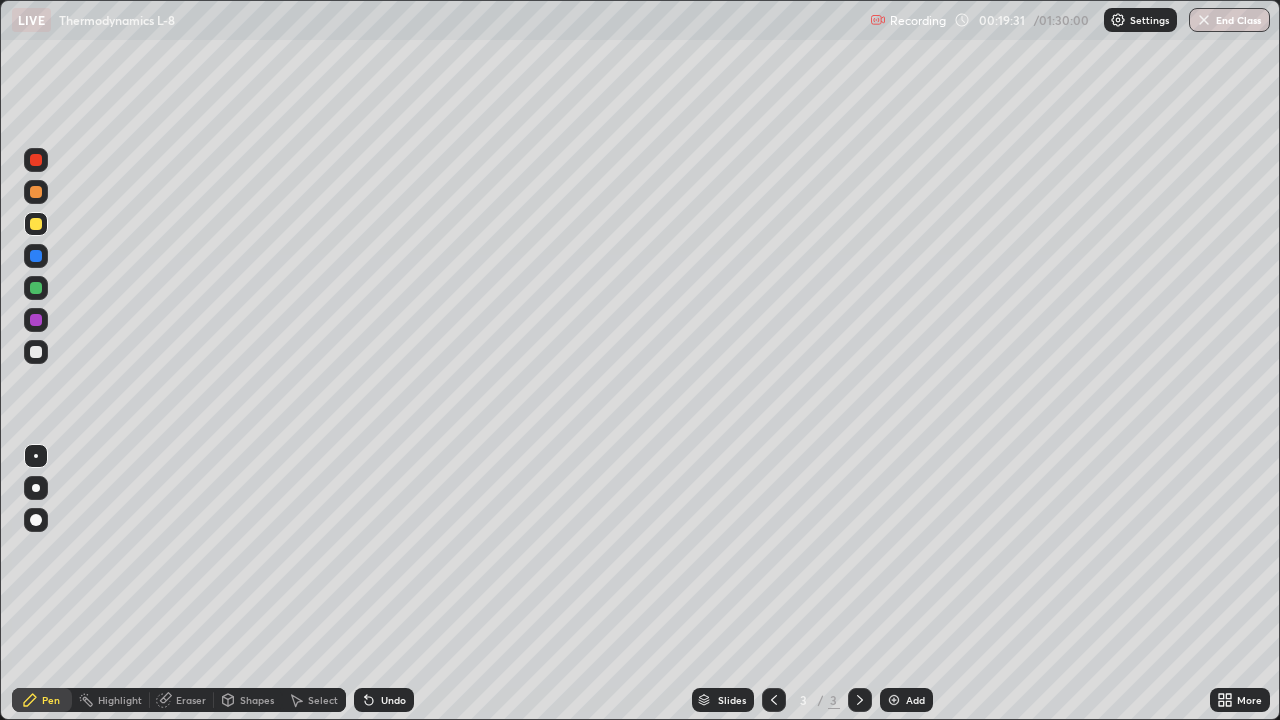 click on "Slides 3 / 3 Add" at bounding box center [812, 700] 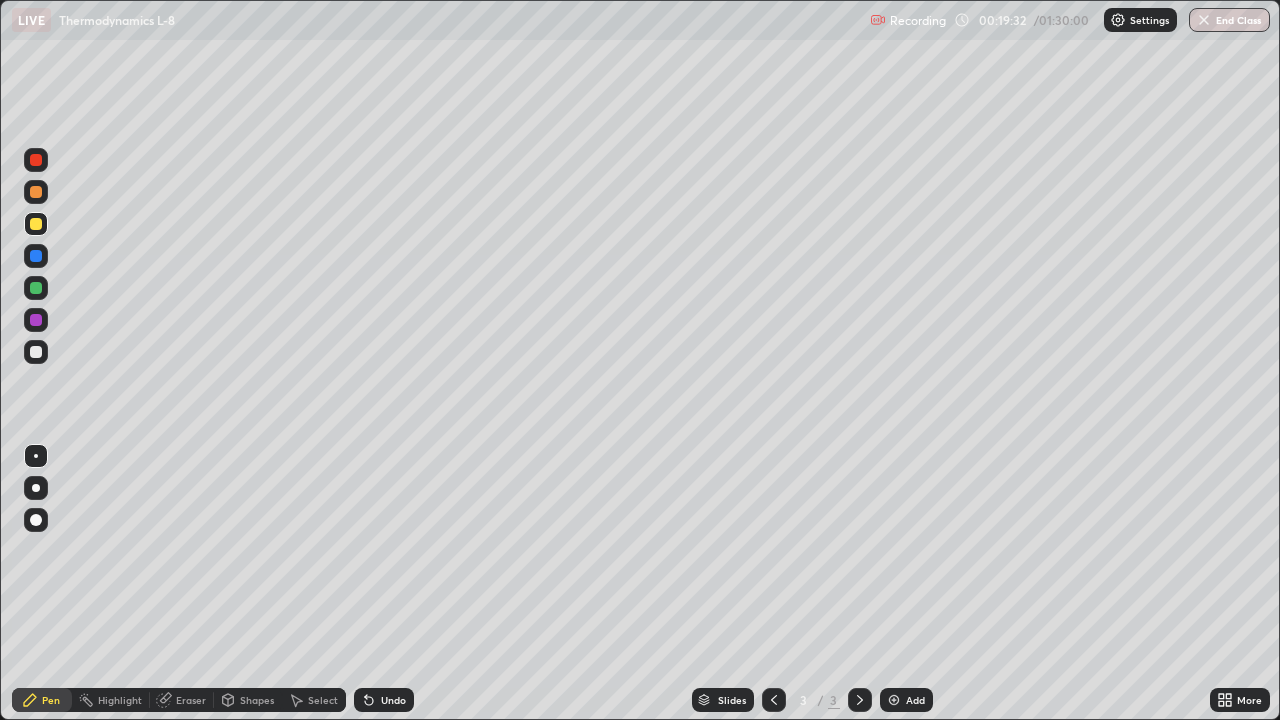 click on "Slides 3 / 3 Add" at bounding box center (812, 700) 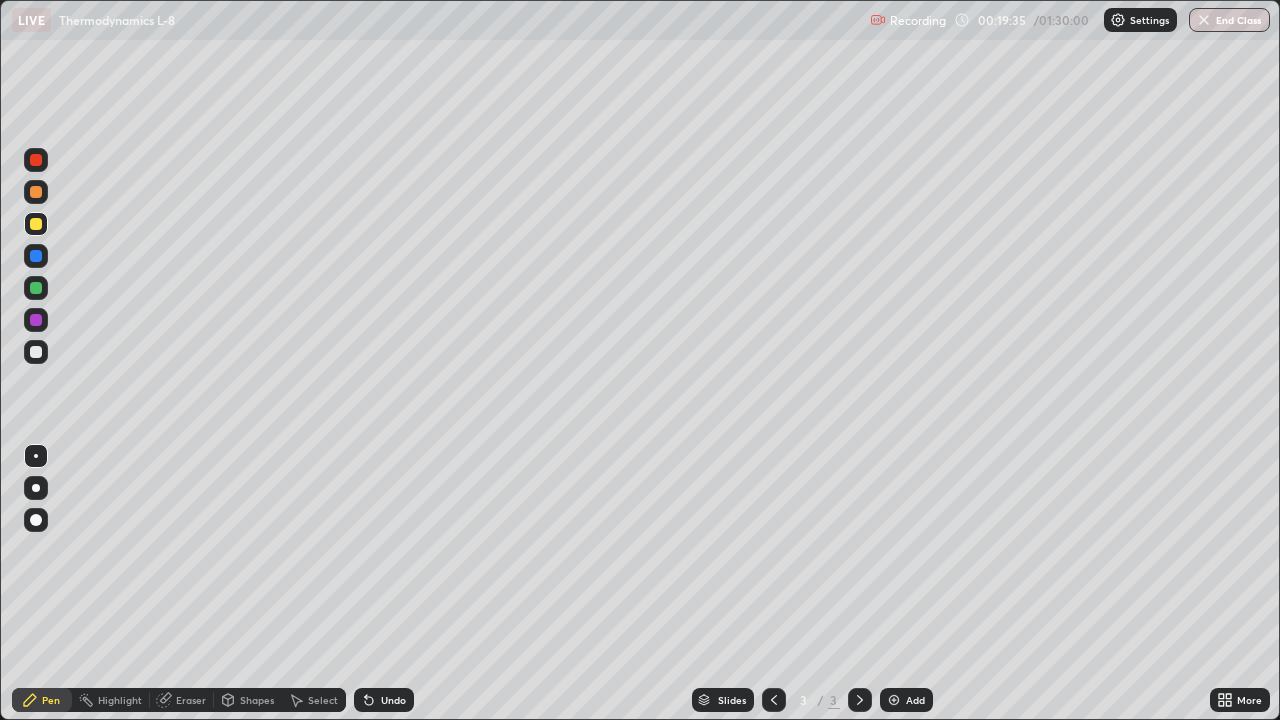 click on "Slides 3 / 3 Add" at bounding box center [812, 700] 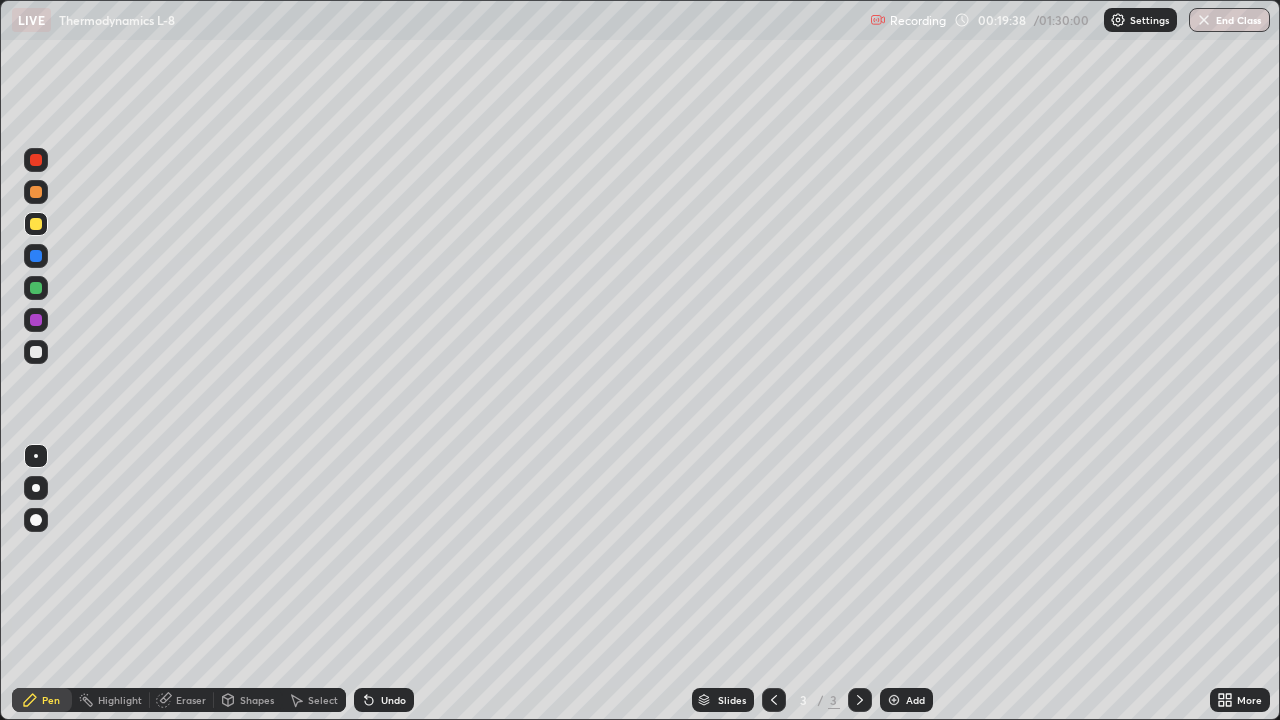 click on "Slides 3 / 3 Add" at bounding box center (812, 700) 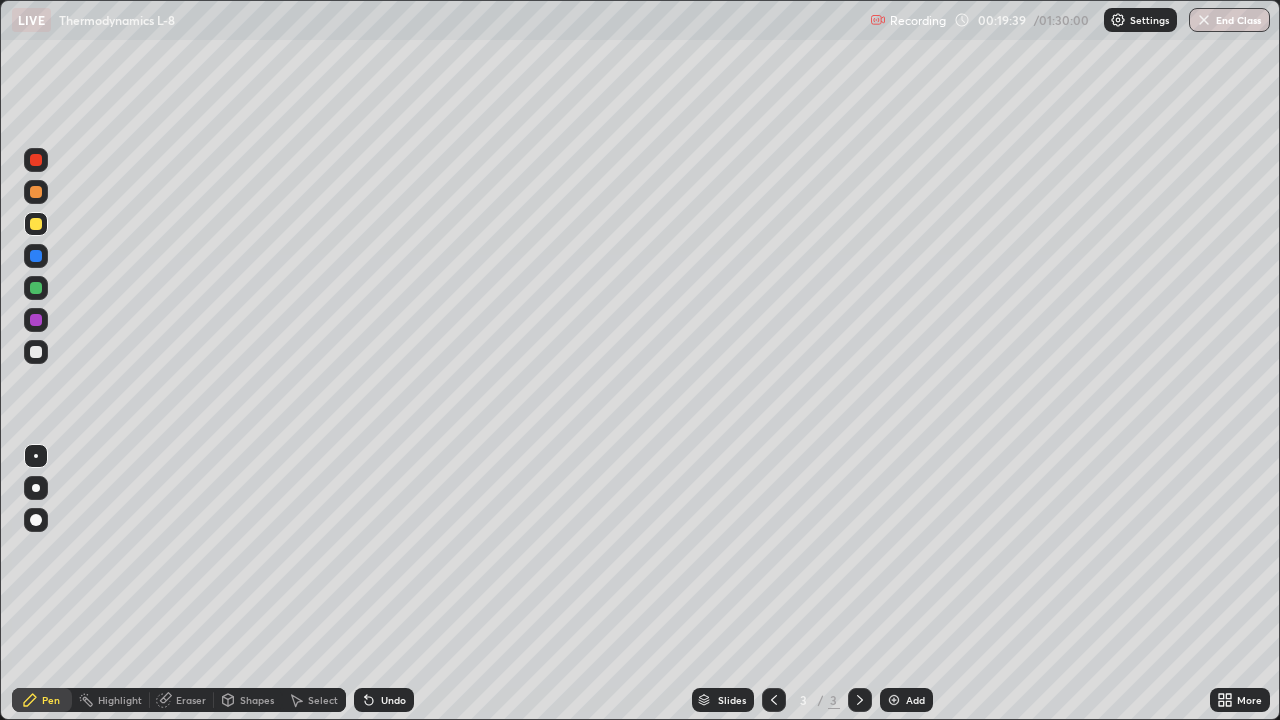 click on "Slides 3 / 3 Add" at bounding box center (812, 700) 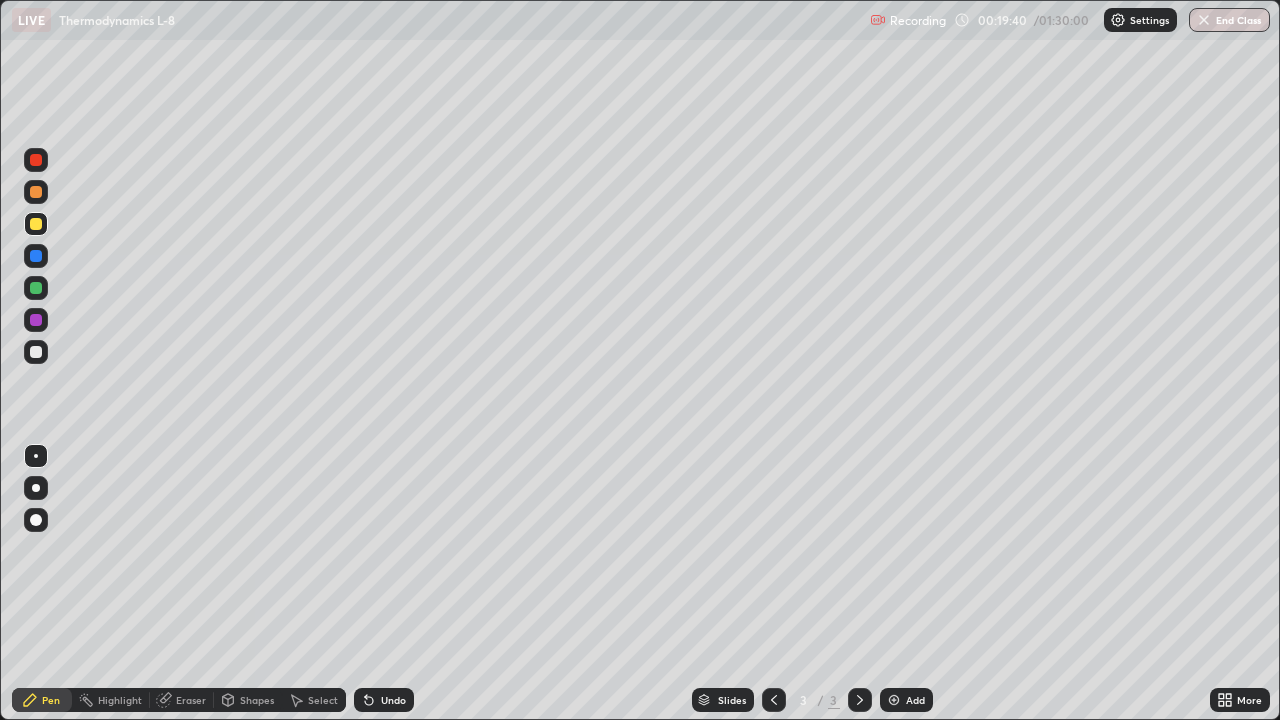 click on "Slides 3 / 3 Add" at bounding box center (812, 700) 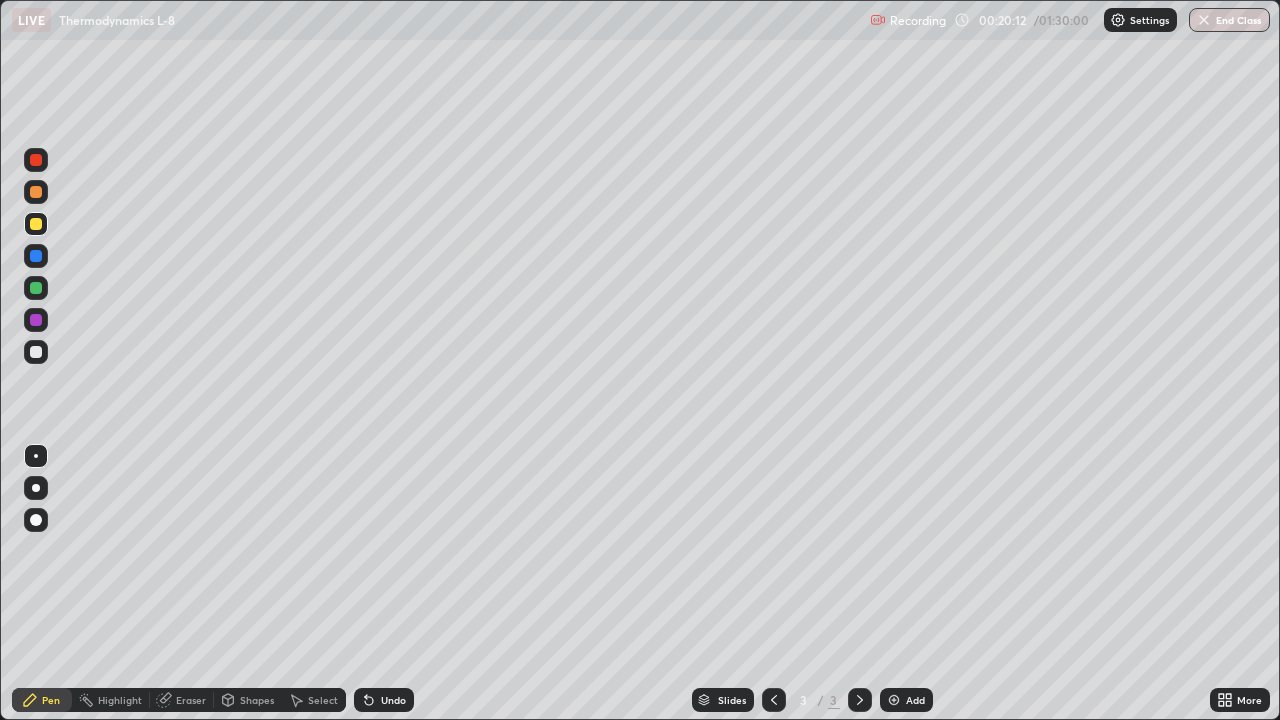 click at bounding box center [894, 700] 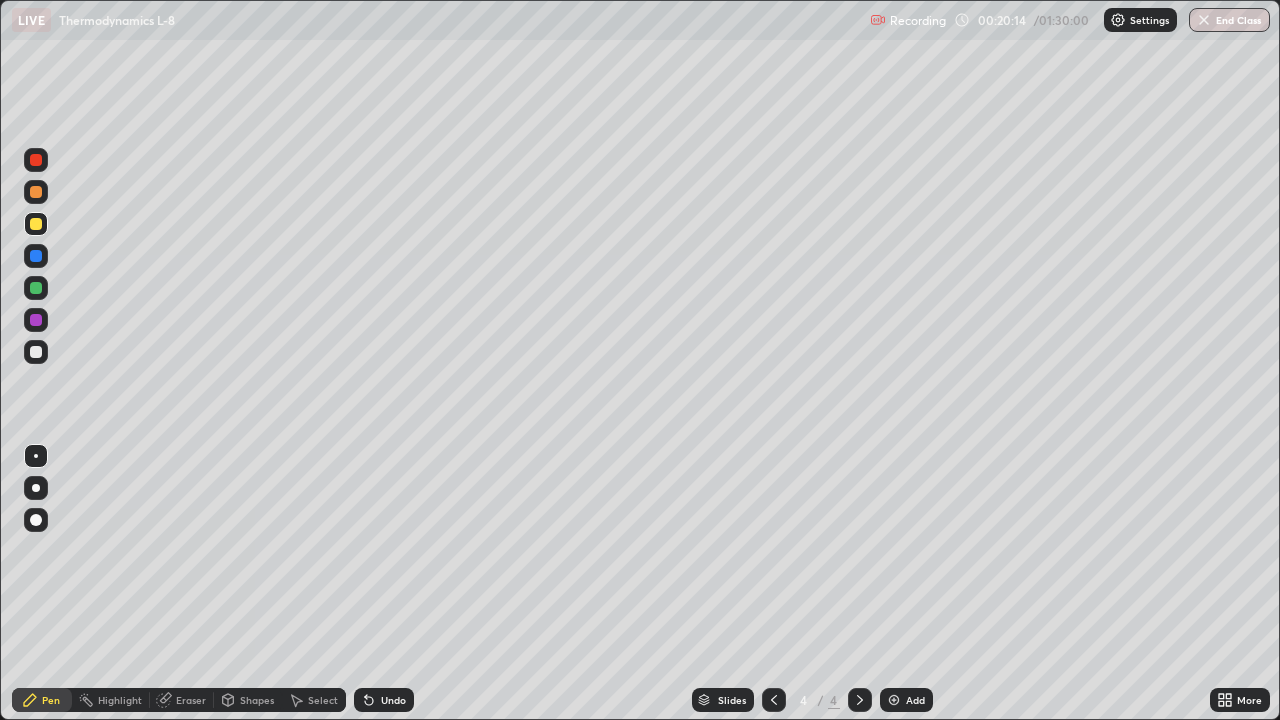 click at bounding box center [36, 352] 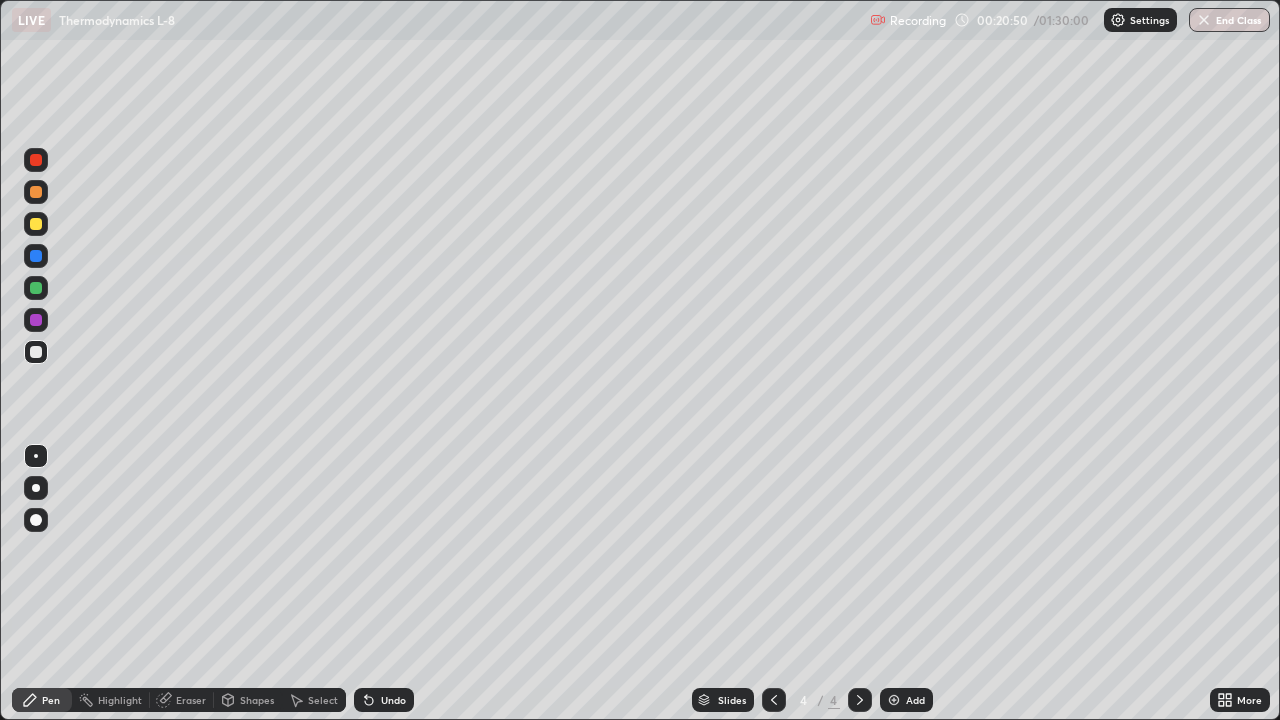 click at bounding box center [36, 224] 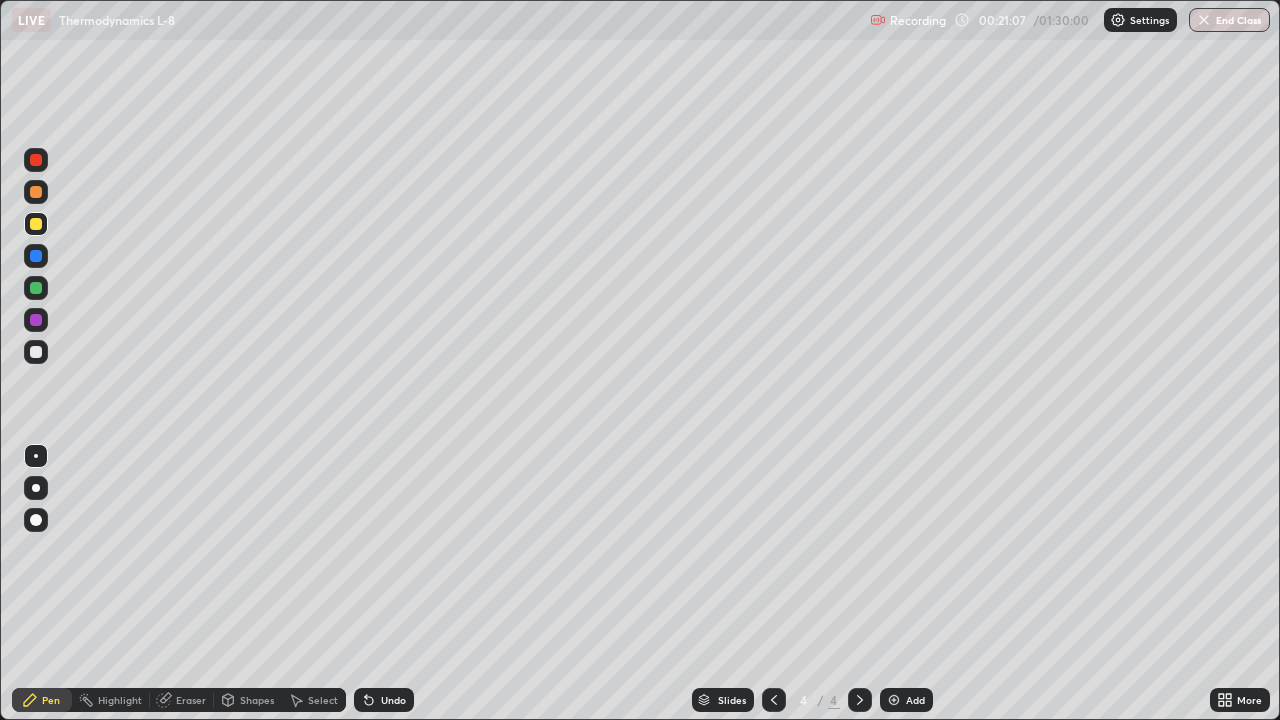 click at bounding box center (36, 352) 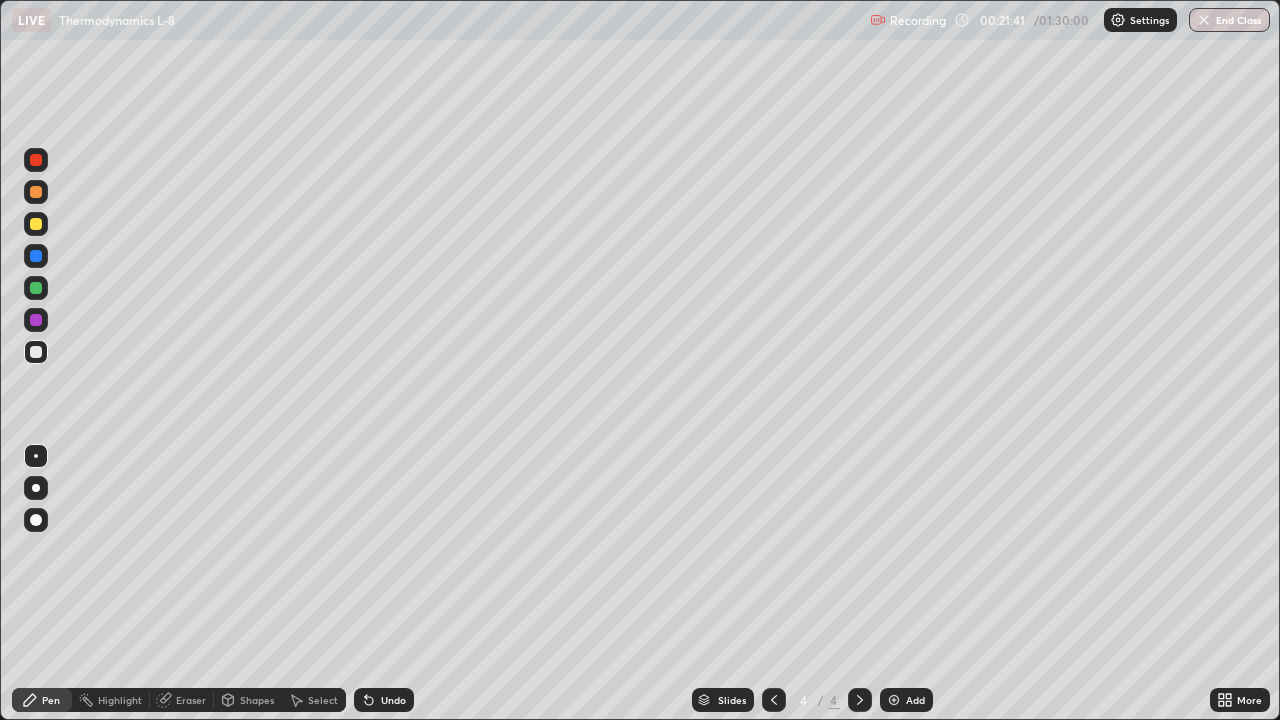 click at bounding box center (36, 224) 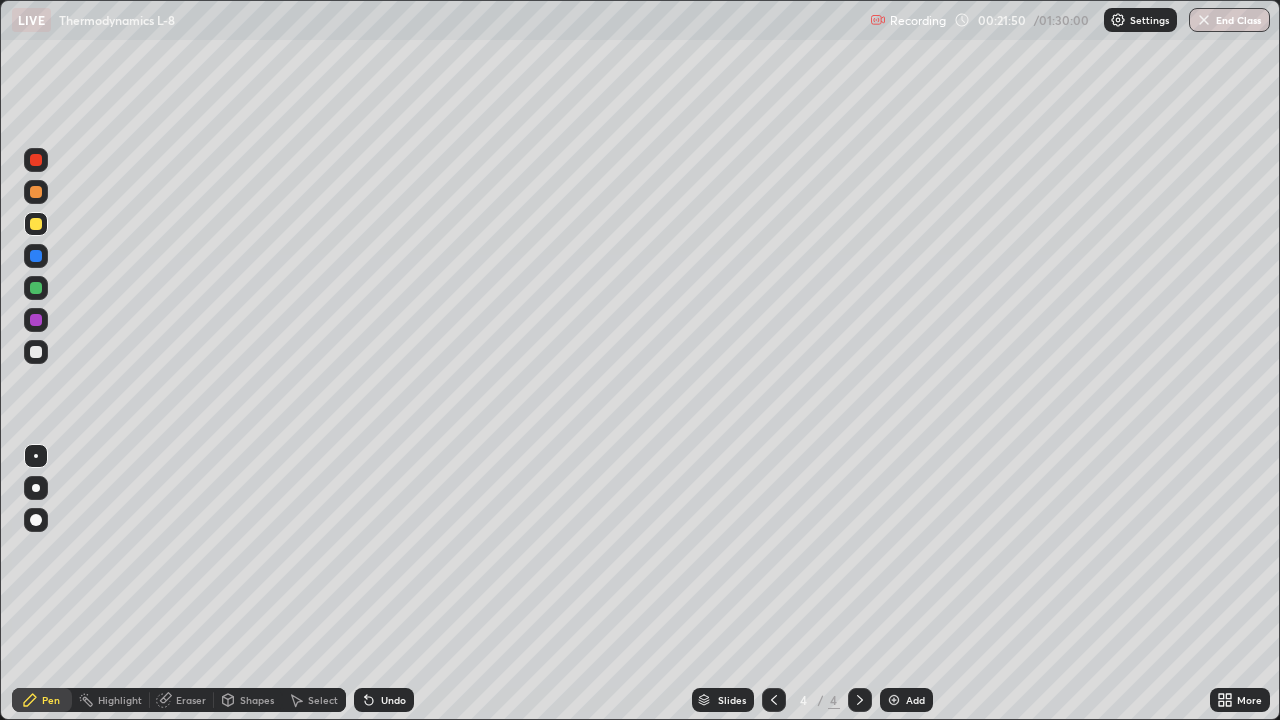 click at bounding box center (36, 352) 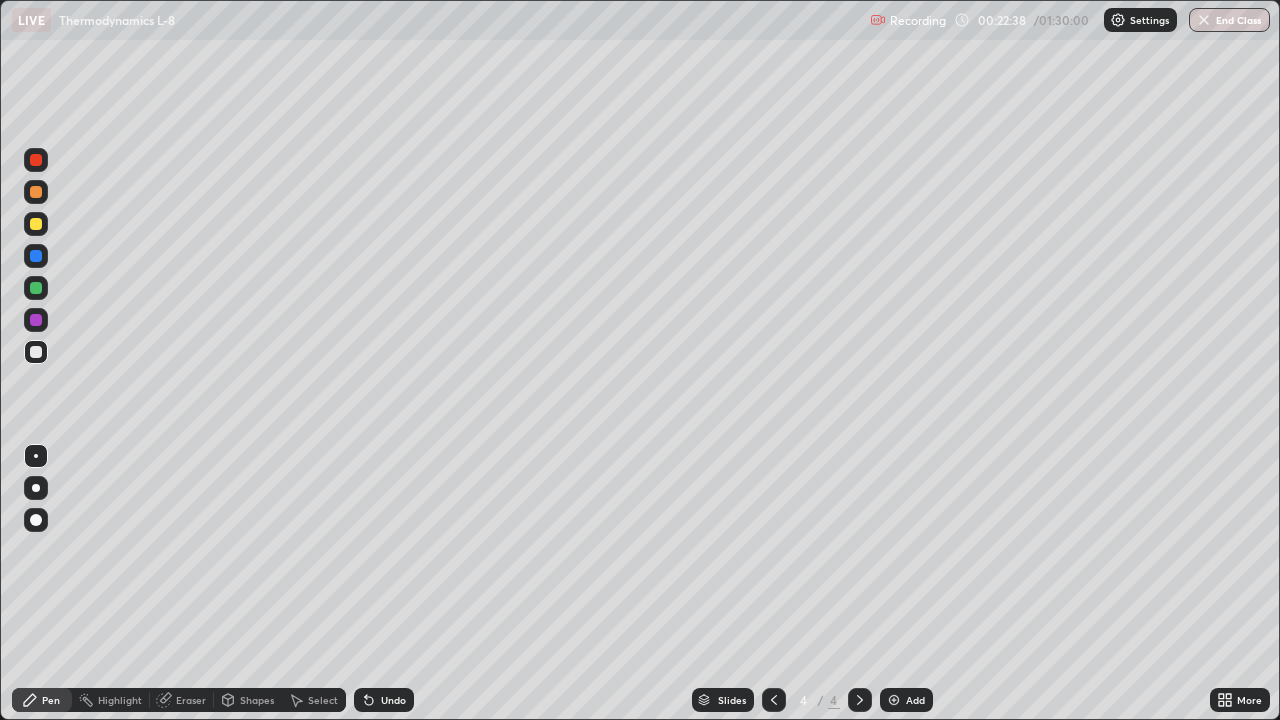 click at bounding box center [36, 224] 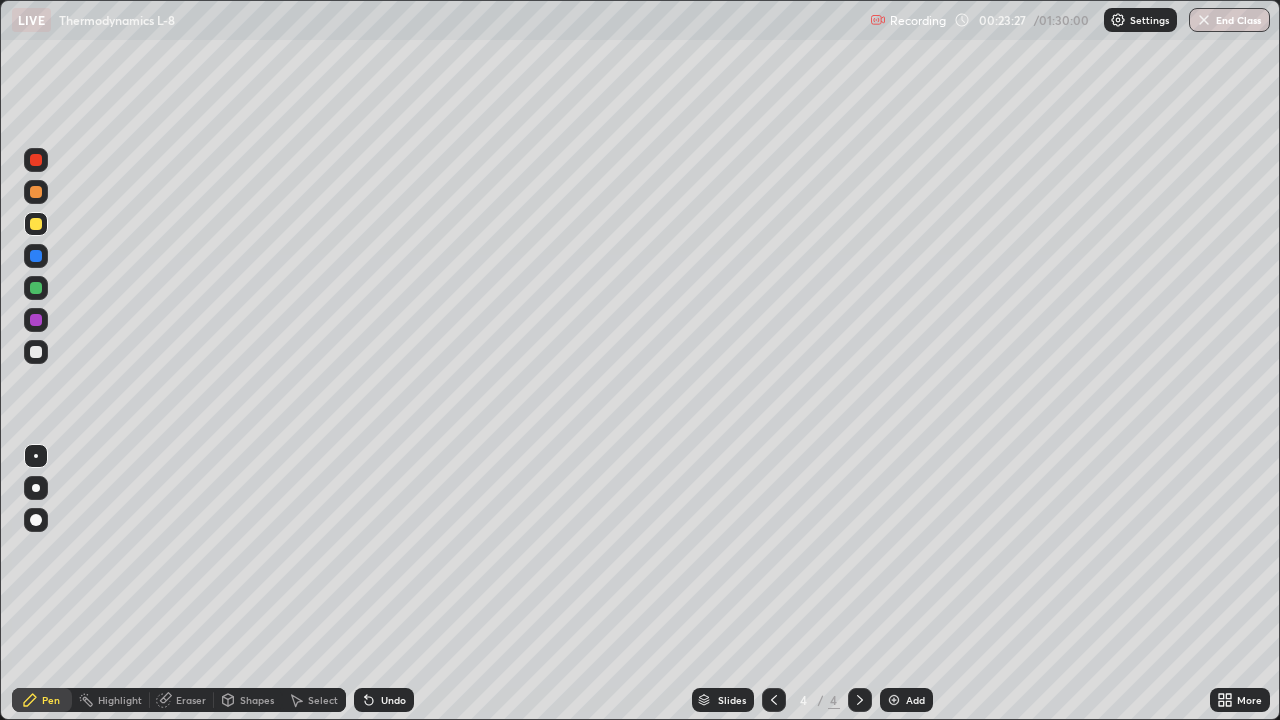 click at bounding box center [36, 352] 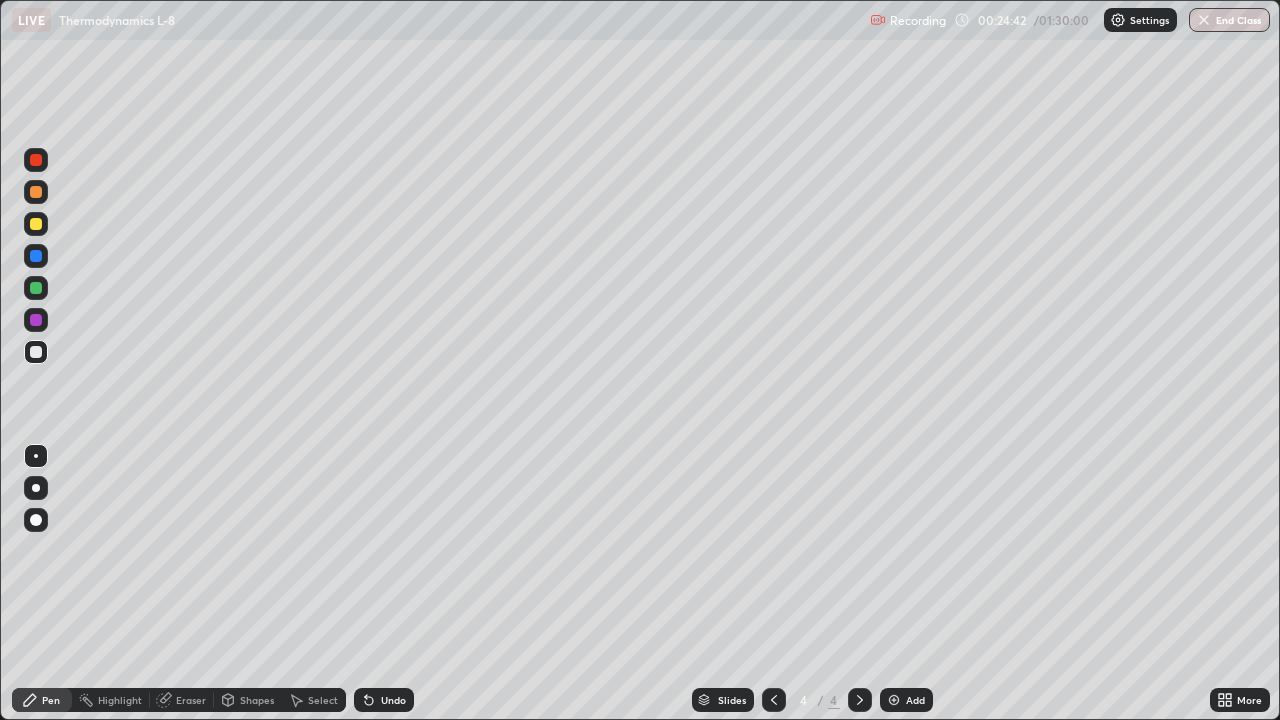 click at bounding box center (36, 224) 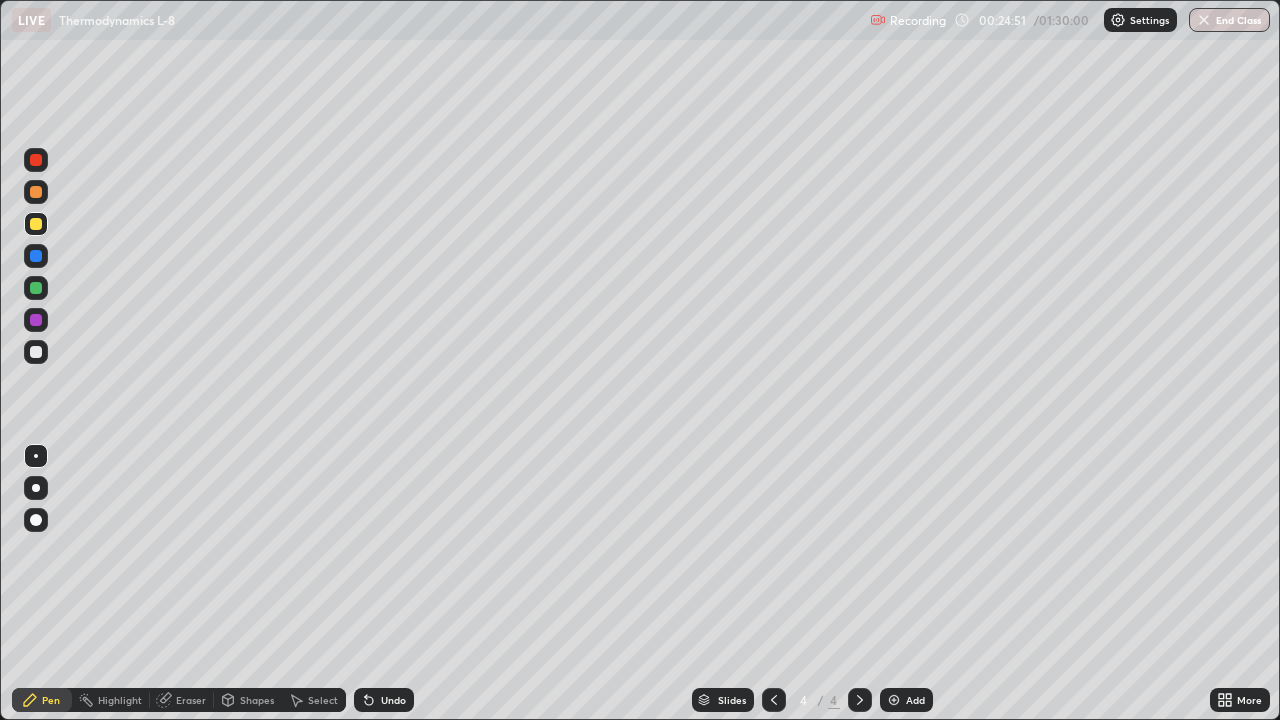 click at bounding box center [36, 352] 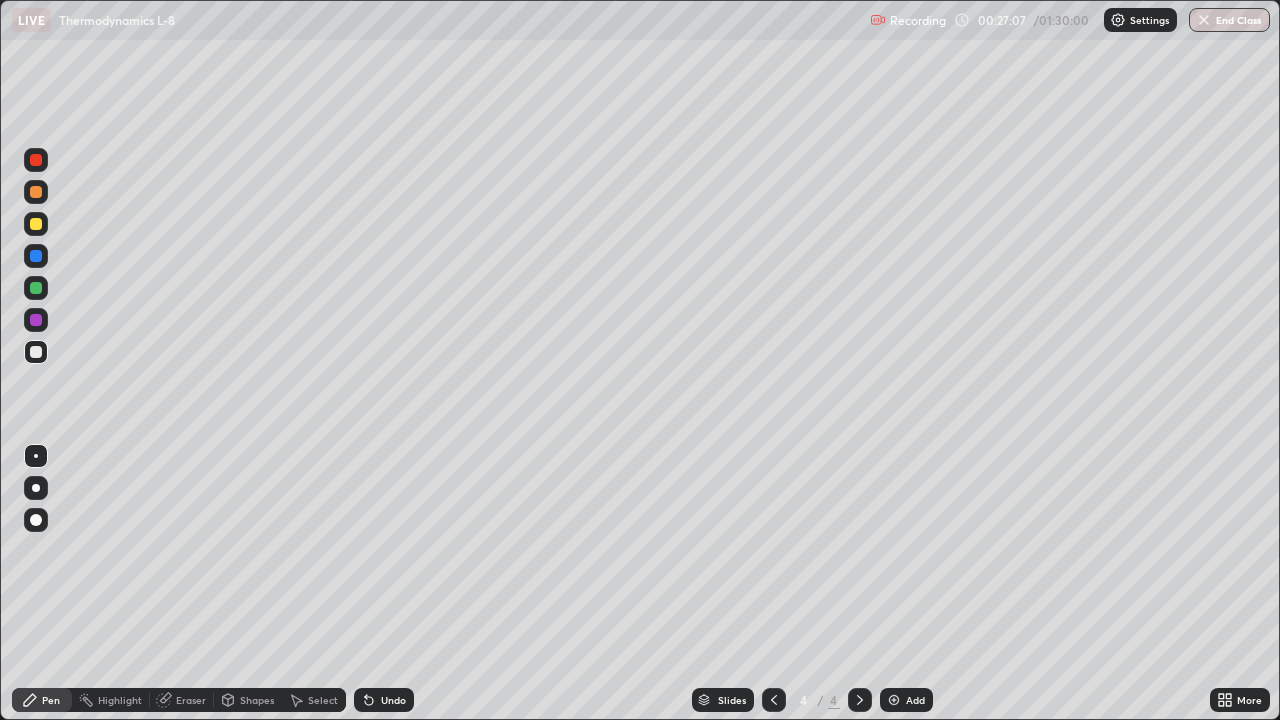 click on "Eraser" at bounding box center [191, 700] 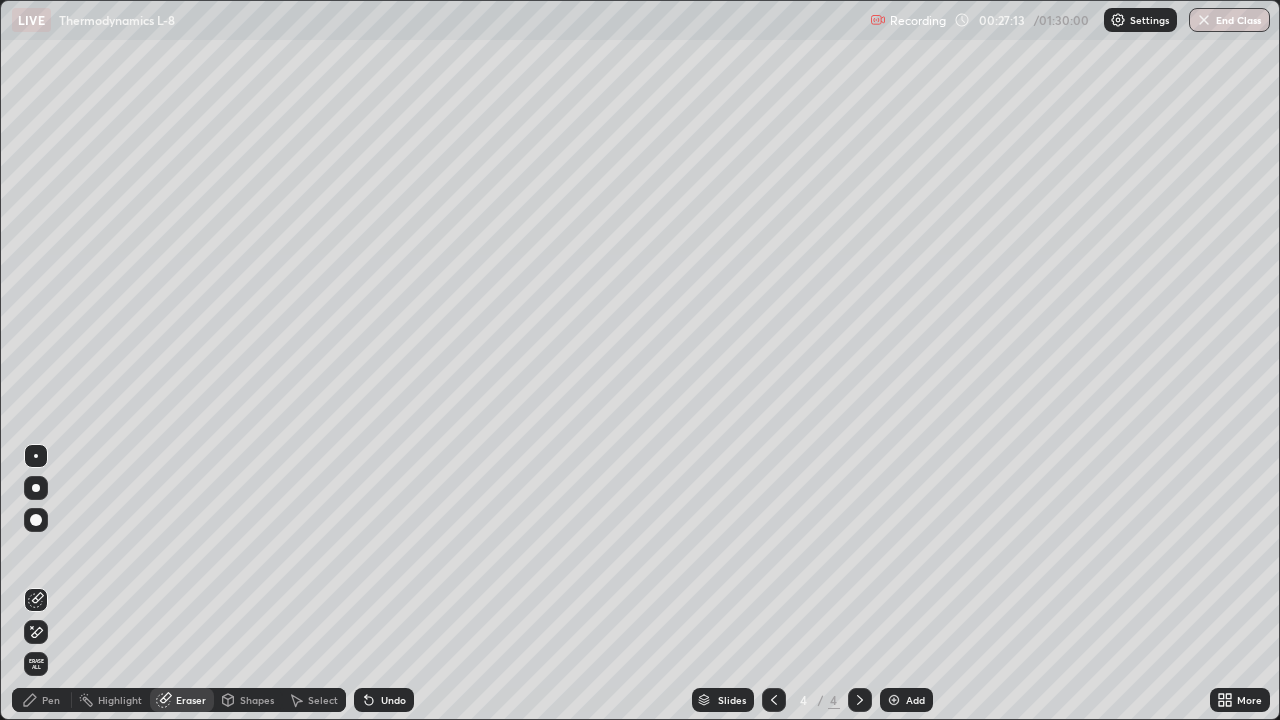 click on "Pen" at bounding box center (51, 700) 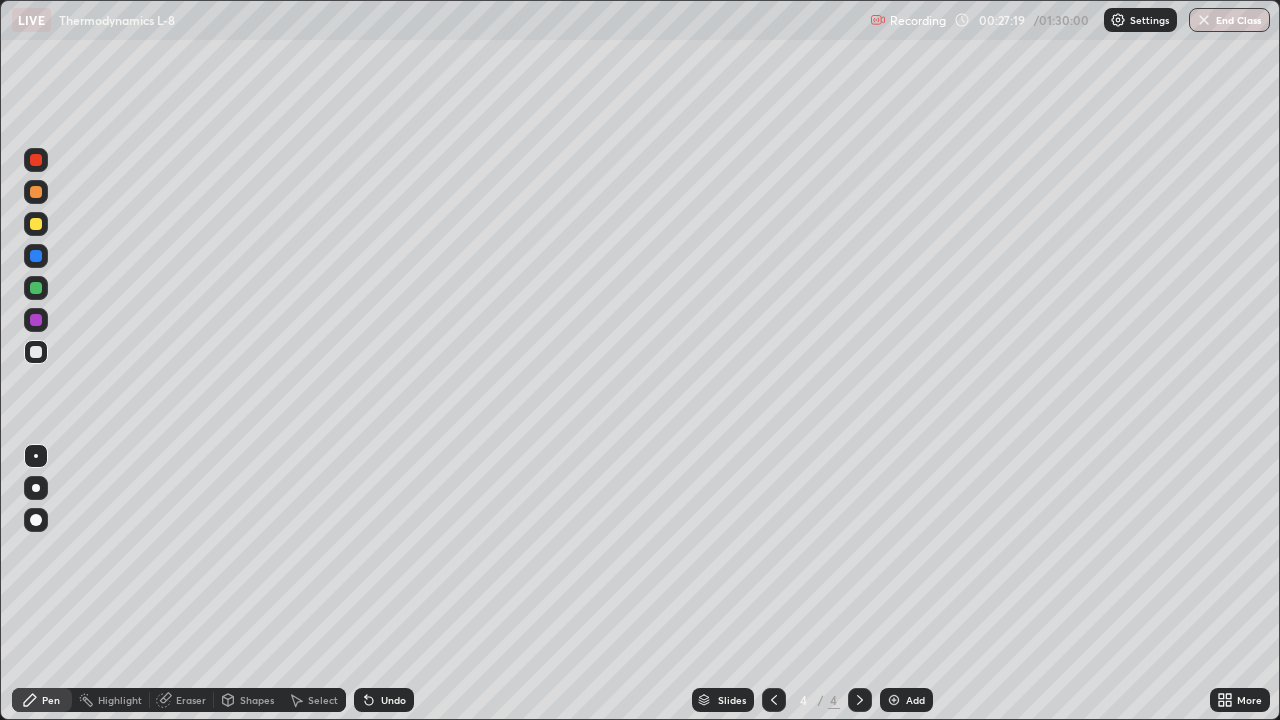 click on "Eraser" at bounding box center [191, 700] 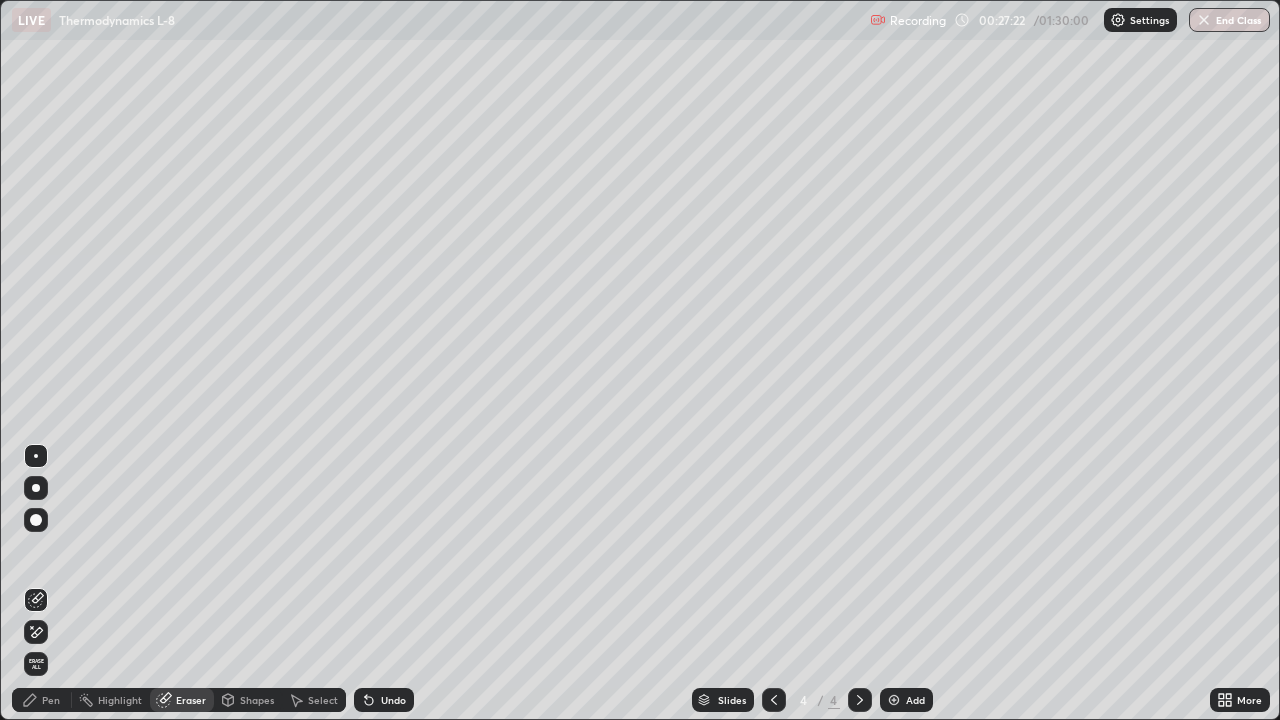 click on "Pen" at bounding box center (51, 700) 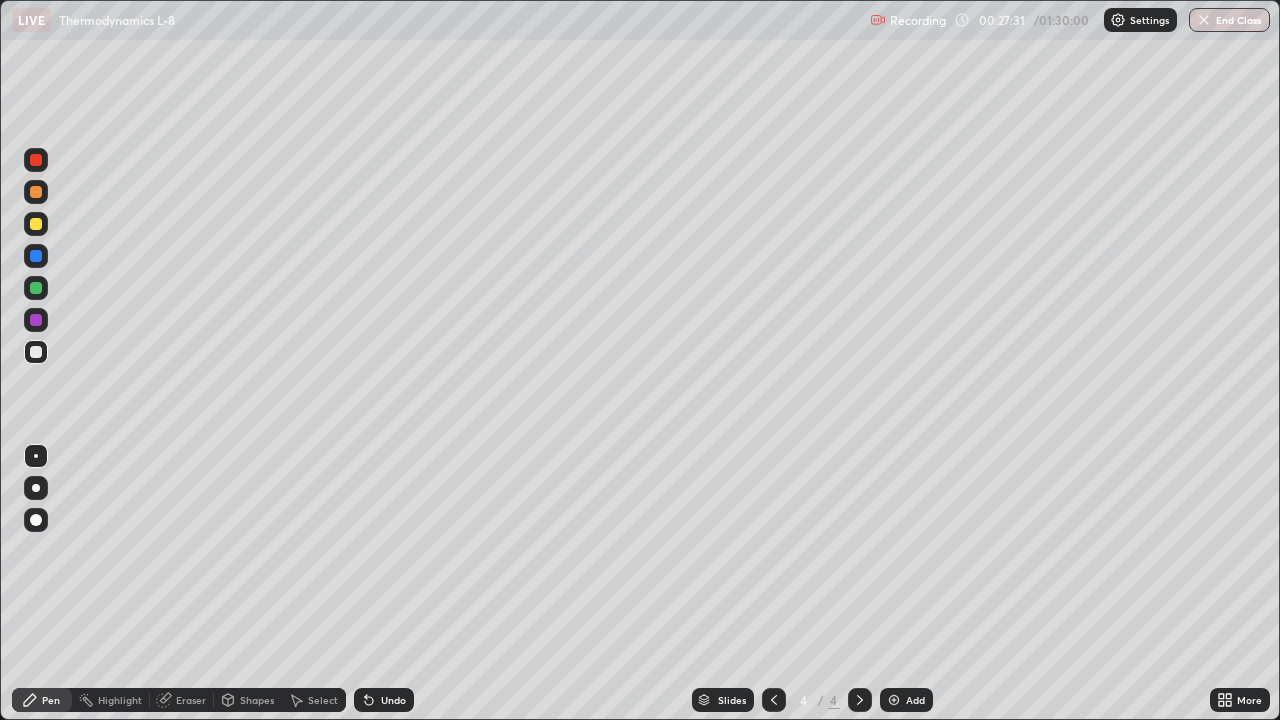 click on "Eraser" at bounding box center (191, 700) 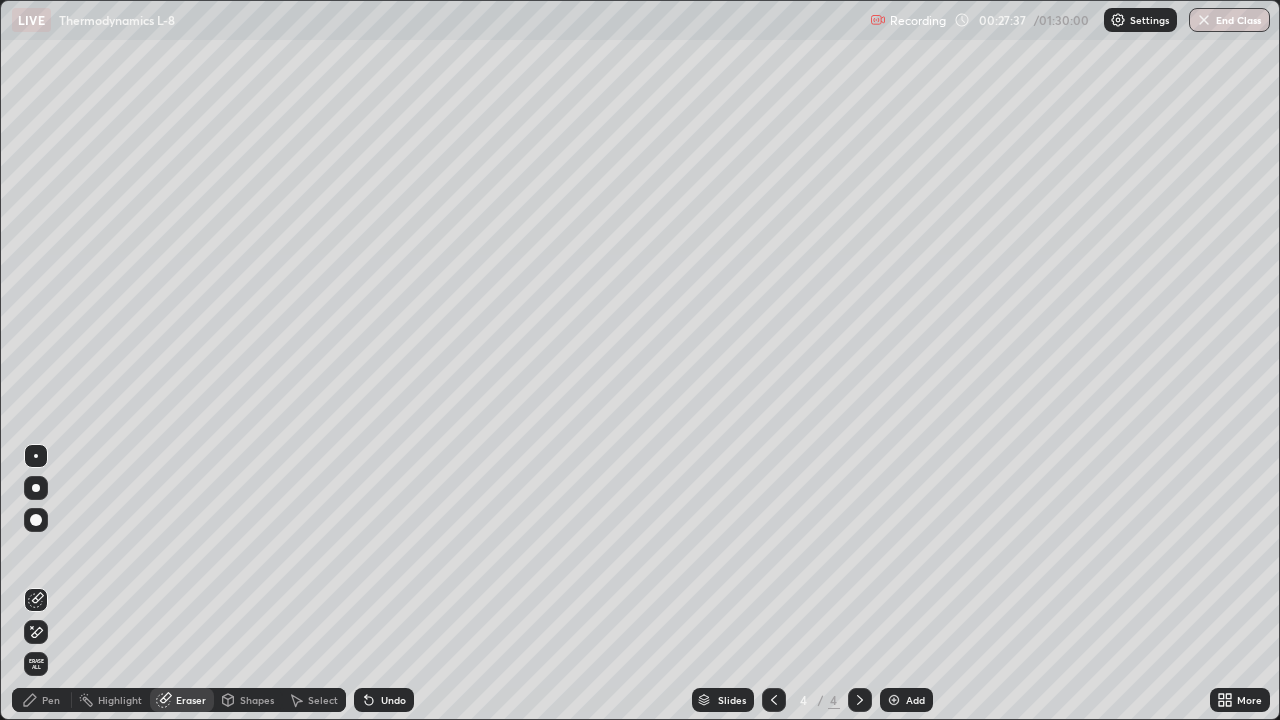 click on "Pen" at bounding box center [42, 700] 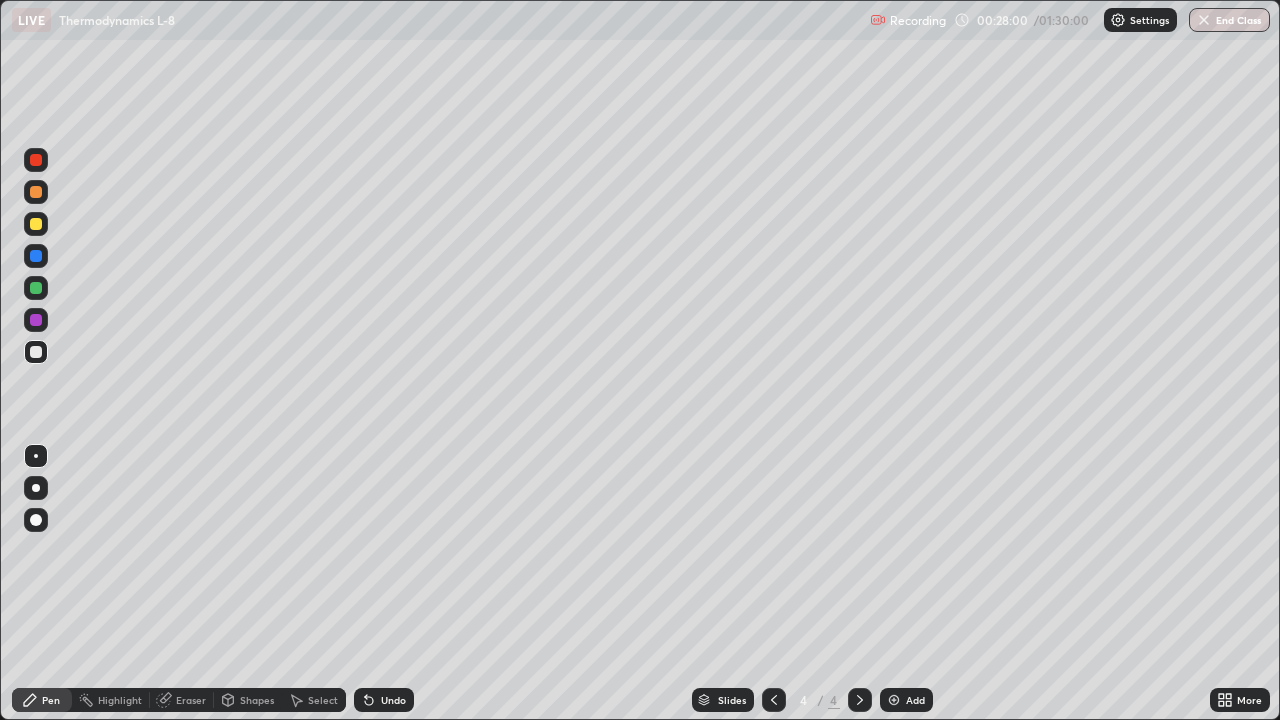 click on "Eraser" at bounding box center (191, 700) 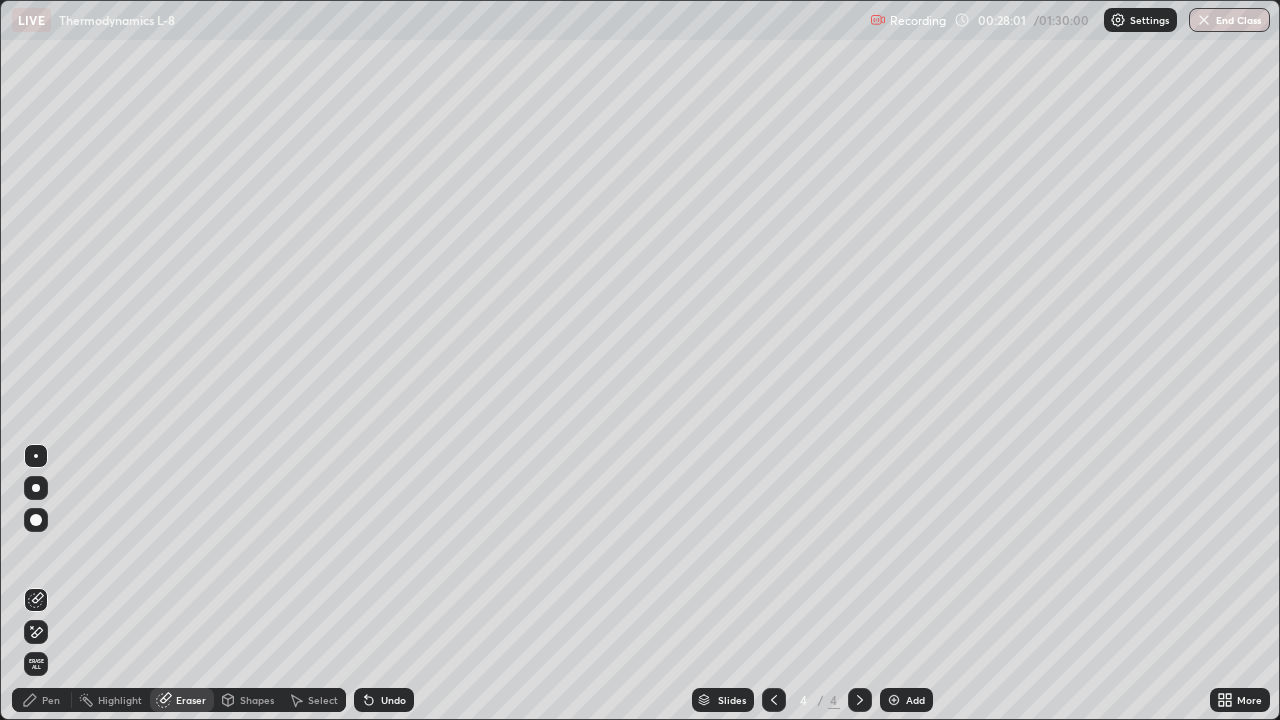 click on "Select" at bounding box center [323, 700] 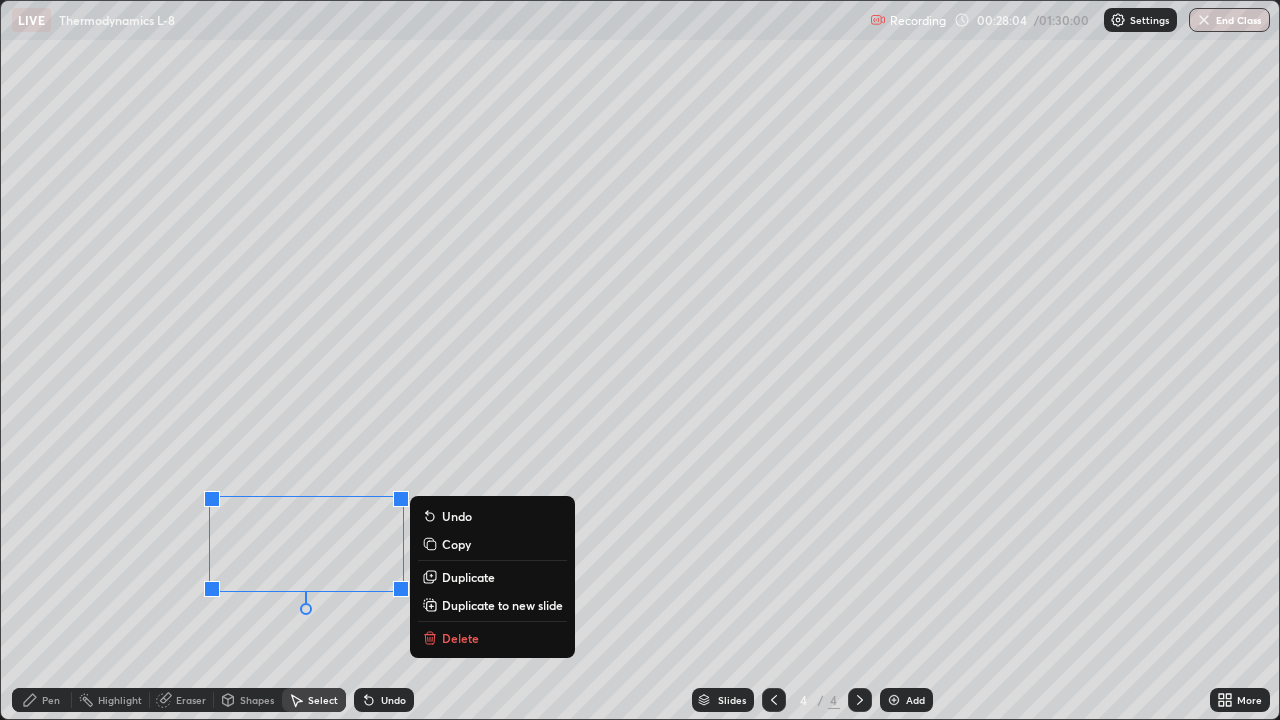 click on "Delete" at bounding box center [460, 638] 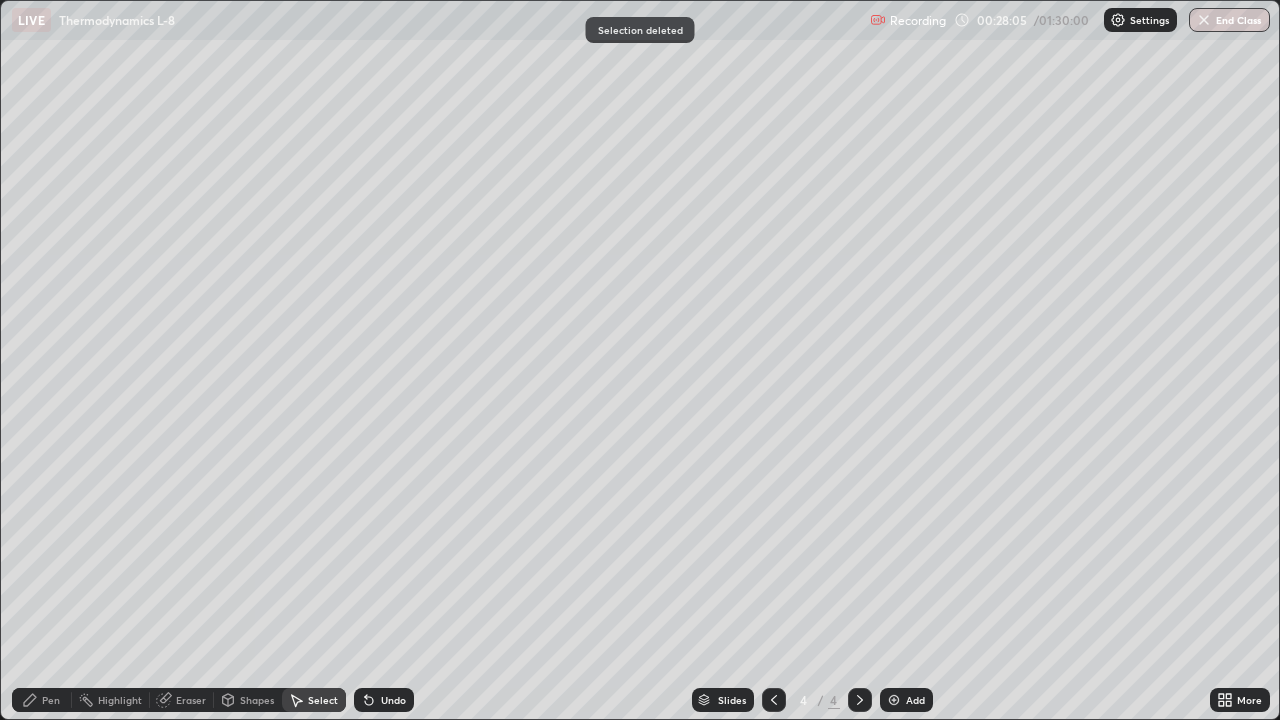 click on "Pen" at bounding box center (51, 700) 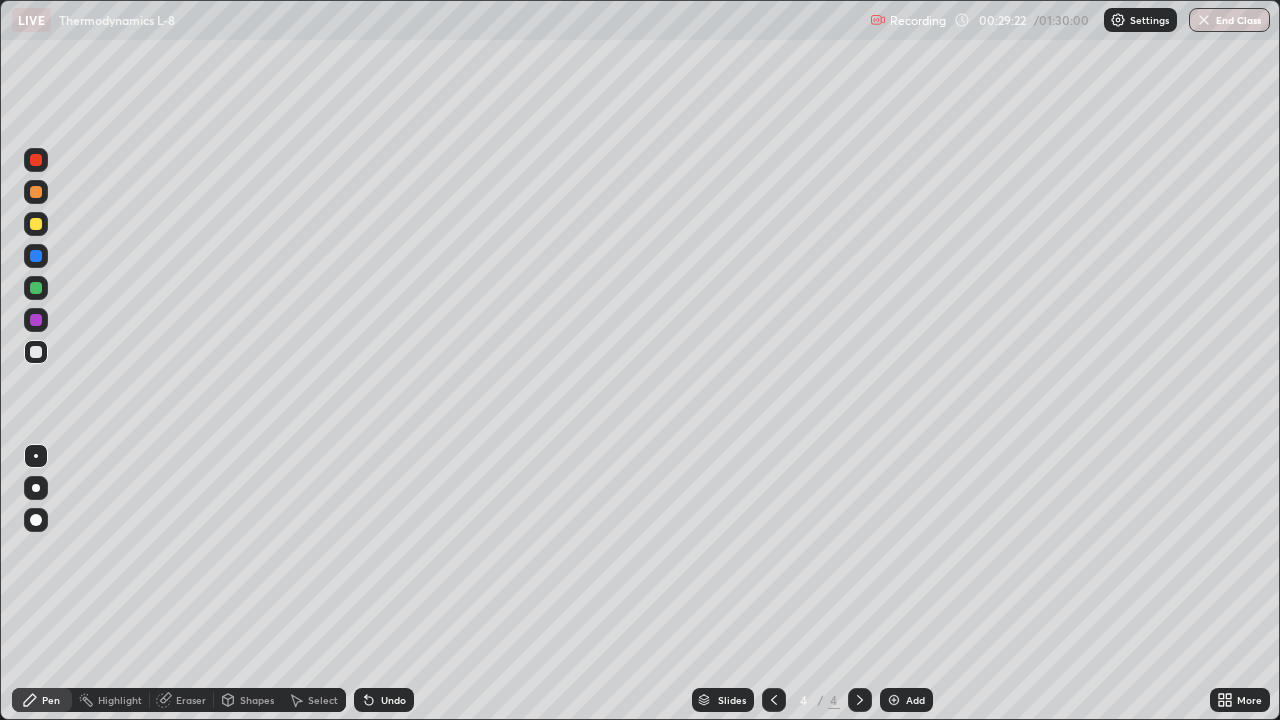 click at bounding box center [36, 224] 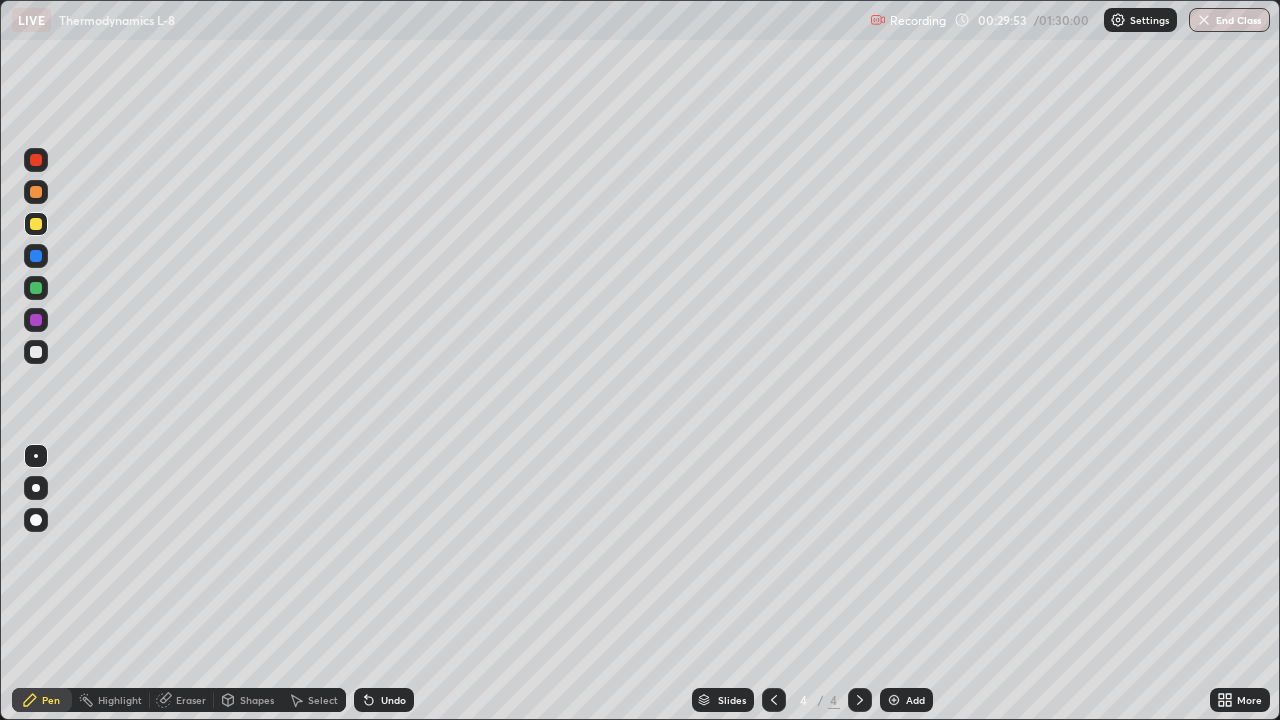 click at bounding box center (36, 352) 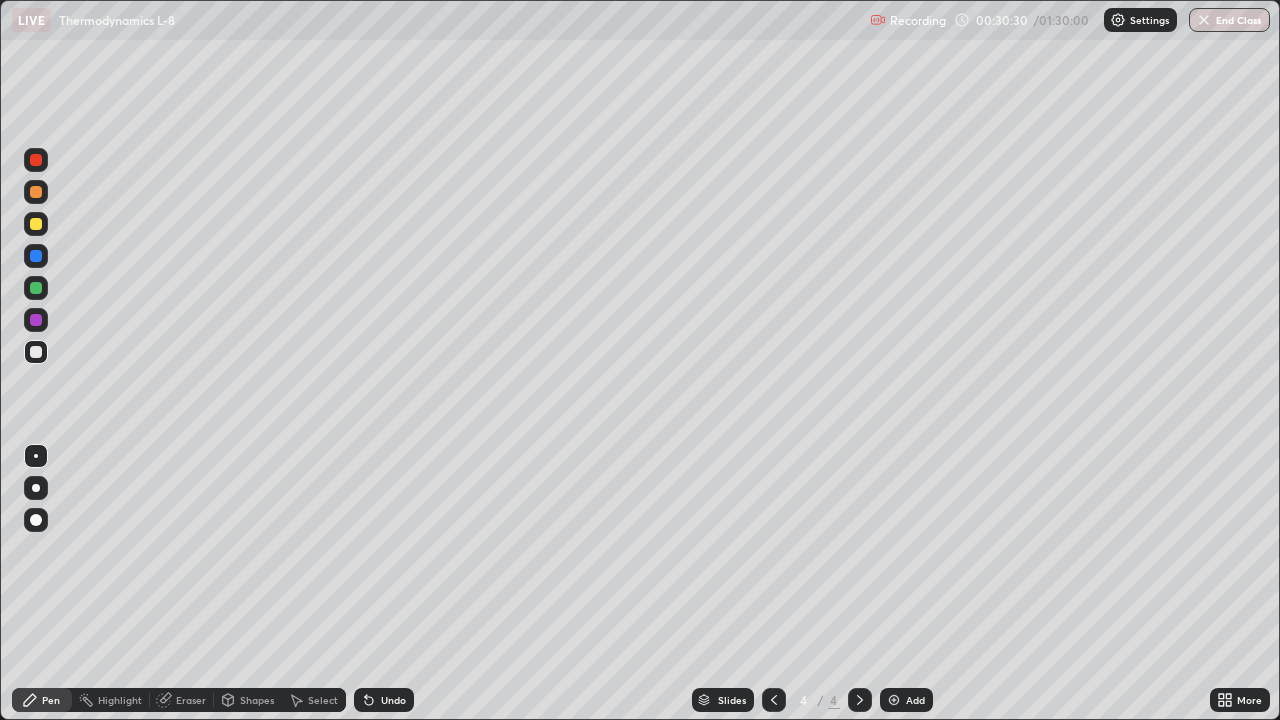 click on "Eraser" at bounding box center [191, 700] 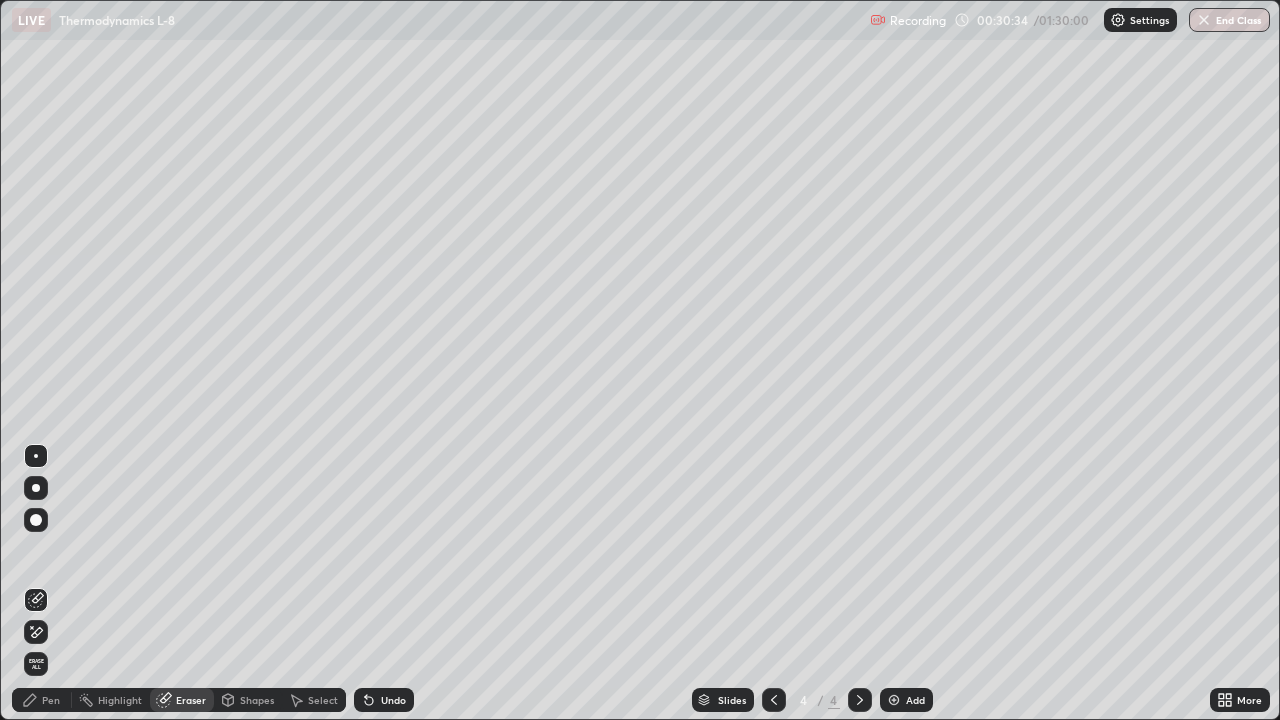 click on "Pen" at bounding box center [51, 700] 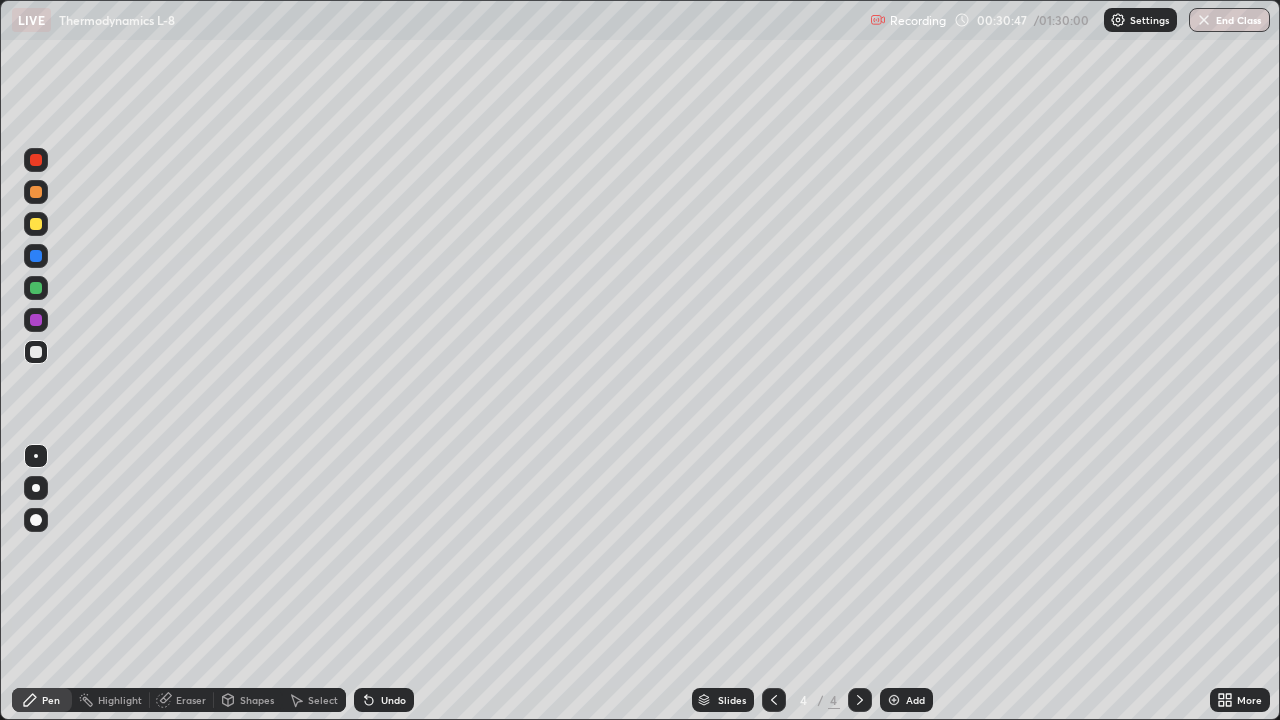click at bounding box center [36, 224] 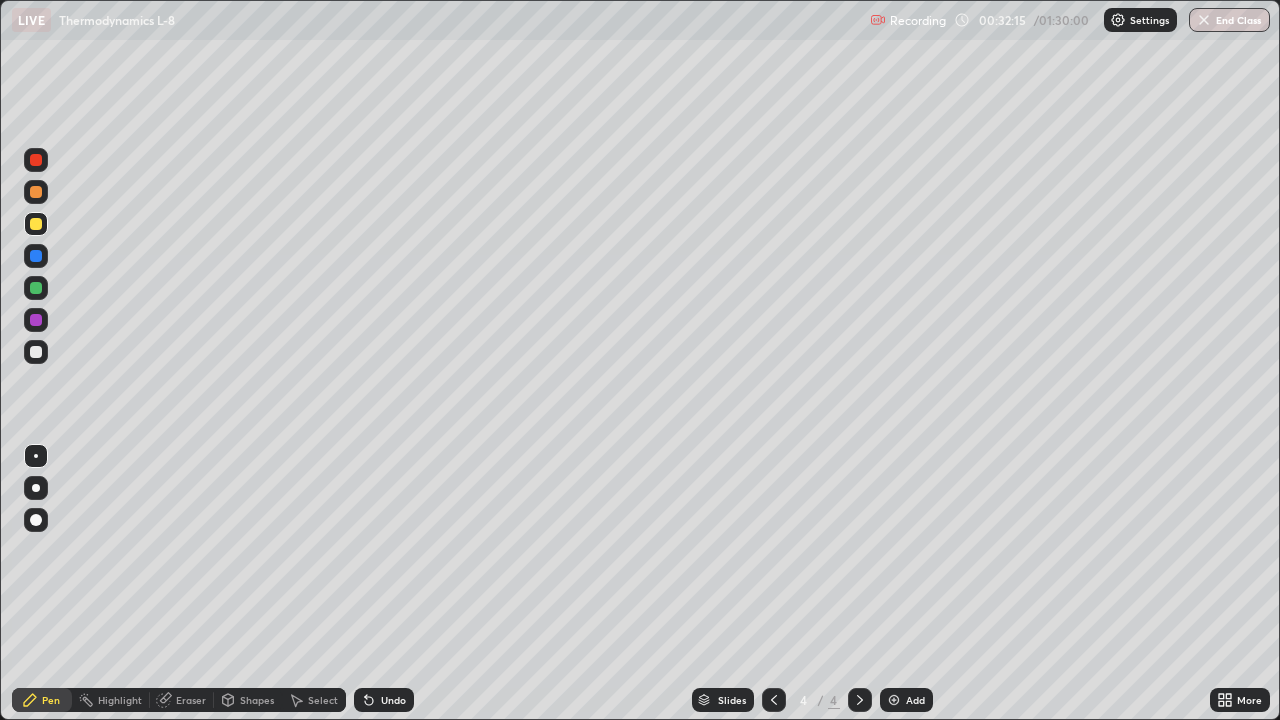 click at bounding box center (36, 352) 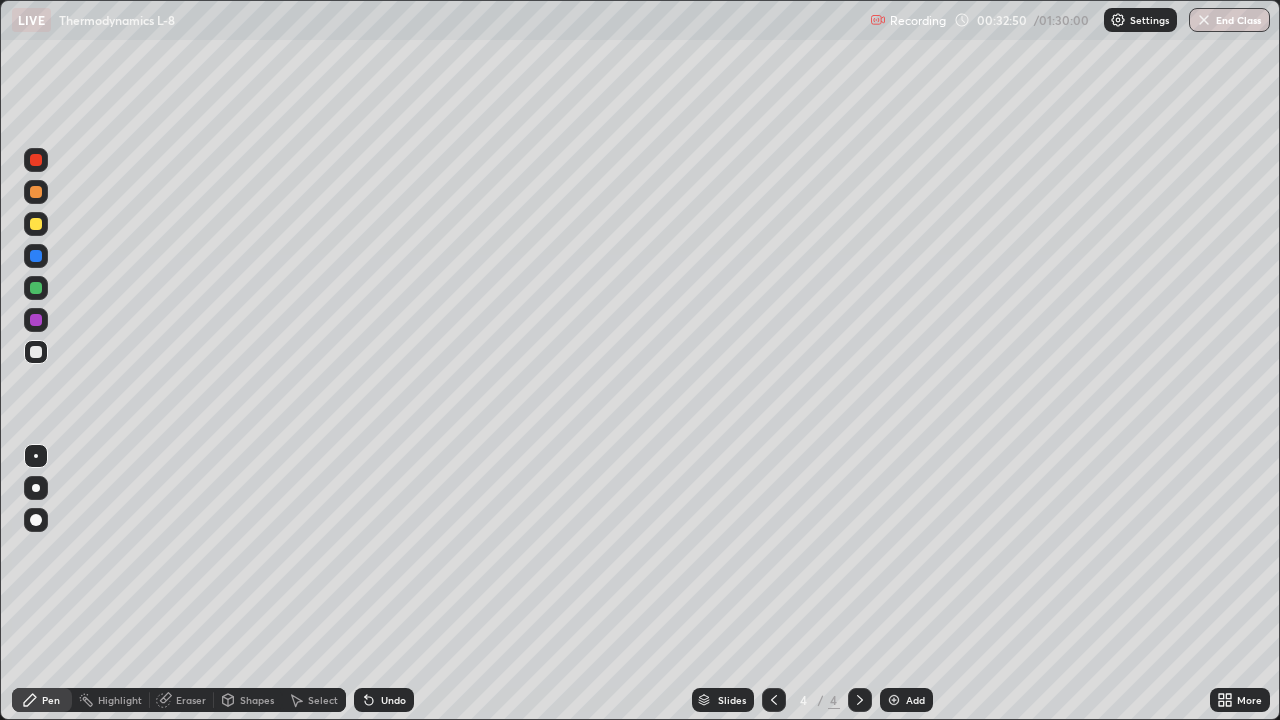 click at bounding box center (36, 288) 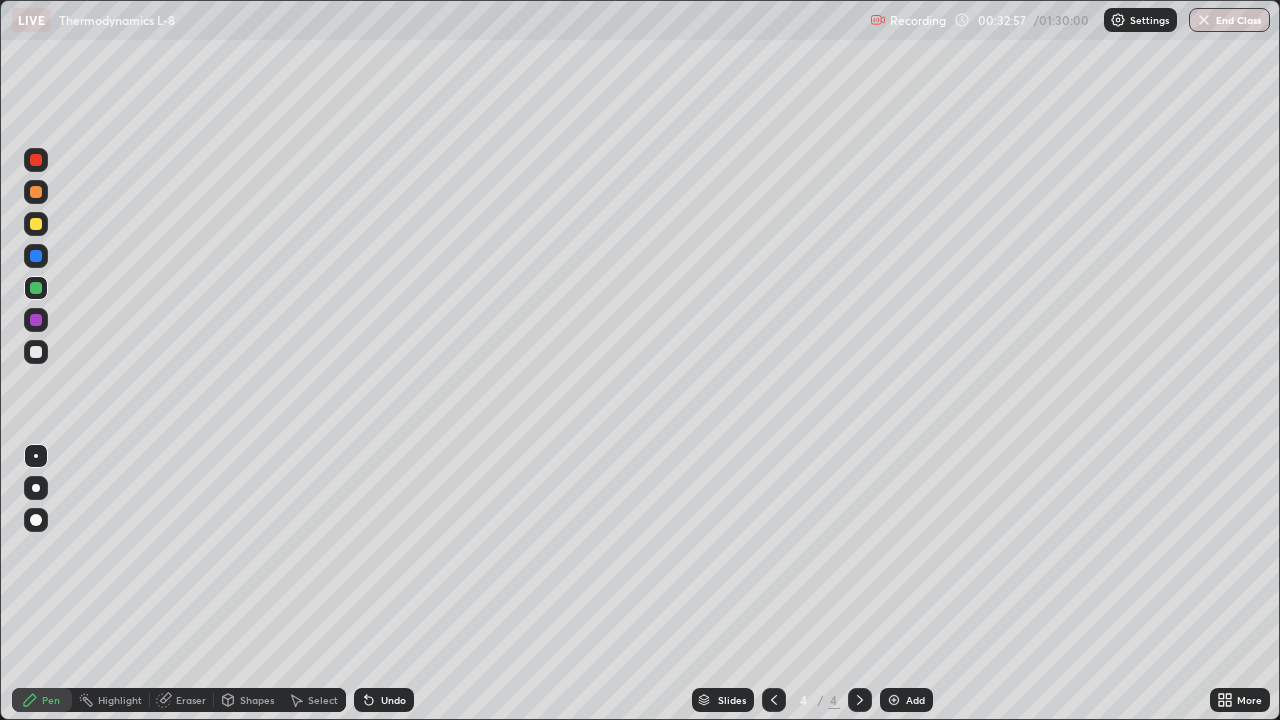 click at bounding box center [36, 352] 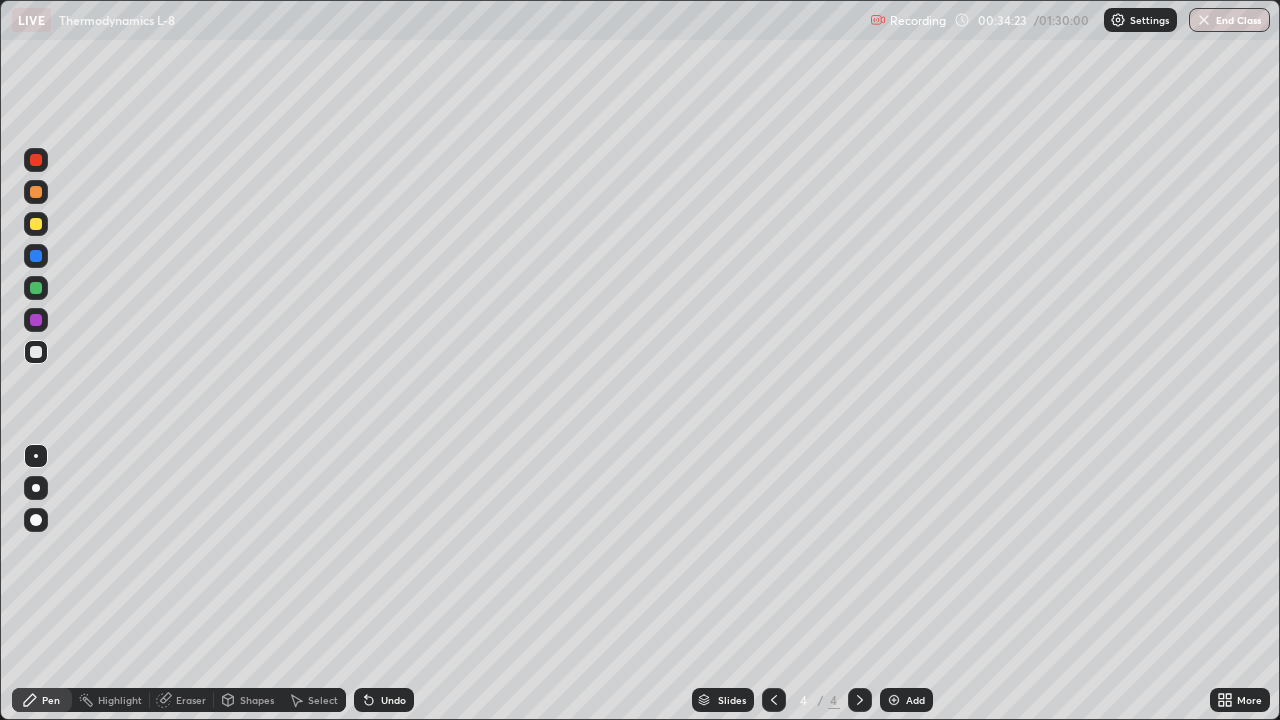 click at bounding box center (36, 224) 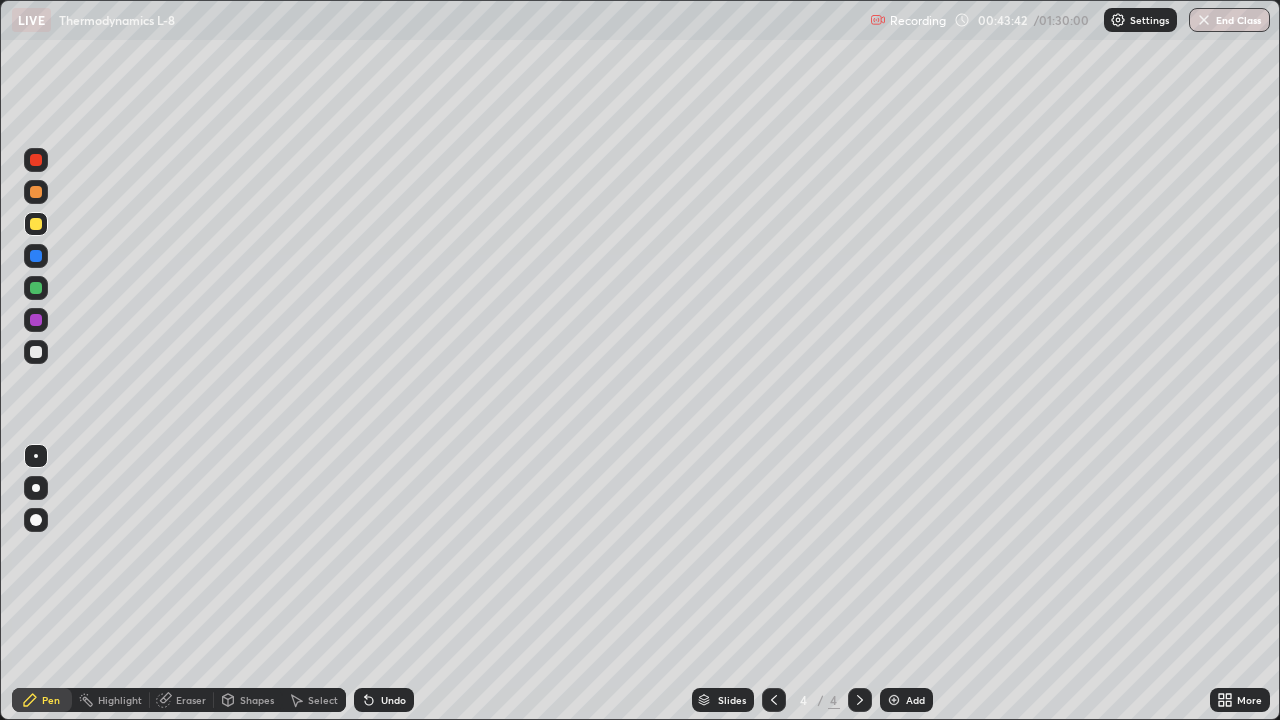 click on "Add" at bounding box center [906, 700] 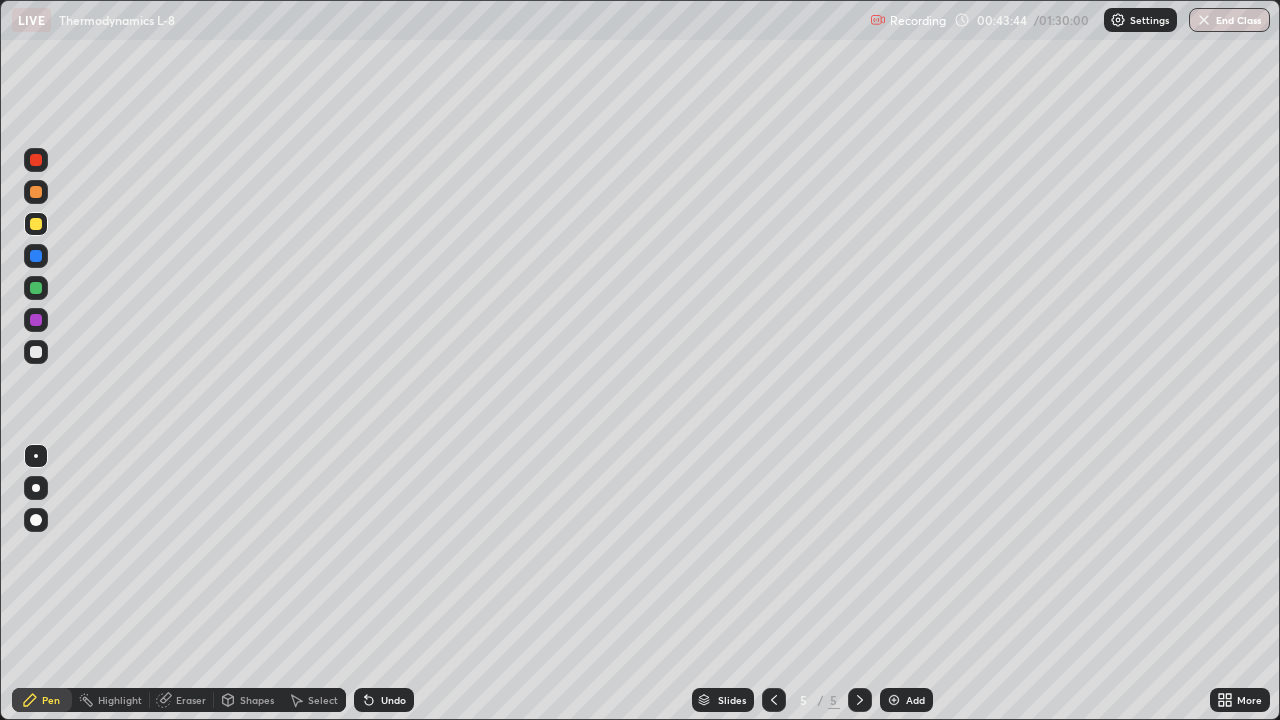 click at bounding box center (36, 352) 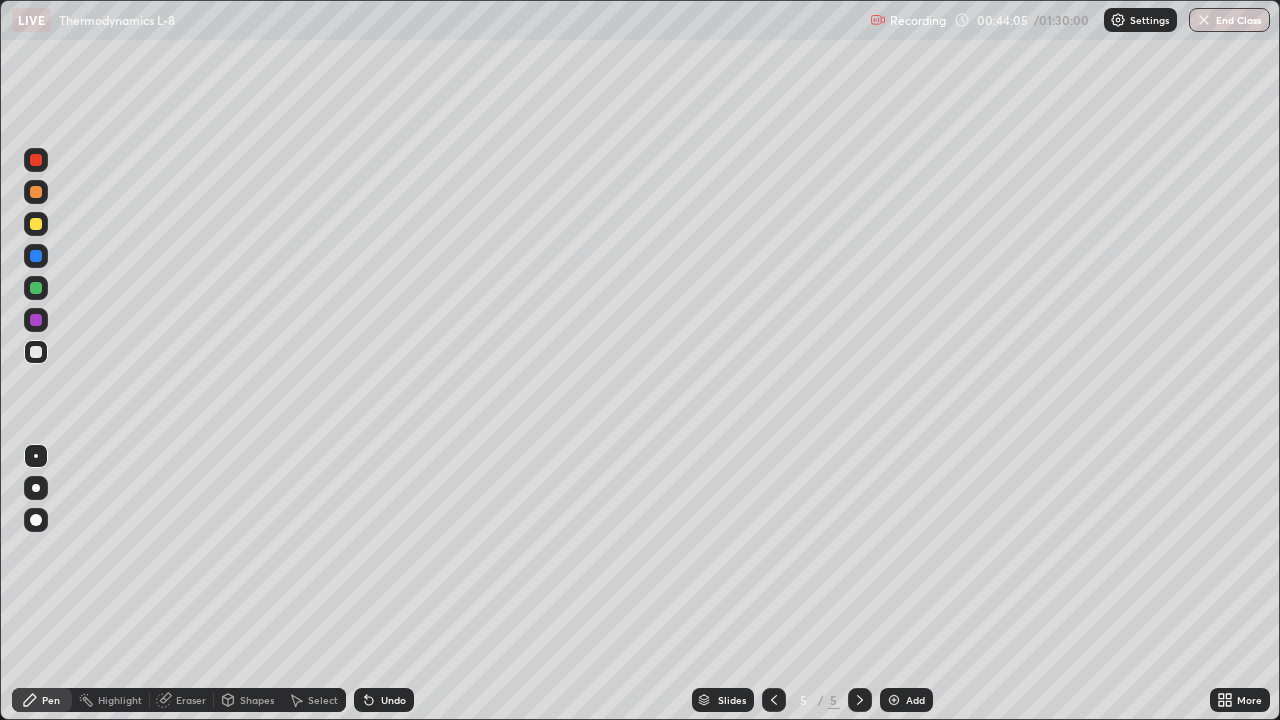 click at bounding box center (36, 352) 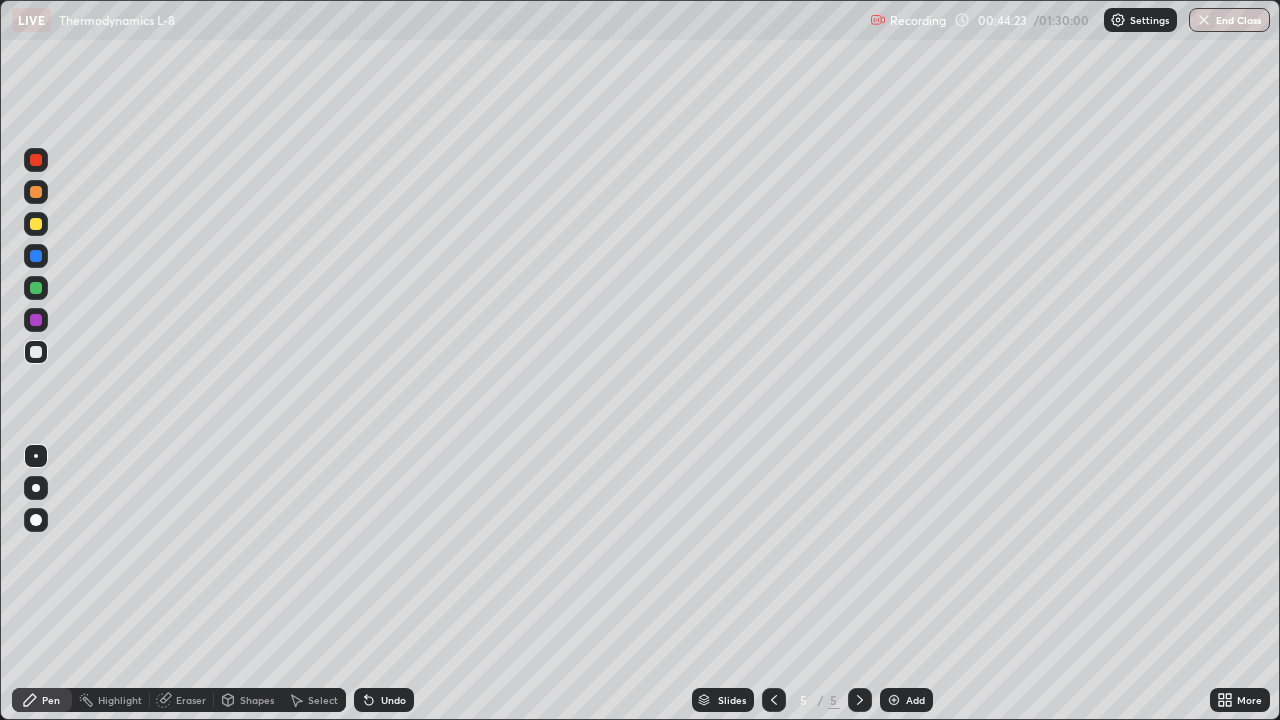 click at bounding box center [36, 288] 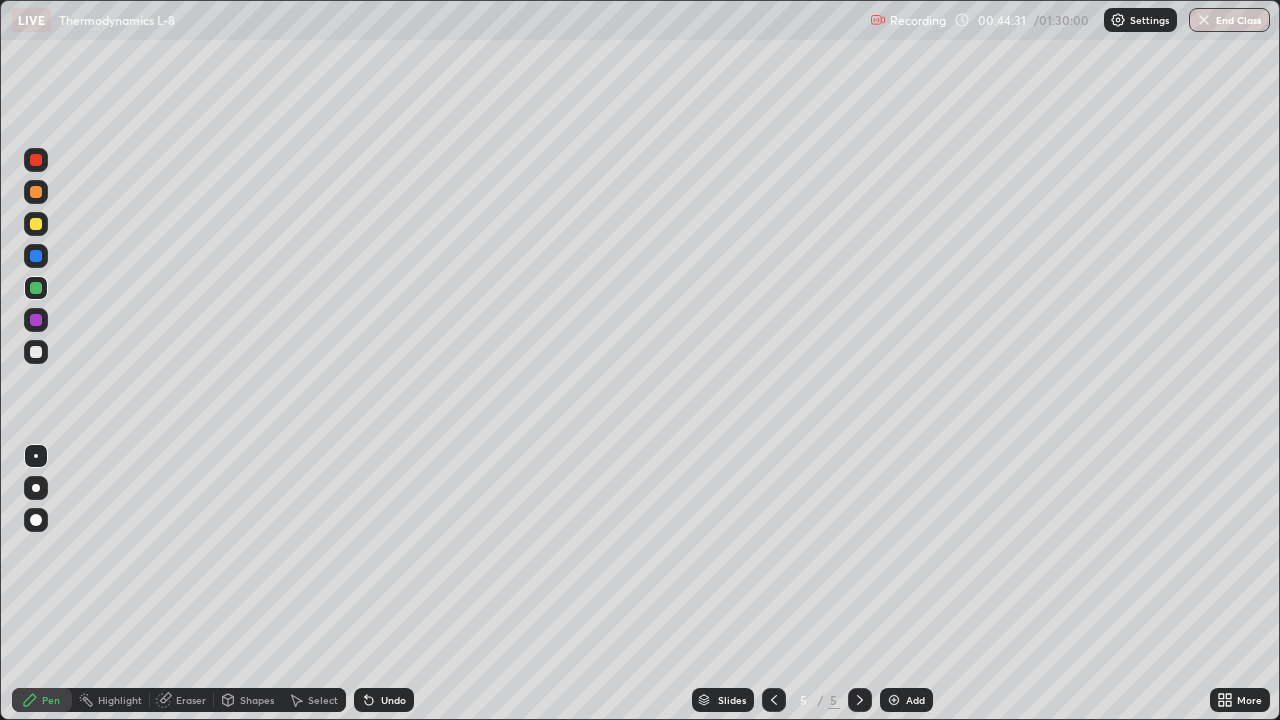 click at bounding box center [36, 352] 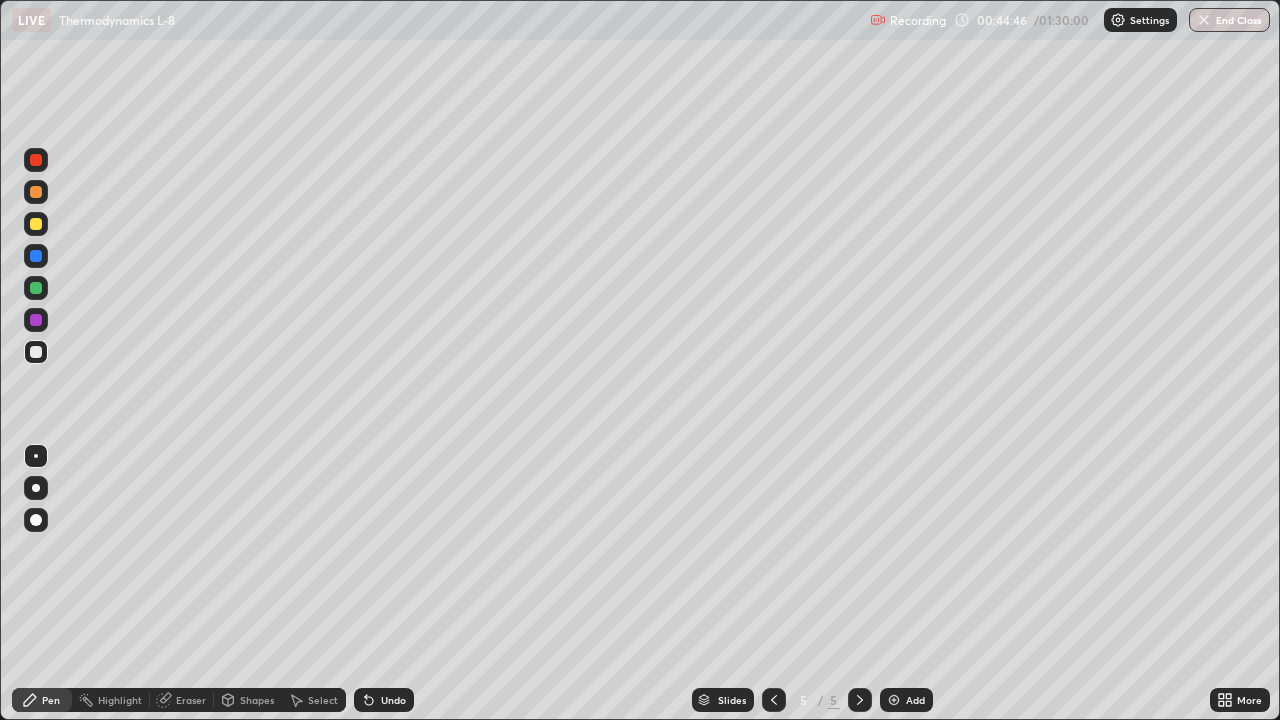 click at bounding box center [36, 224] 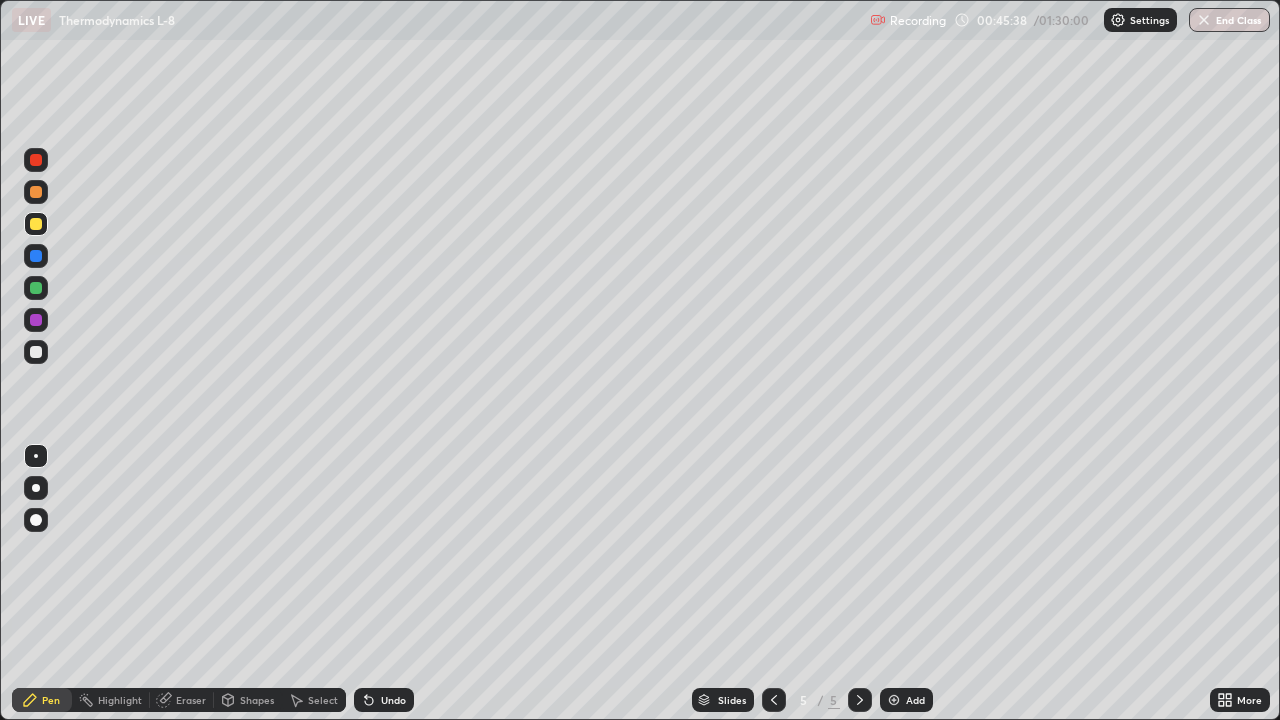 click on "Eraser" at bounding box center (191, 700) 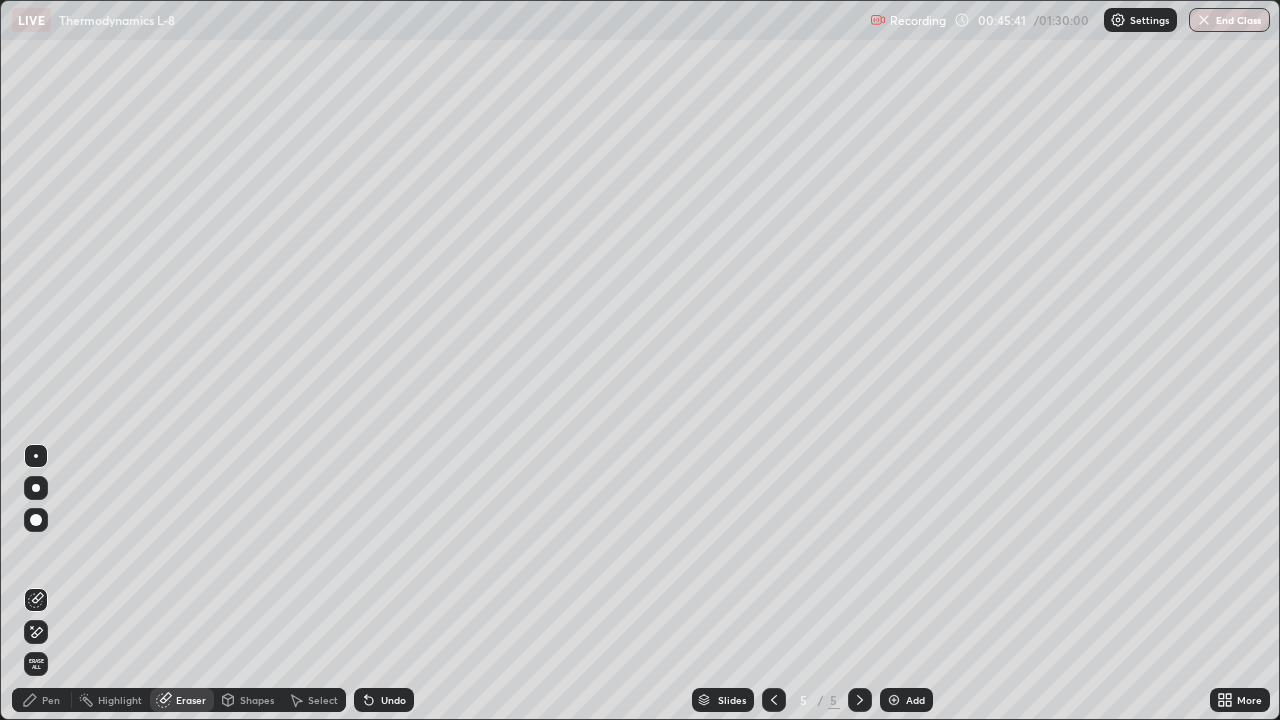 click on "Pen" at bounding box center [51, 700] 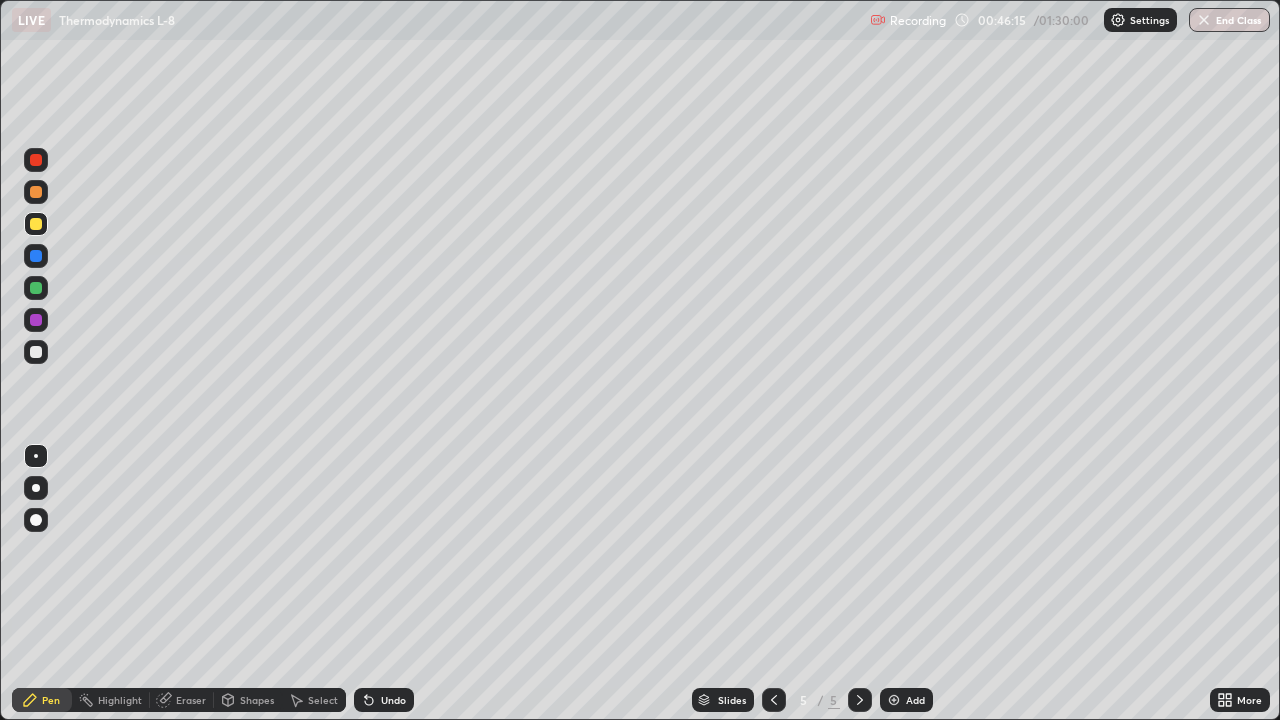 click at bounding box center (36, 288) 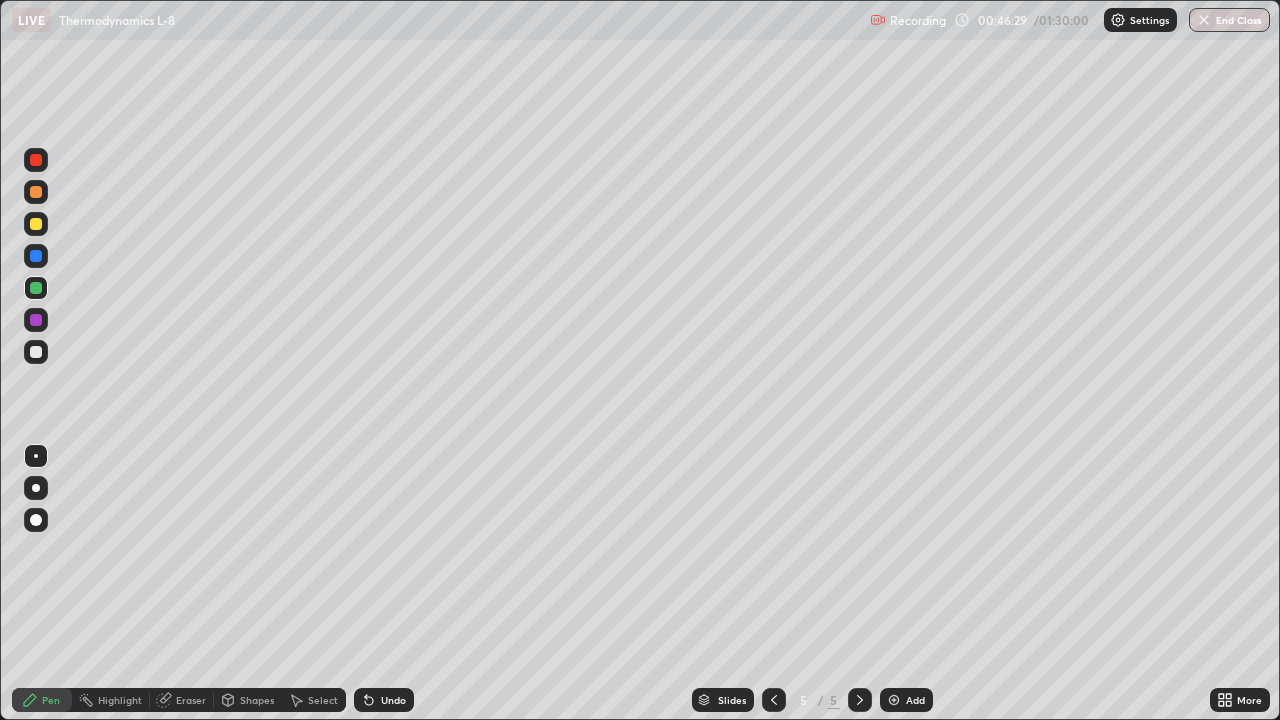 click on "Eraser" at bounding box center [191, 700] 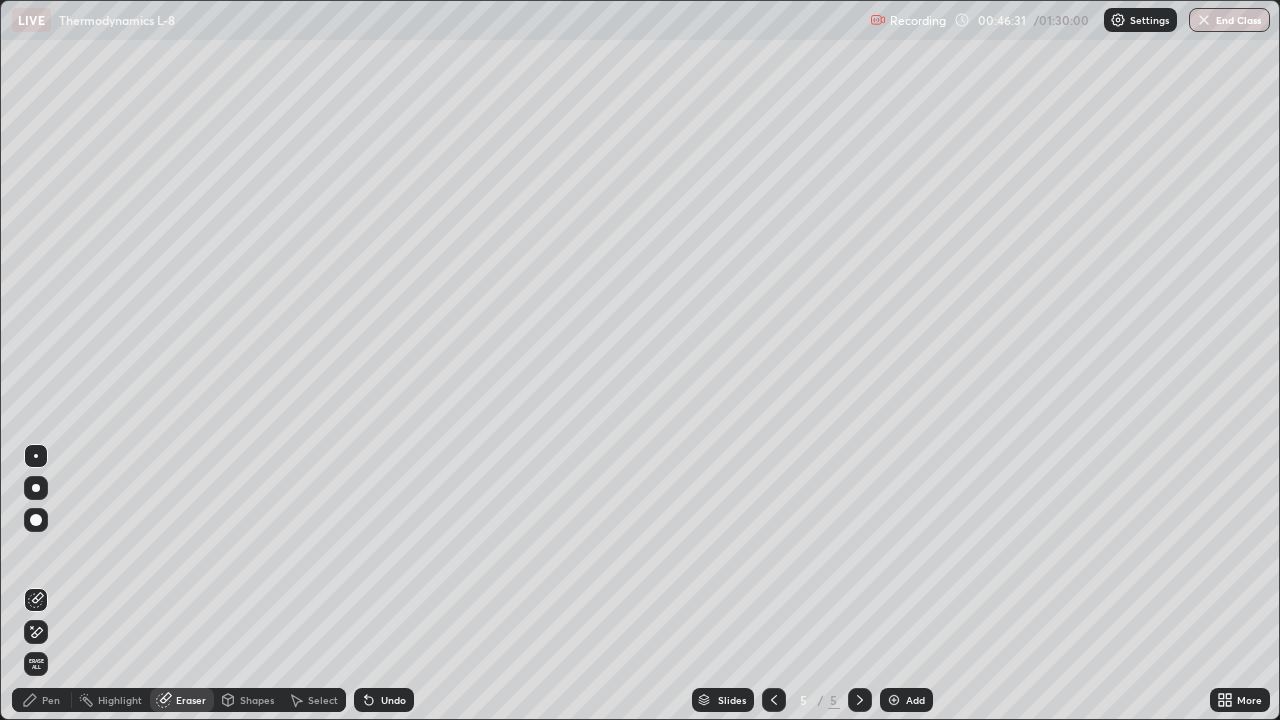 click on "Pen" at bounding box center (51, 700) 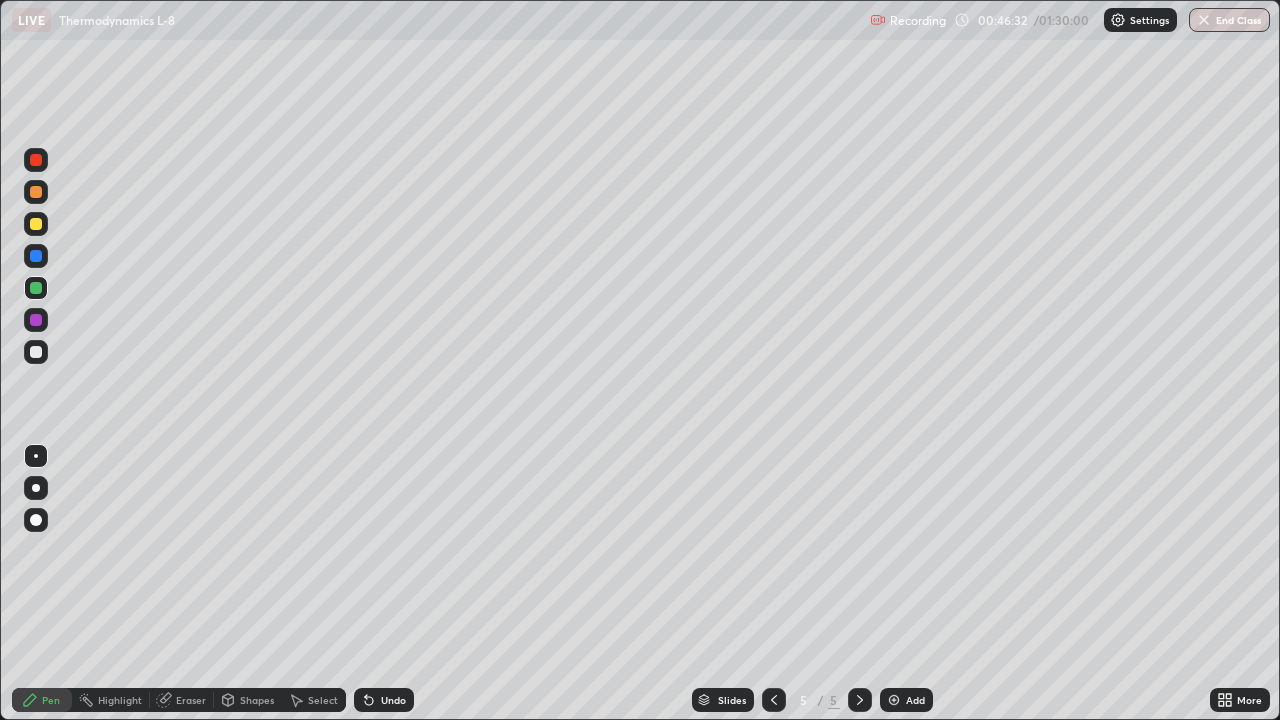 click at bounding box center [36, 352] 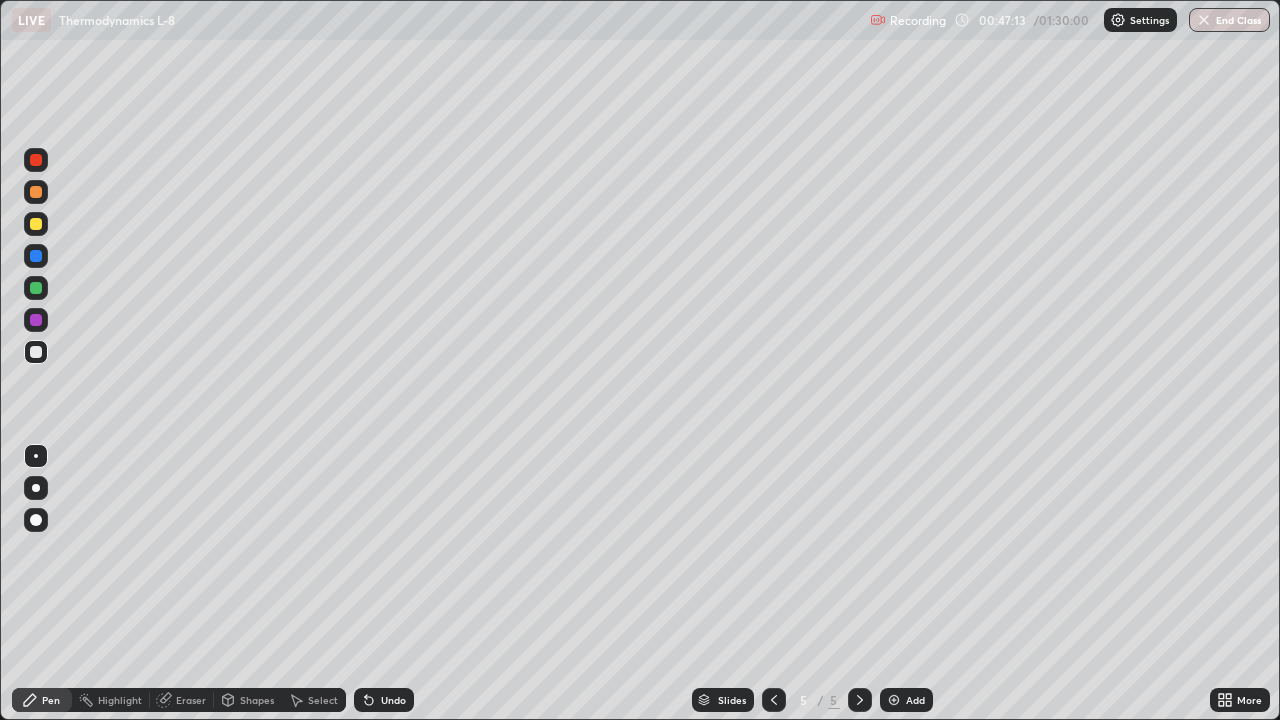 click at bounding box center [36, 224] 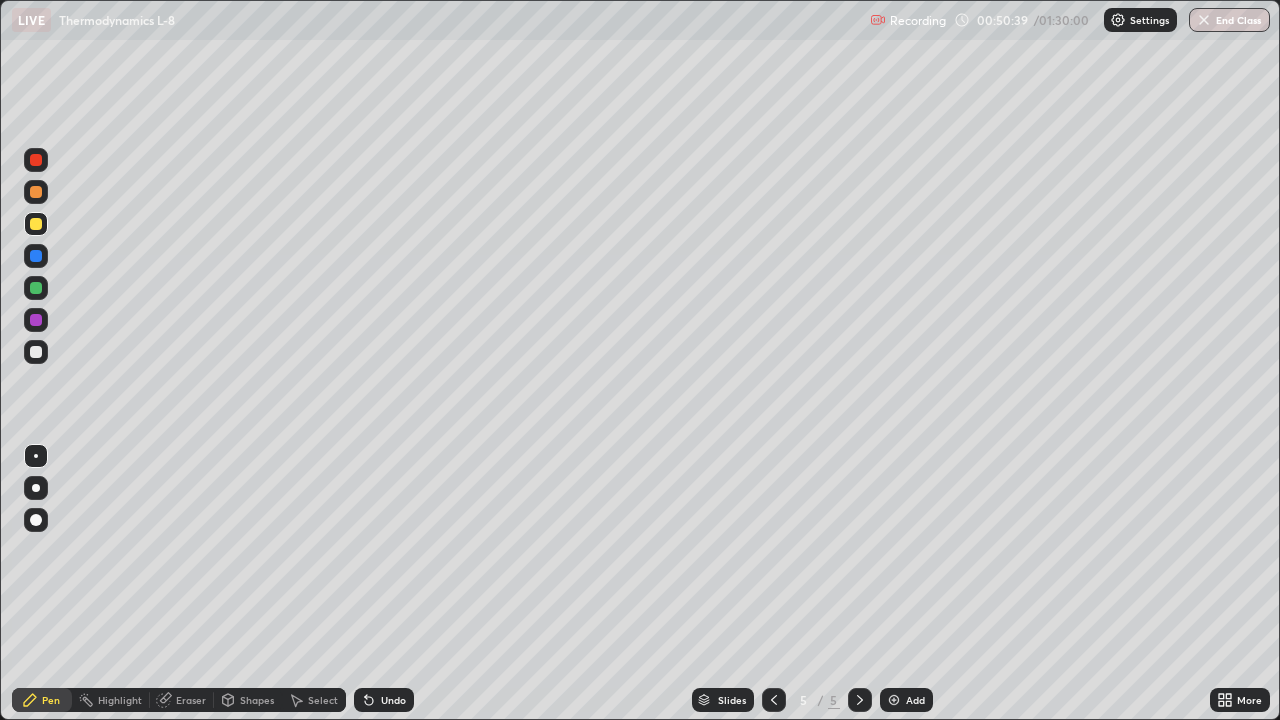 click at bounding box center (36, 352) 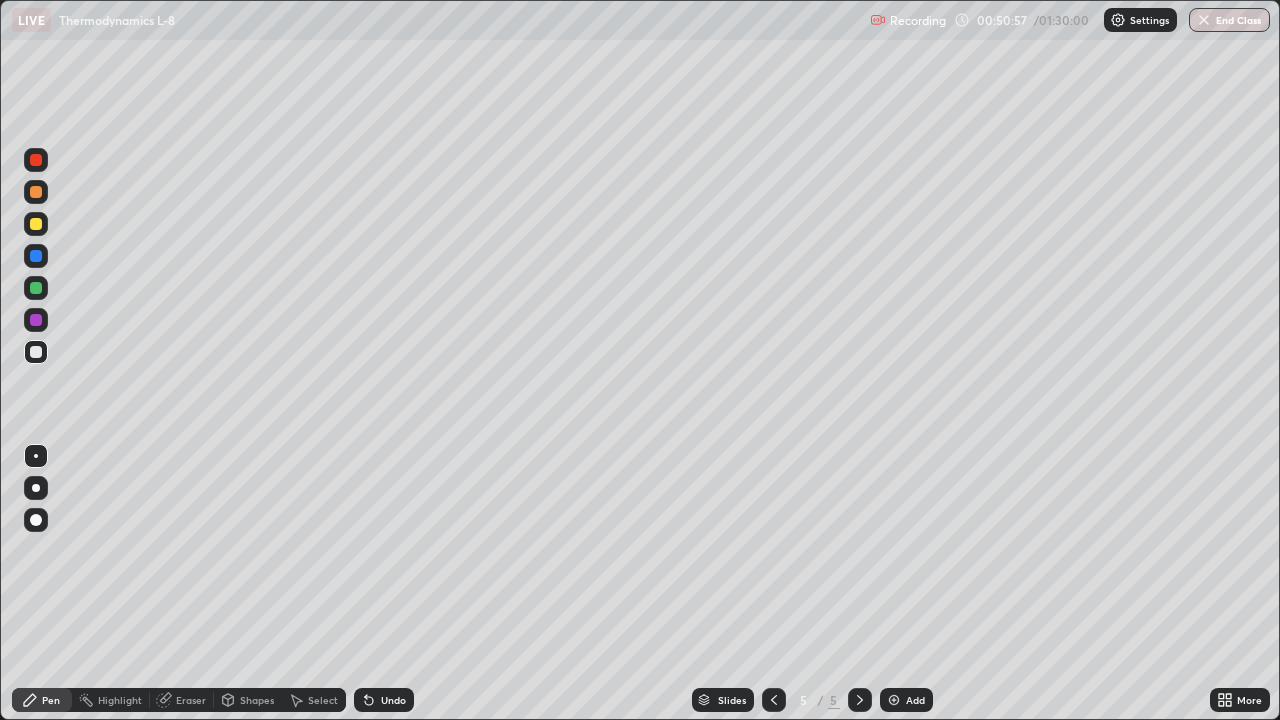 click on "Eraser" at bounding box center [191, 700] 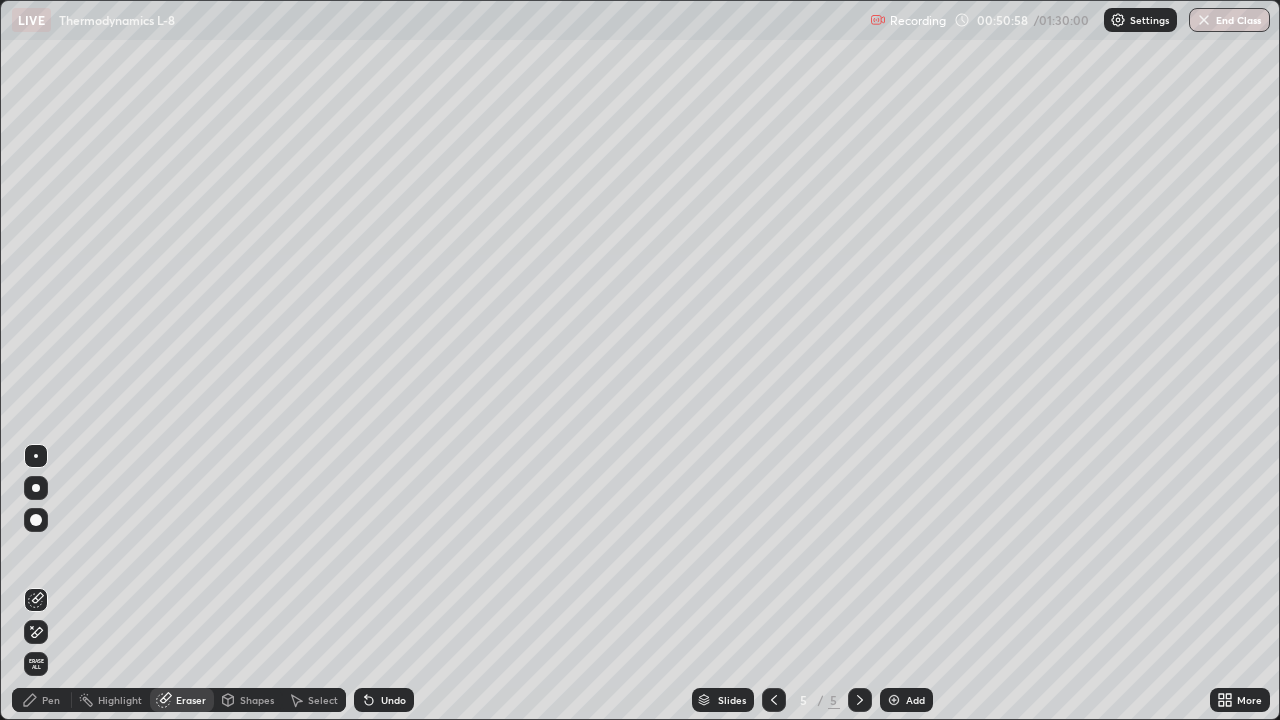 click on "Select" at bounding box center [323, 700] 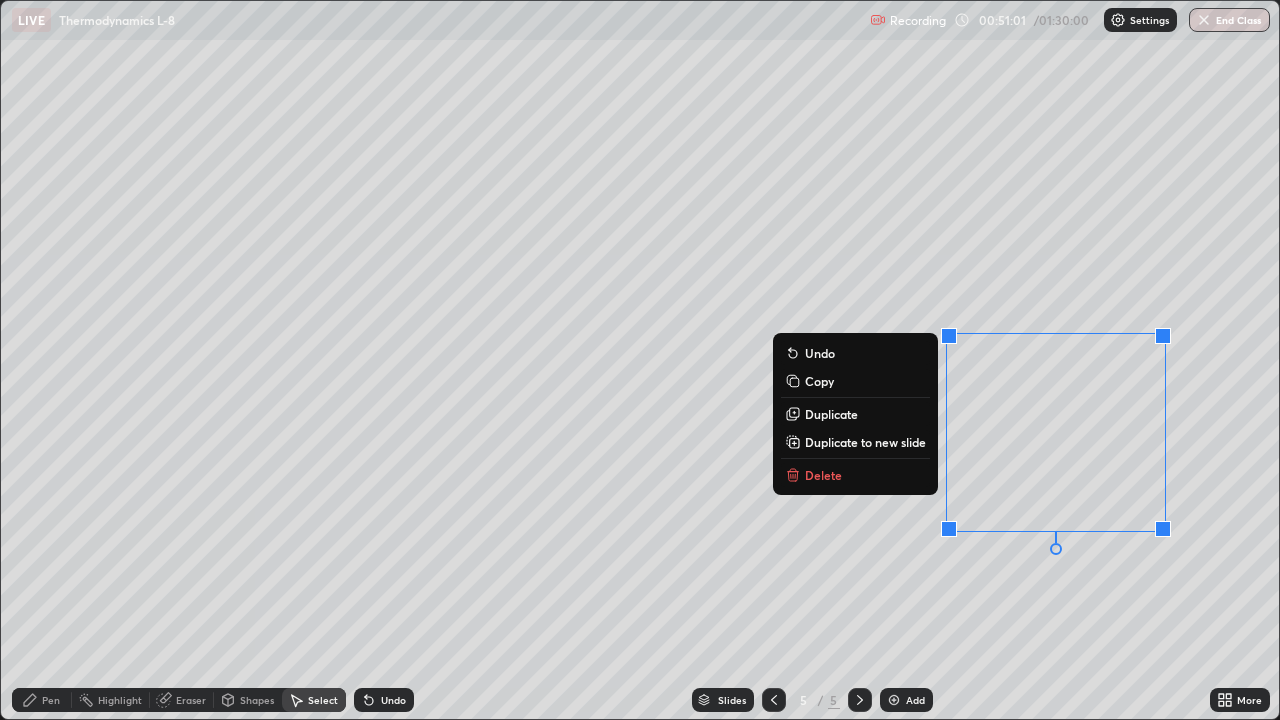 click on "Delete" at bounding box center [823, 475] 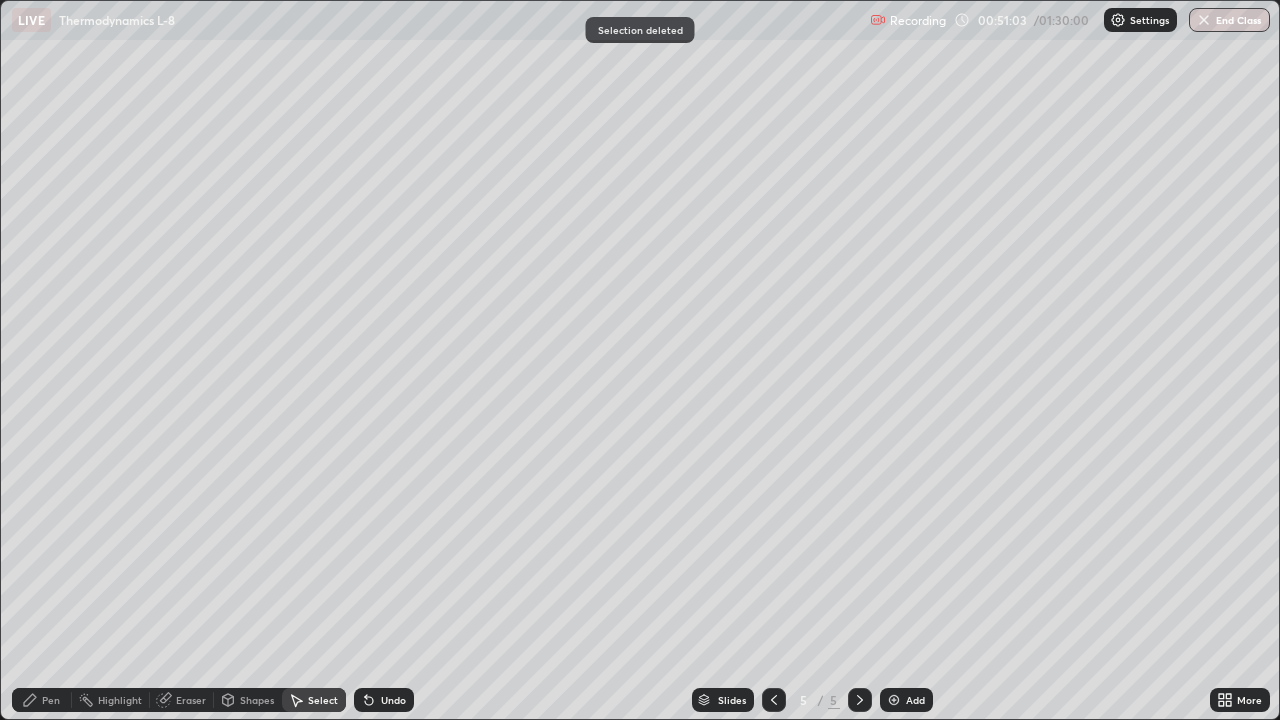 click on "Pen" at bounding box center (51, 700) 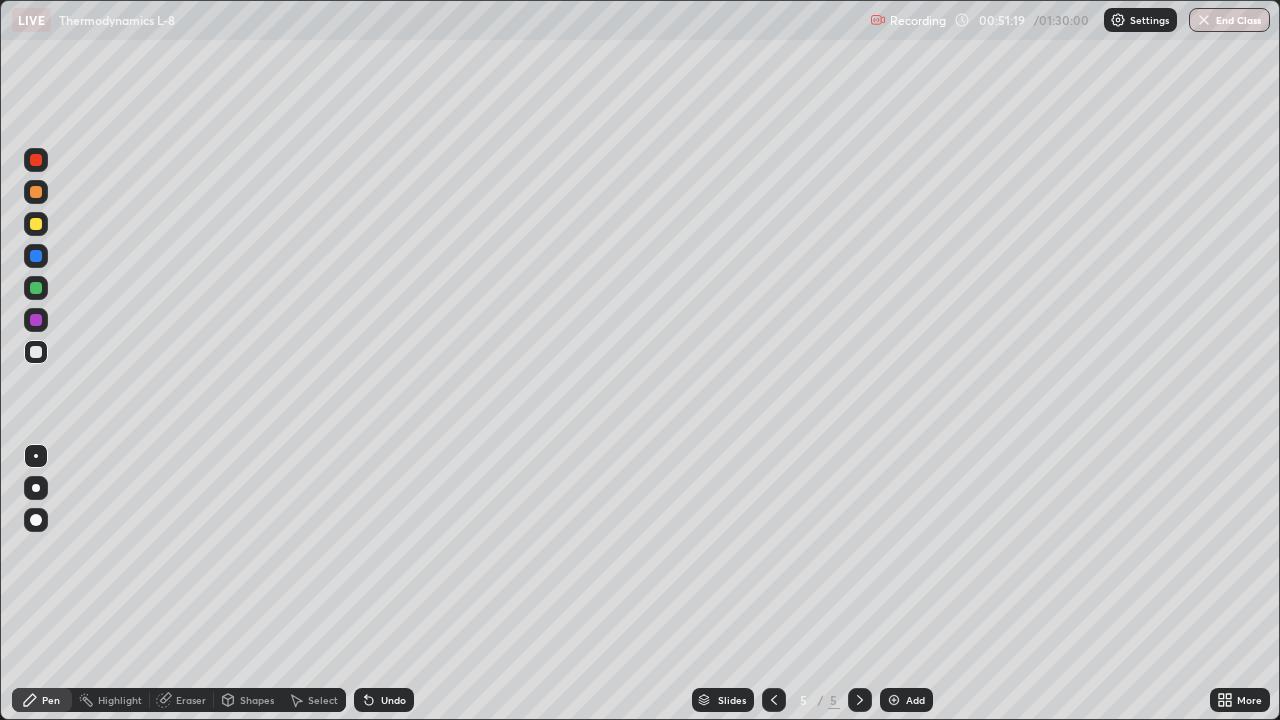 click at bounding box center [36, 224] 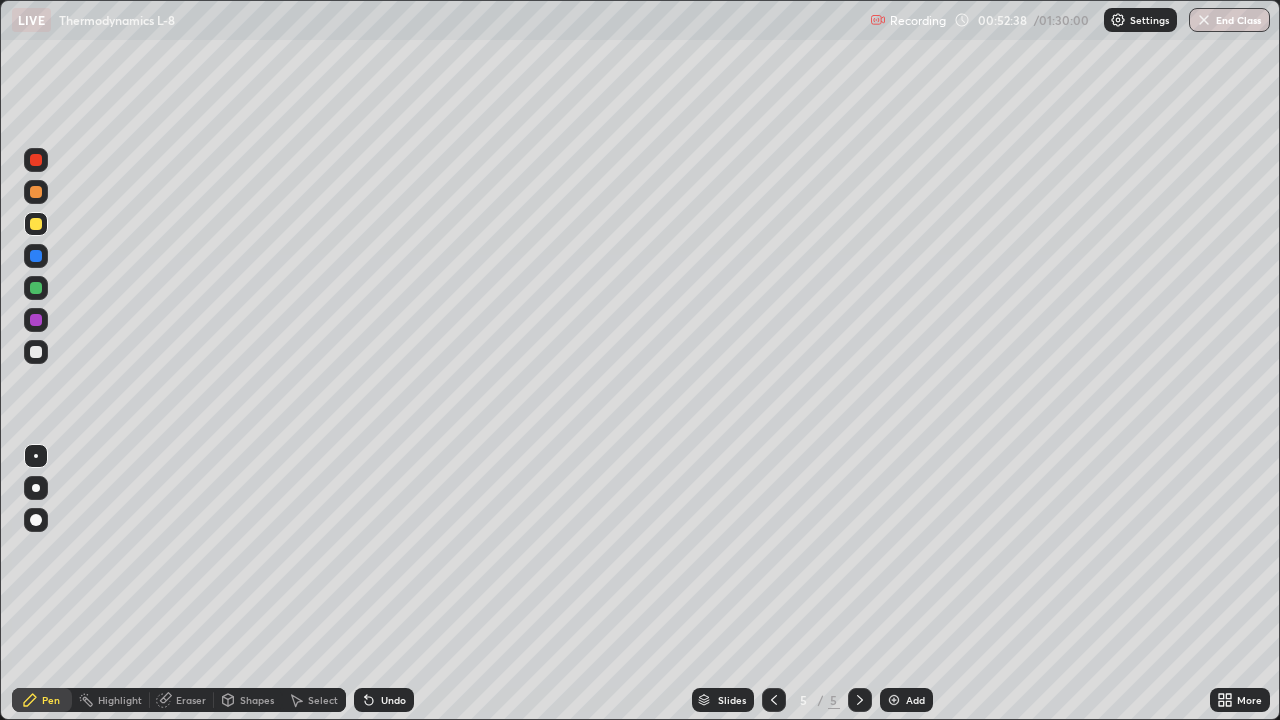 click at bounding box center [36, 352] 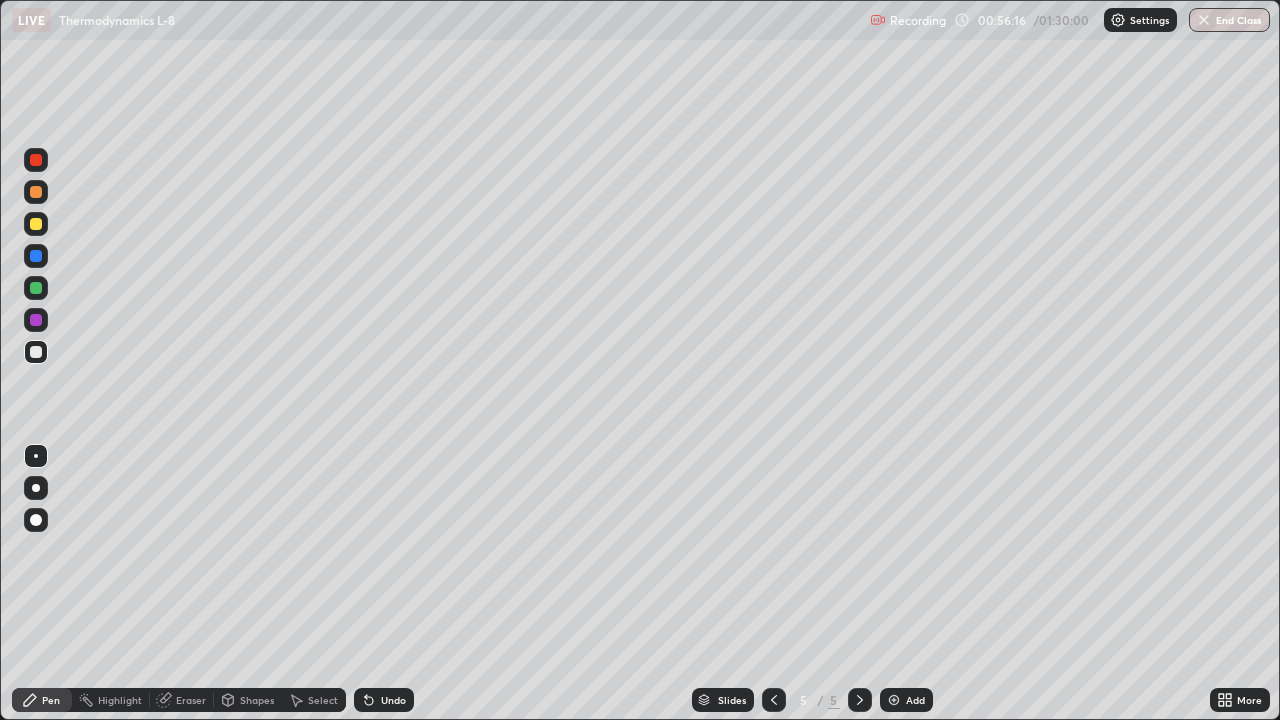 click at bounding box center [894, 700] 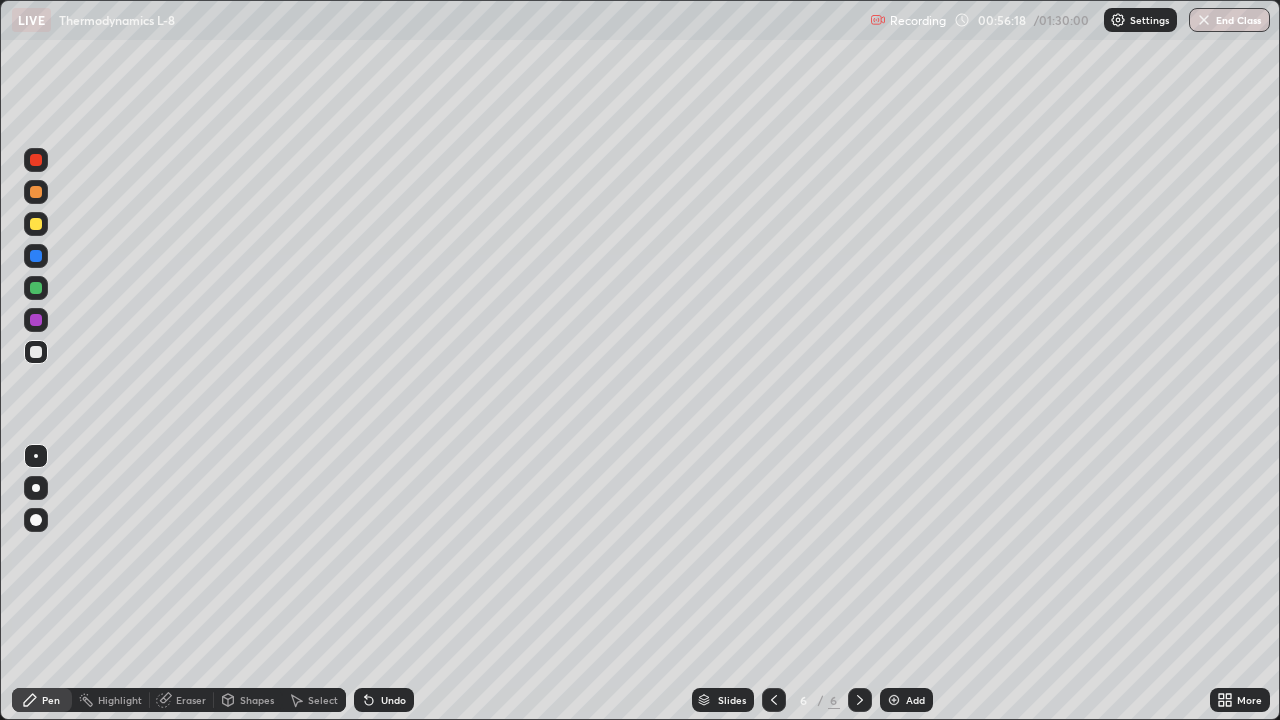 click at bounding box center (36, 352) 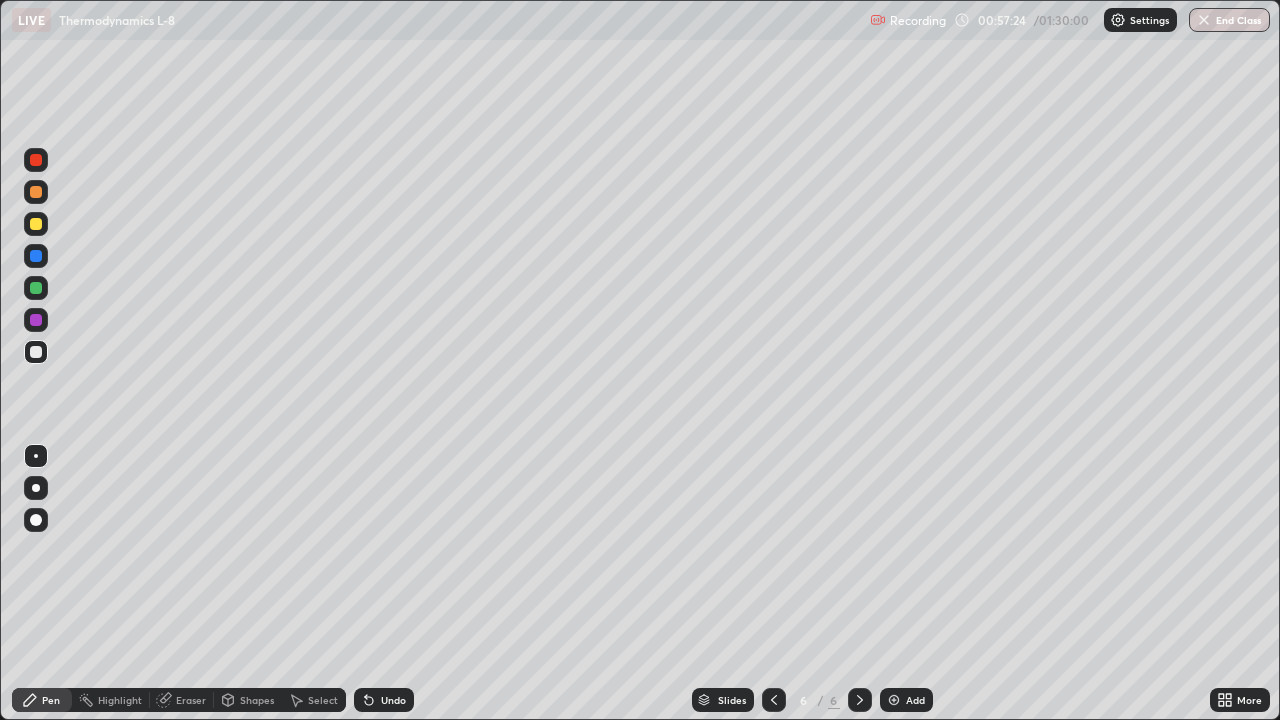 click on "Eraser" at bounding box center [191, 700] 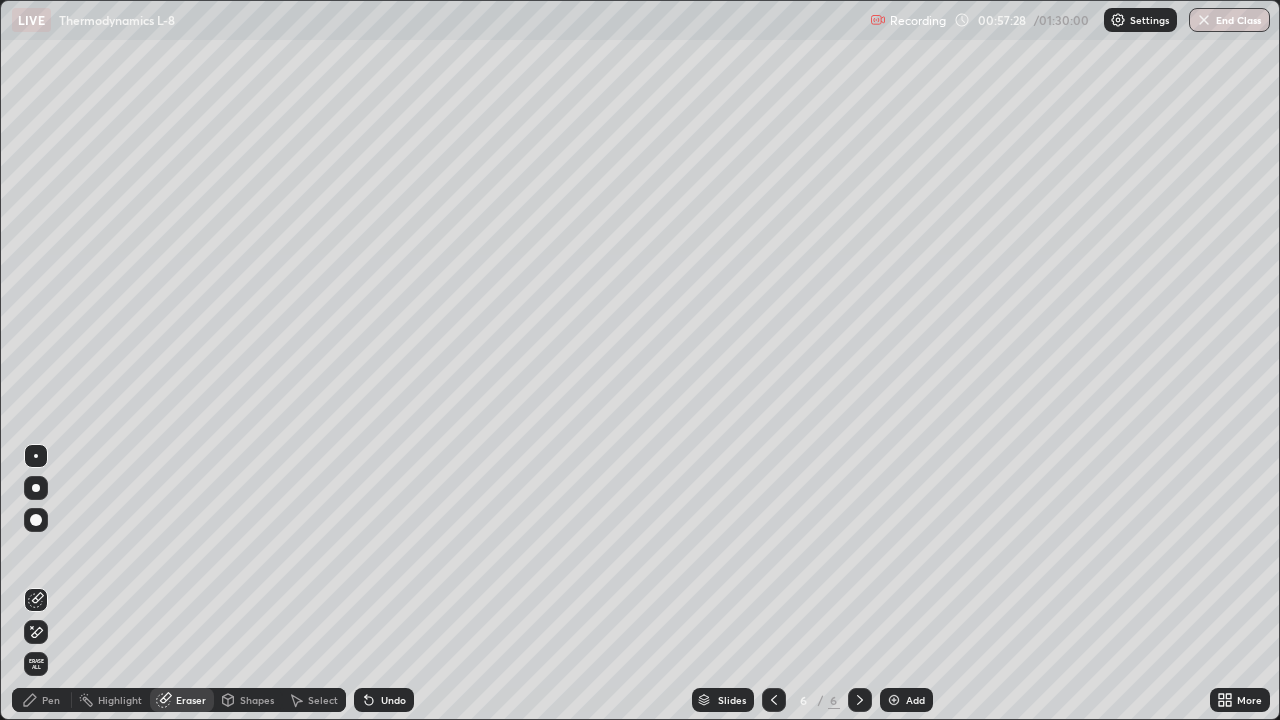 click on "Select" at bounding box center [323, 700] 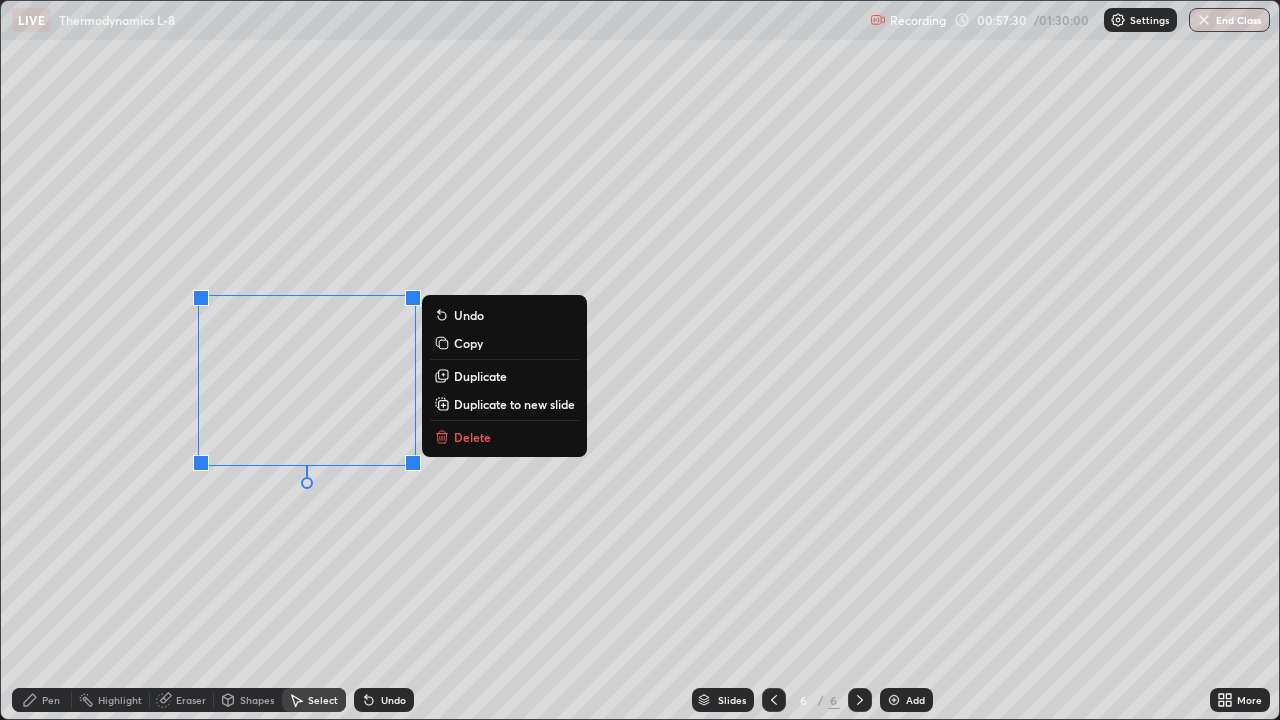 click on "Delete" at bounding box center (472, 437) 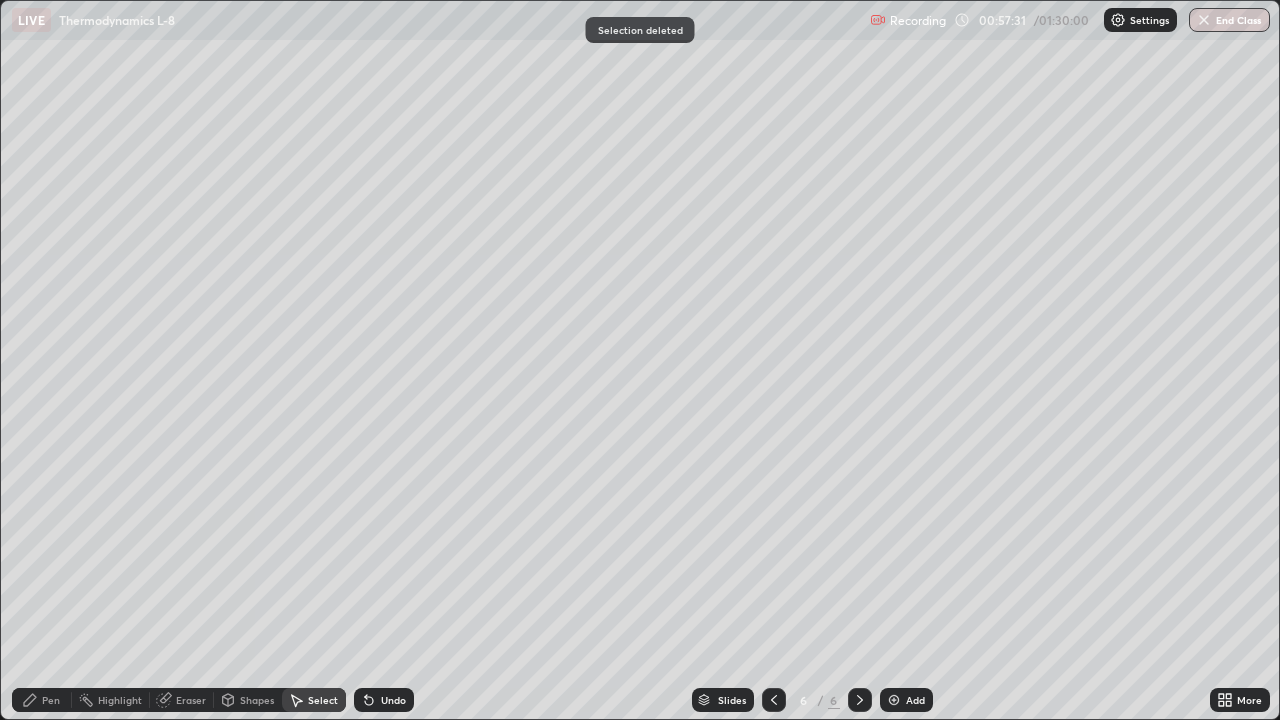 click on "Pen" at bounding box center (51, 700) 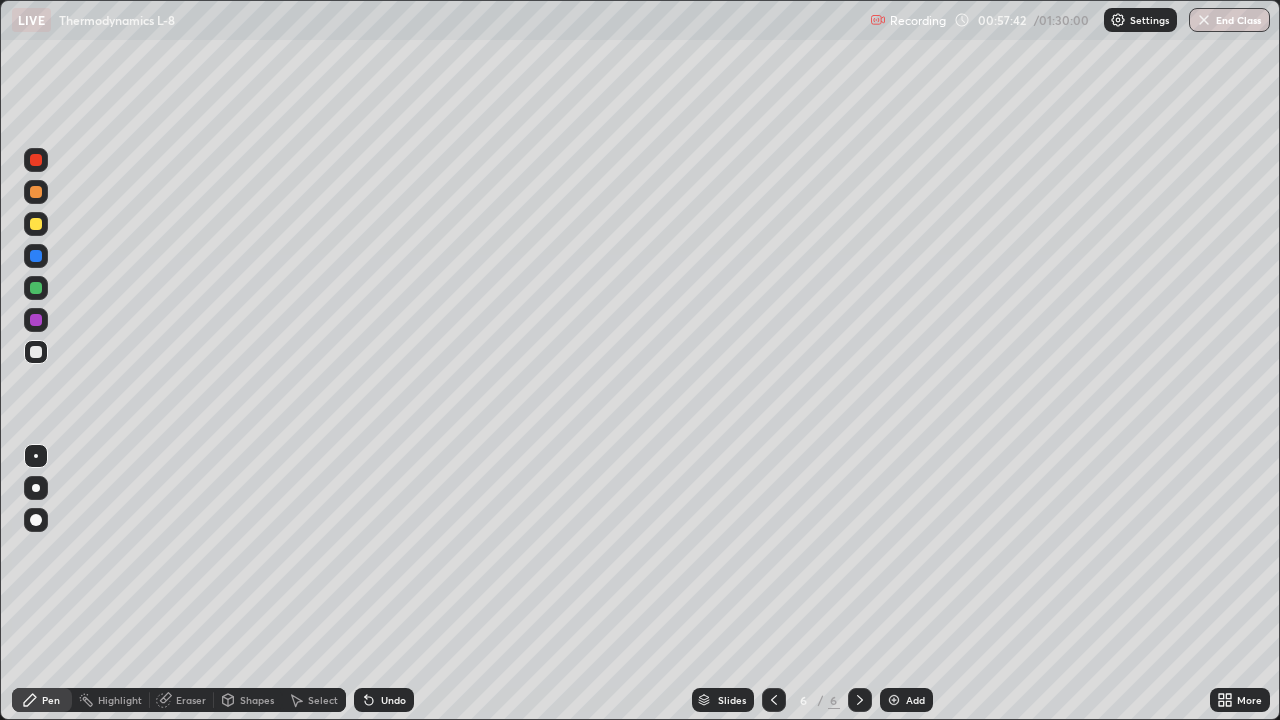 click on "Eraser" at bounding box center [191, 700] 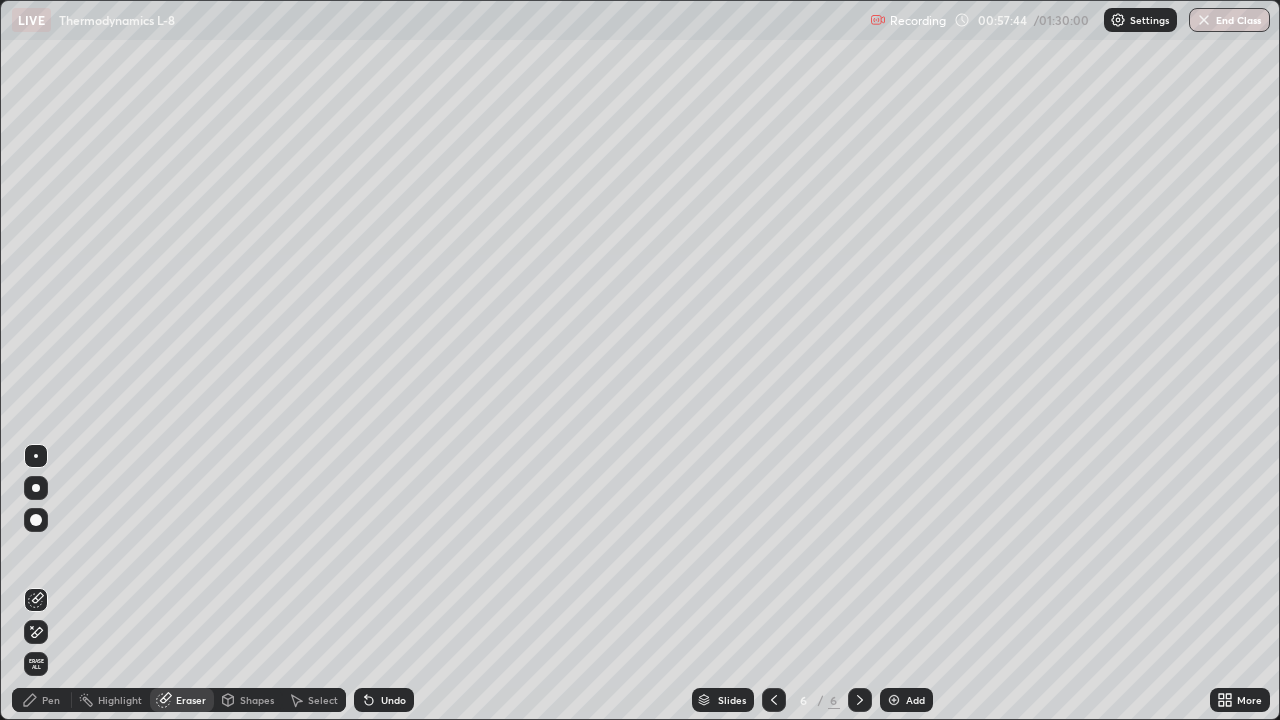 click on "Pen" at bounding box center [42, 700] 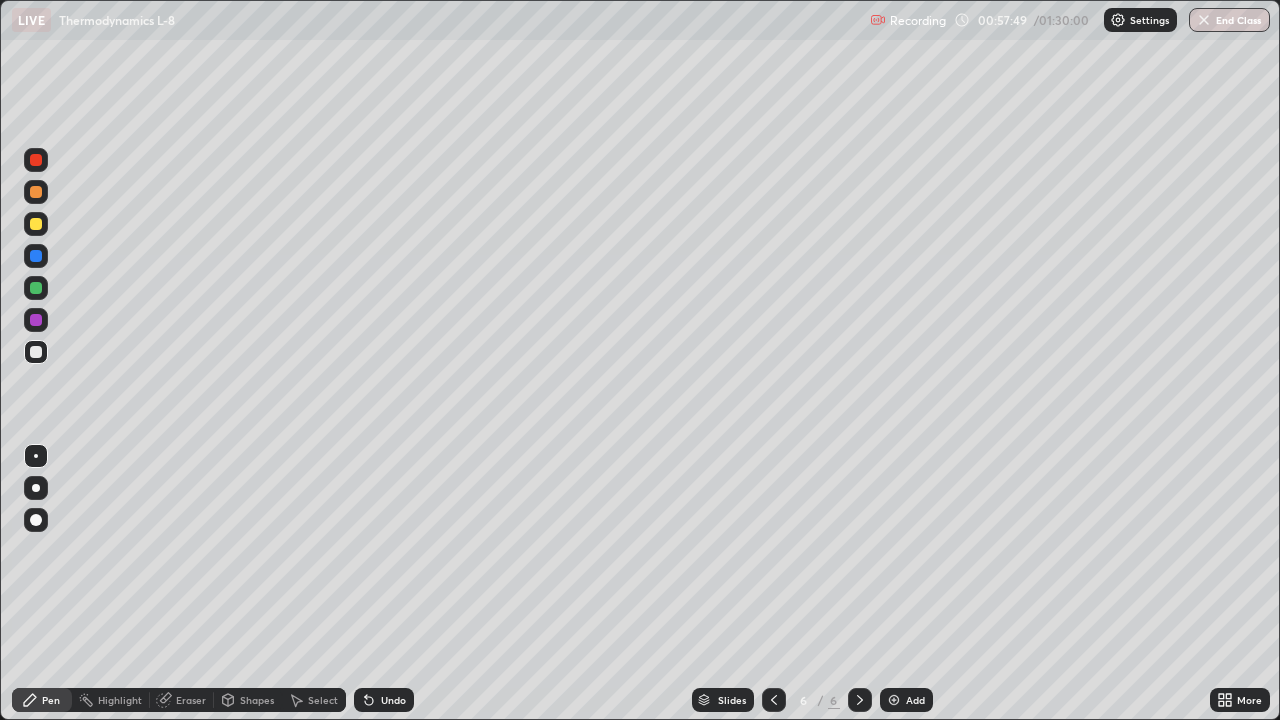 click at bounding box center [36, 224] 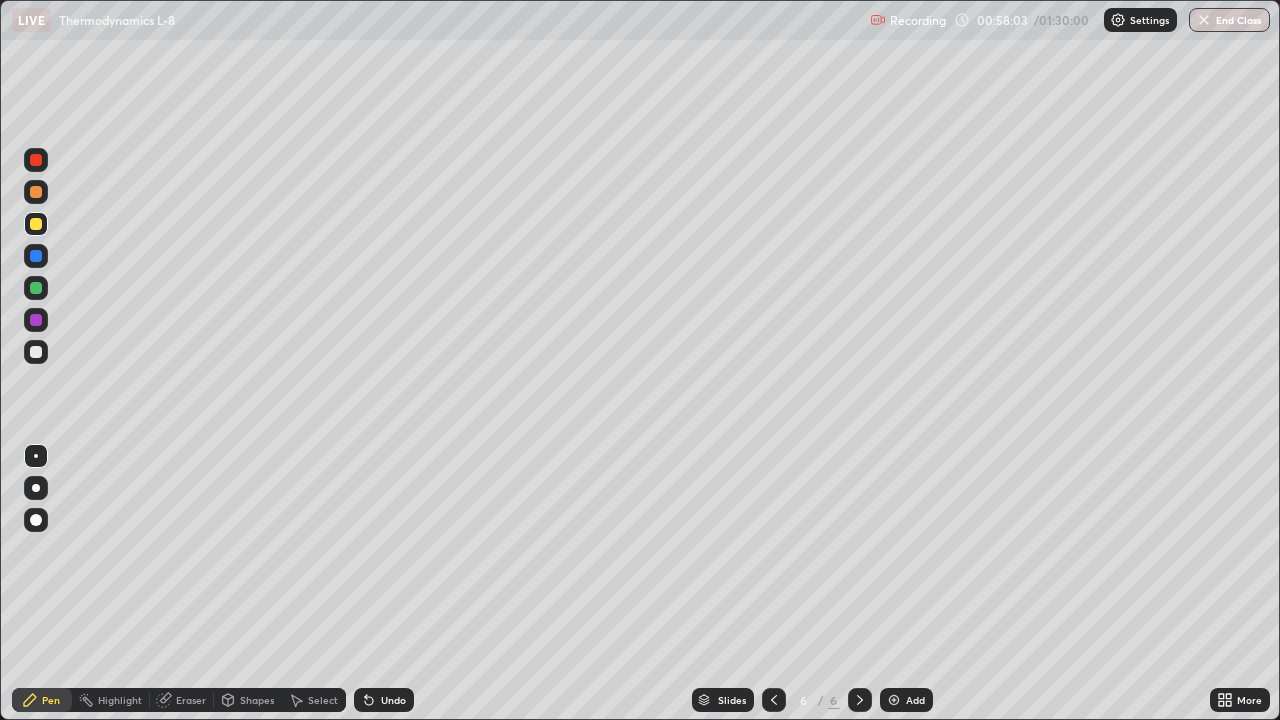 click at bounding box center [36, 352] 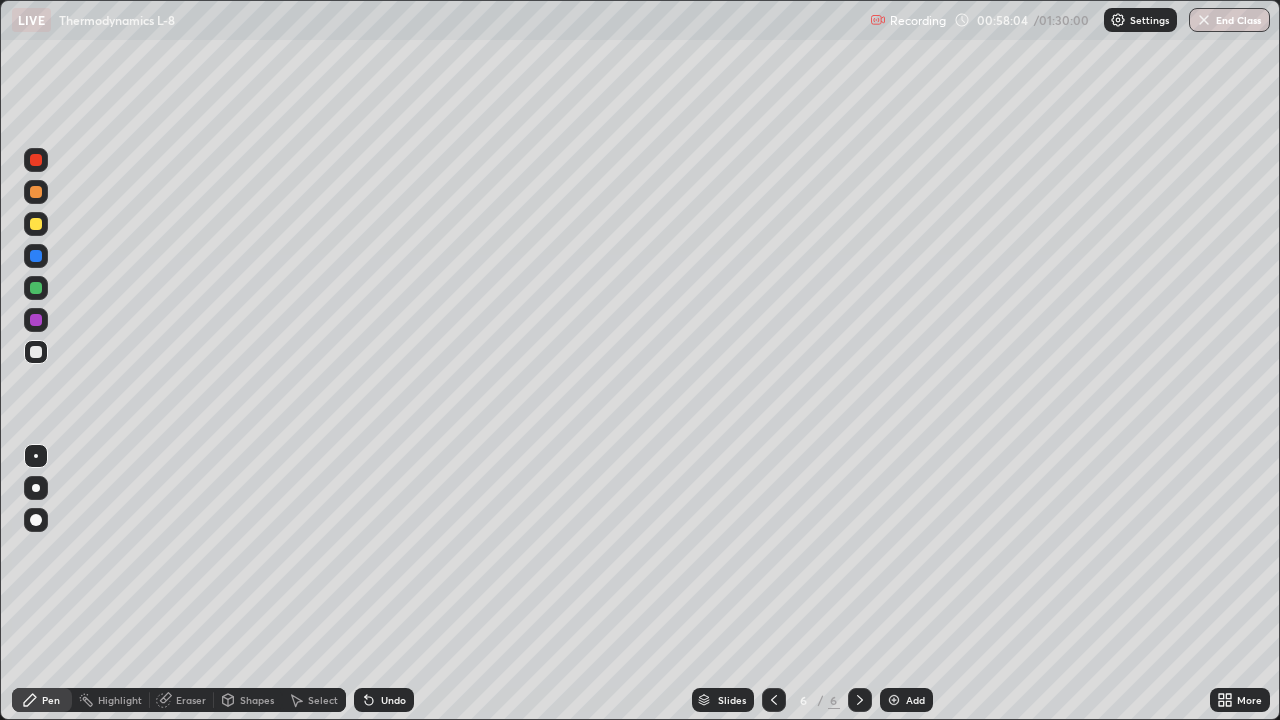click at bounding box center [36, 288] 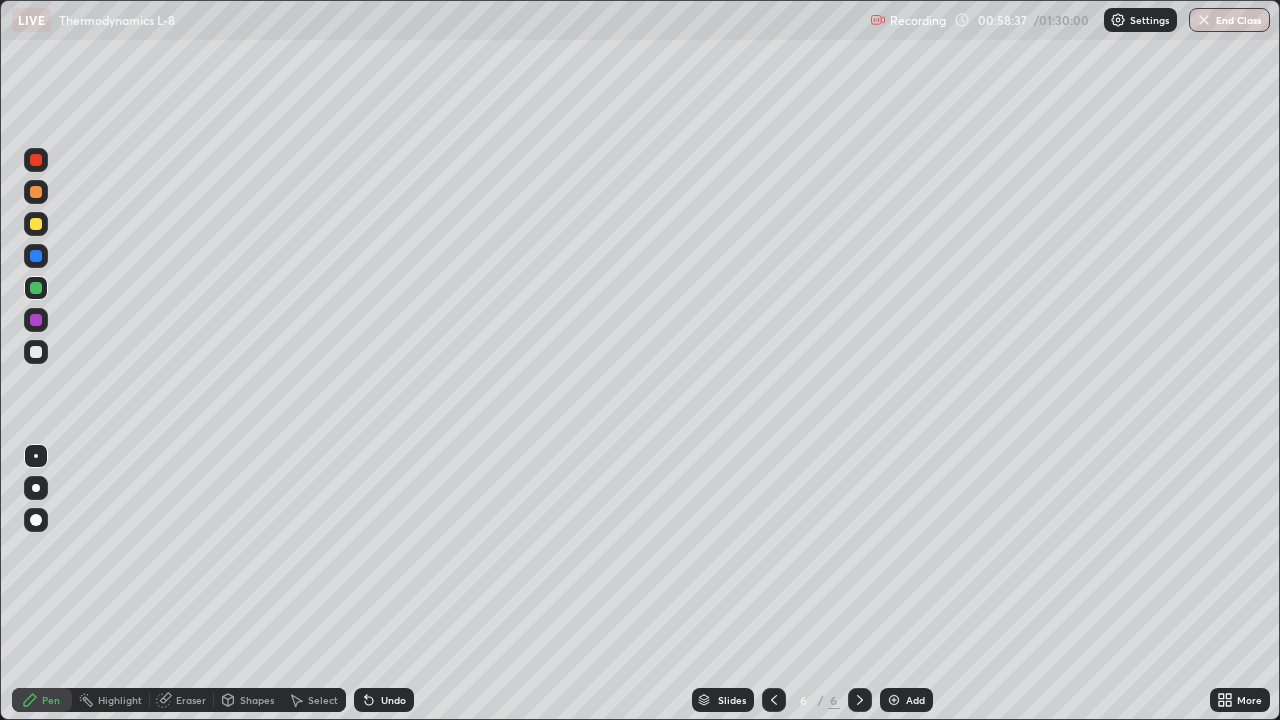 click at bounding box center [36, 352] 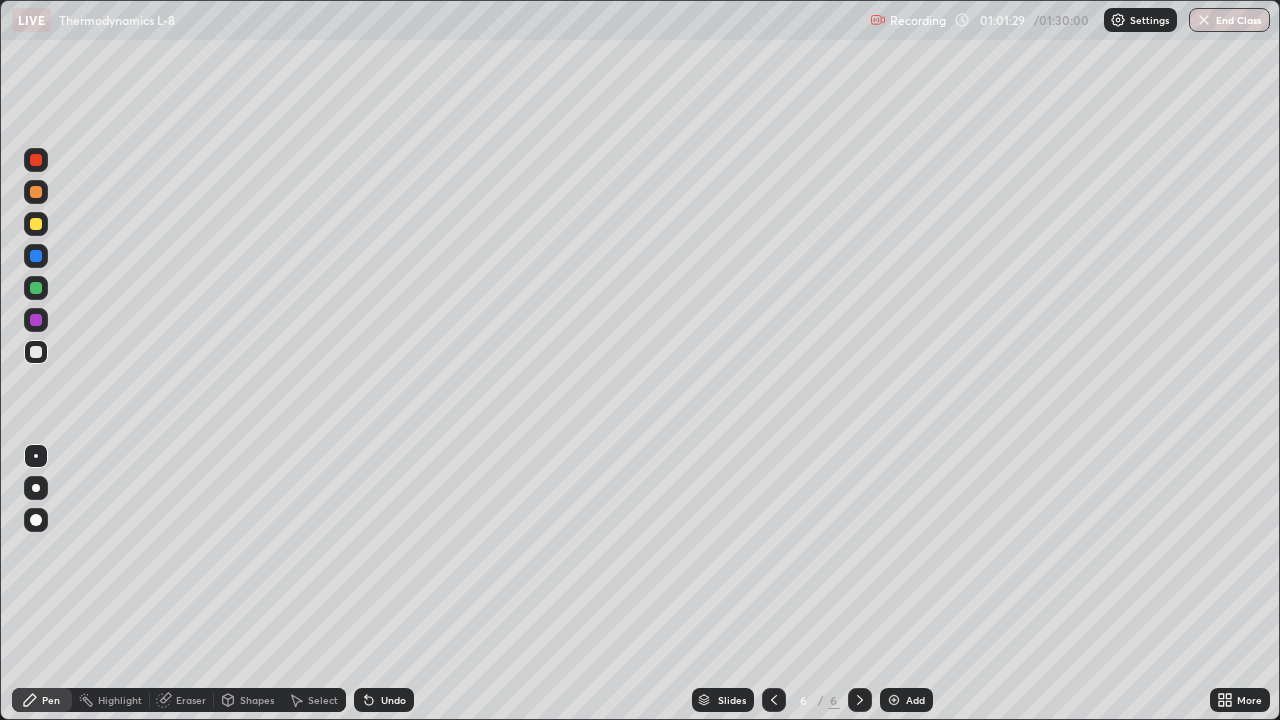click at bounding box center (36, 352) 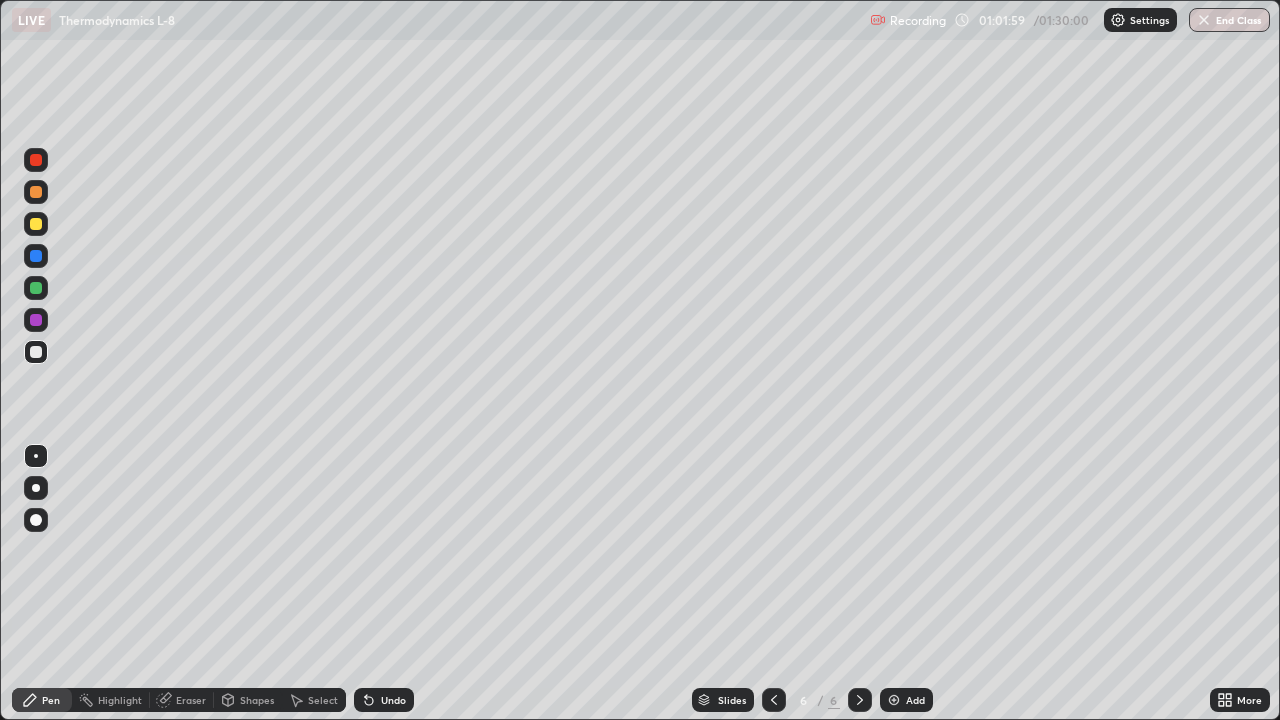 click at bounding box center [36, 224] 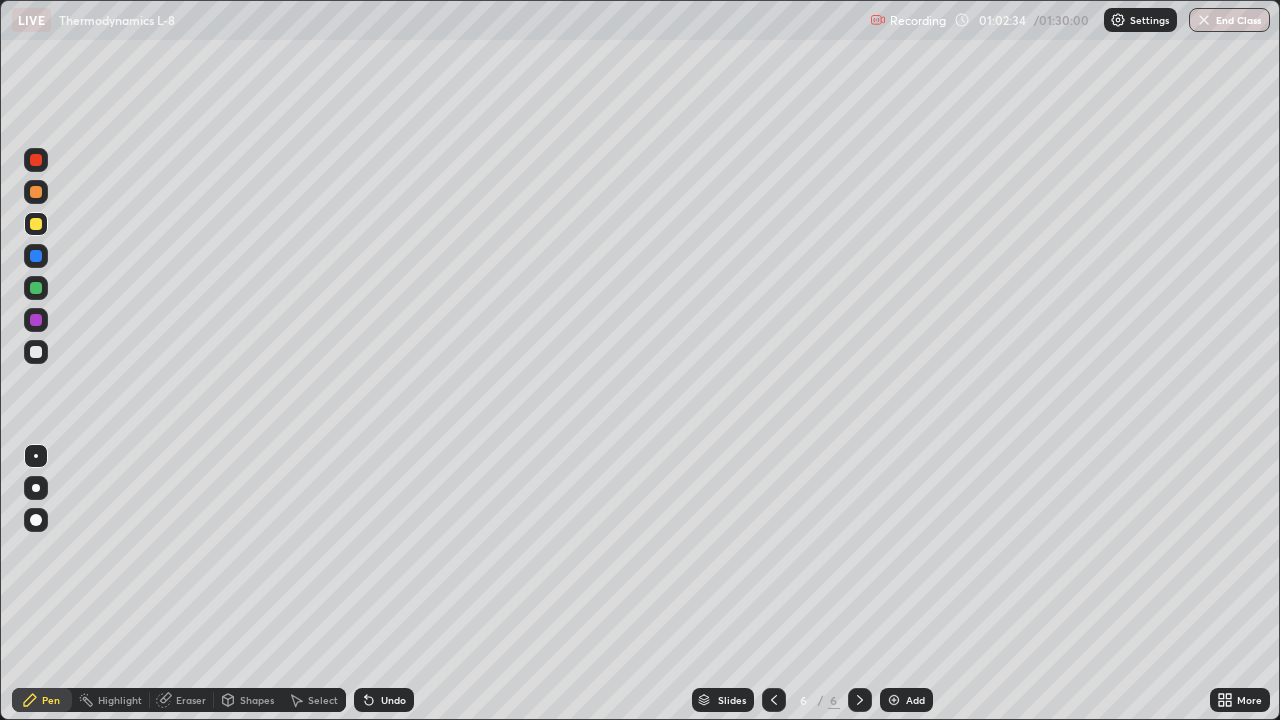 click at bounding box center [36, 192] 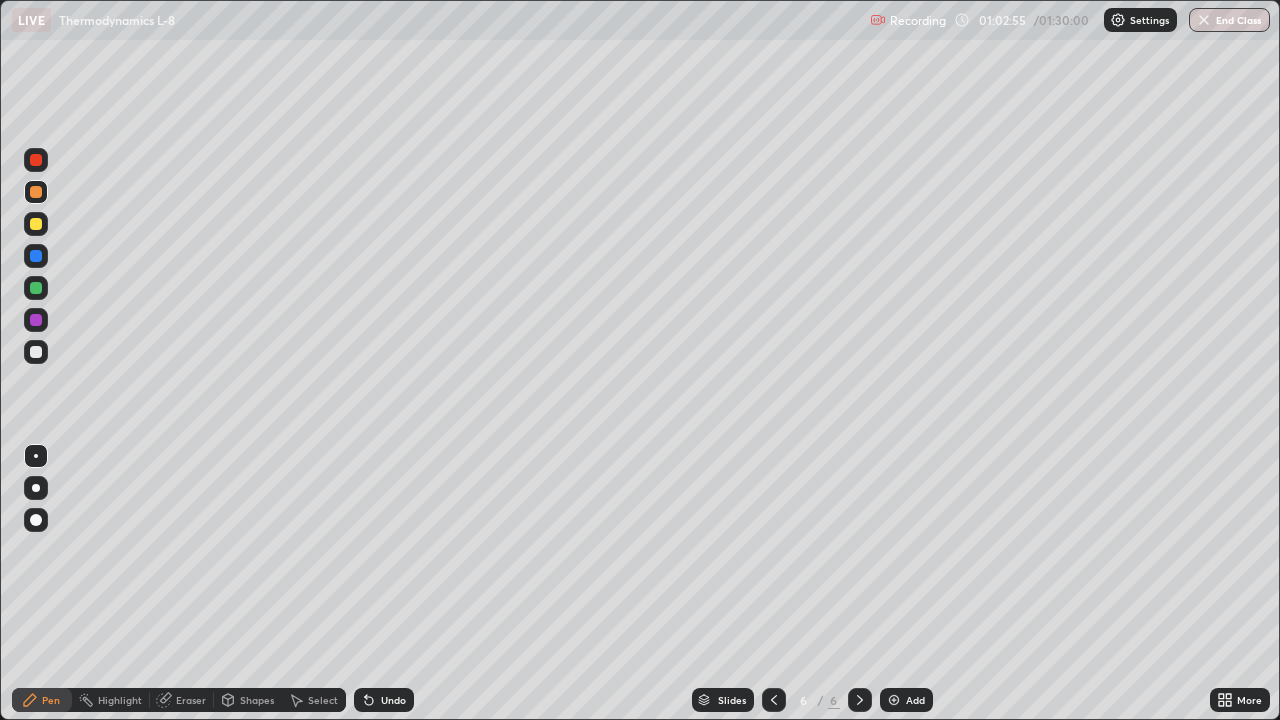 click at bounding box center (36, 352) 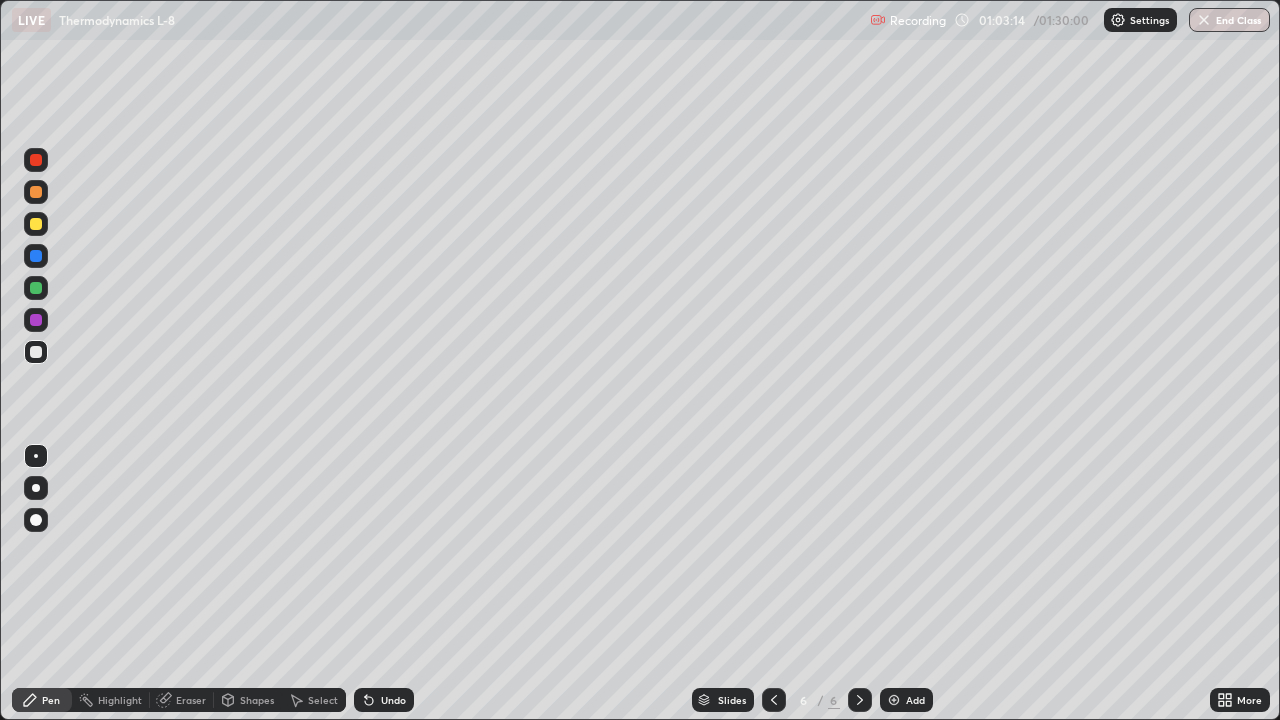 click at bounding box center (36, 224) 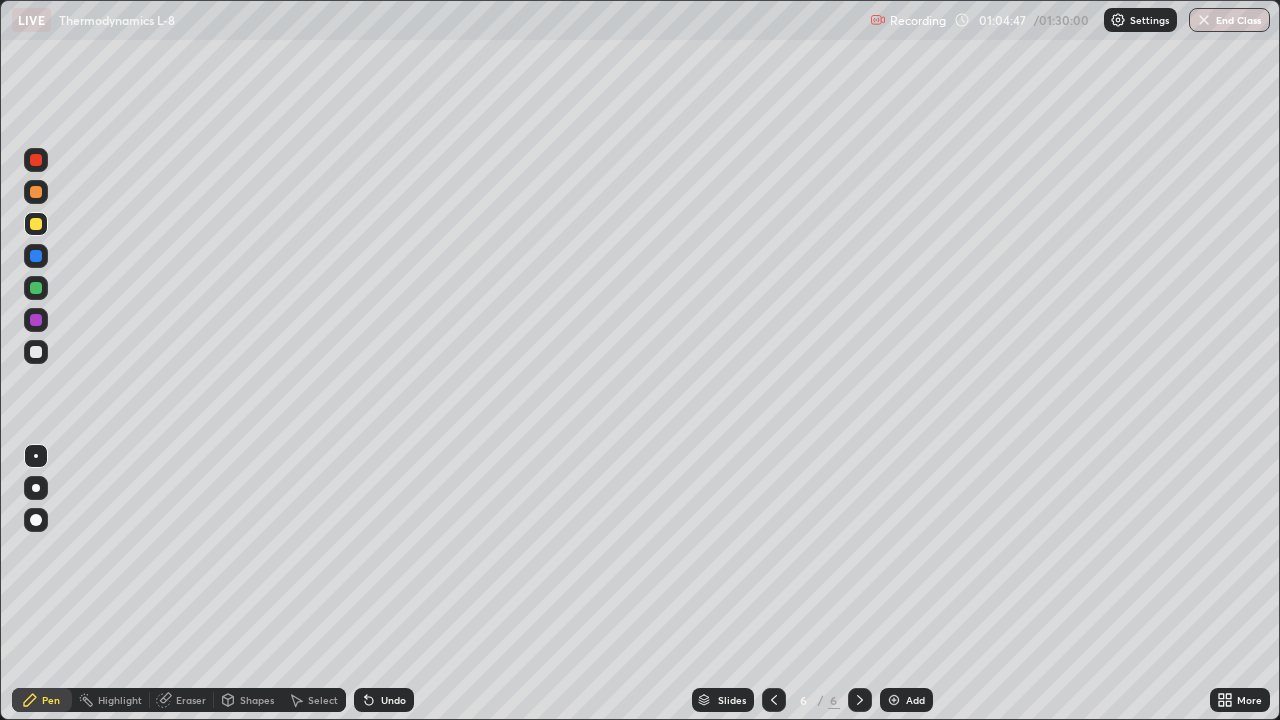 click at bounding box center (894, 700) 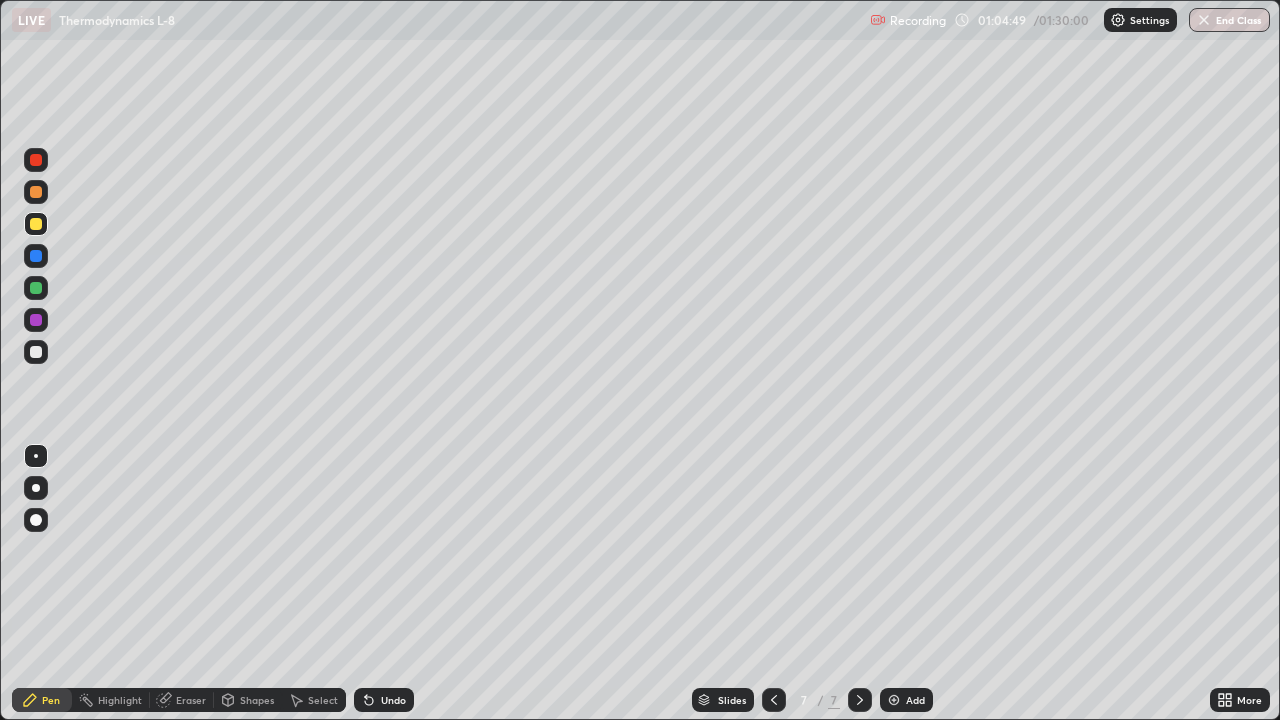 click at bounding box center [36, 352] 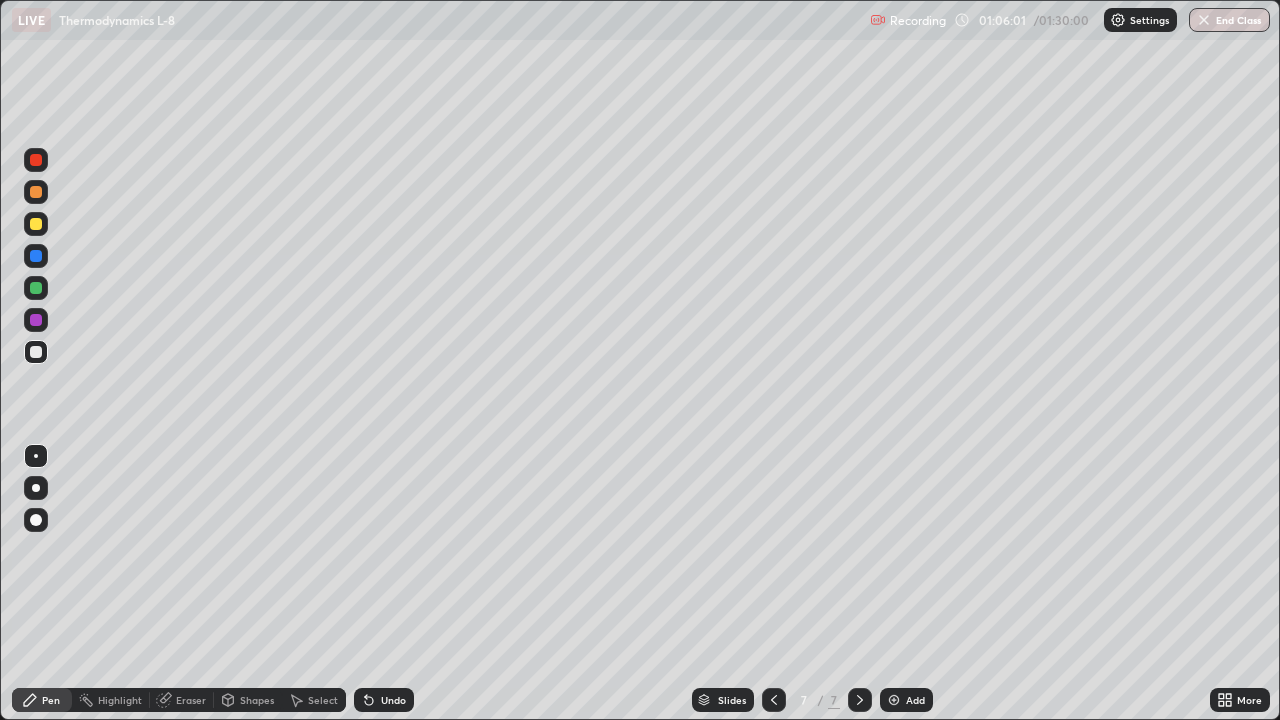 click at bounding box center [36, 224] 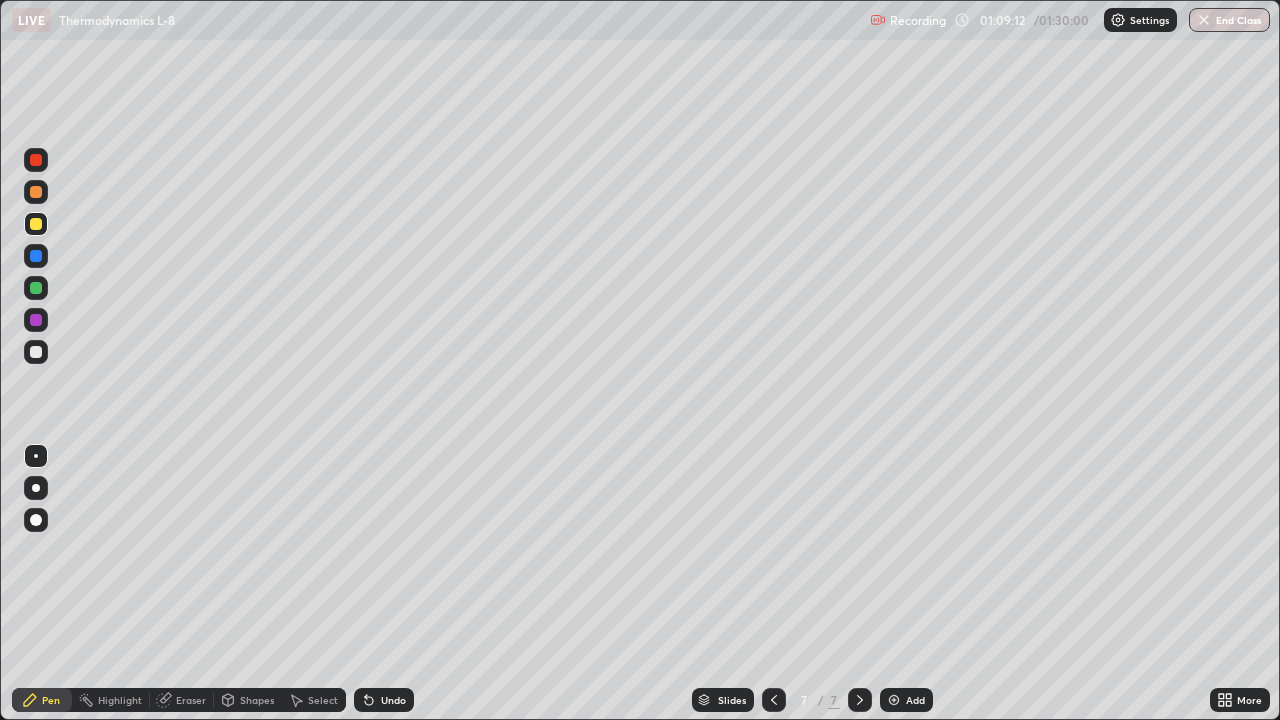 click at bounding box center [36, 352] 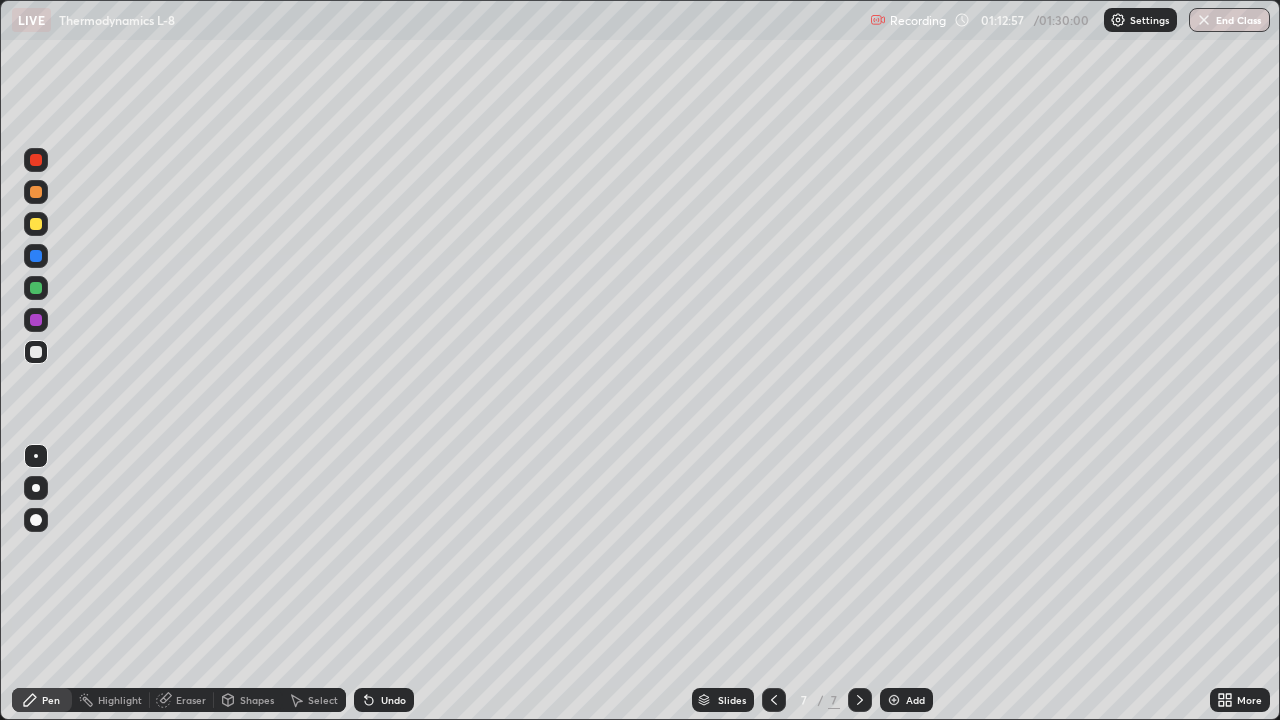 click on "Eraser" at bounding box center [191, 700] 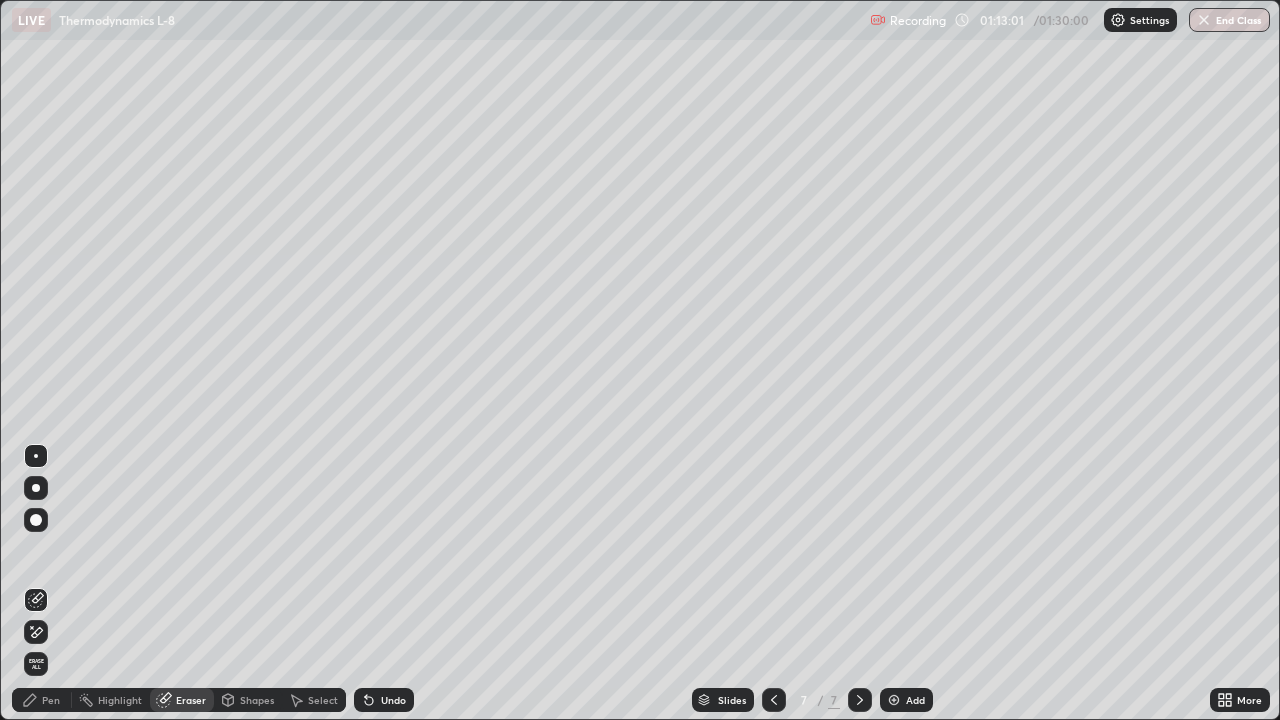 click on "Pen" at bounding box center [42, 700] 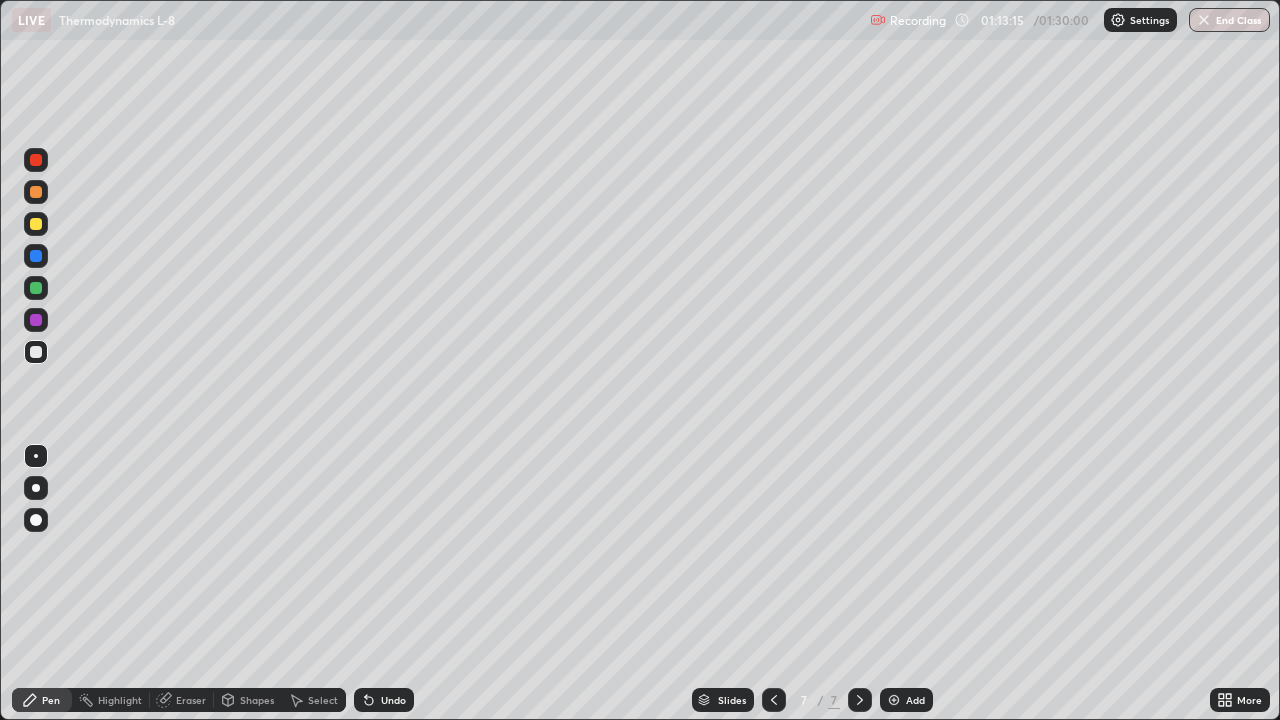click on "Eraser" at bounding box center [191, 700] 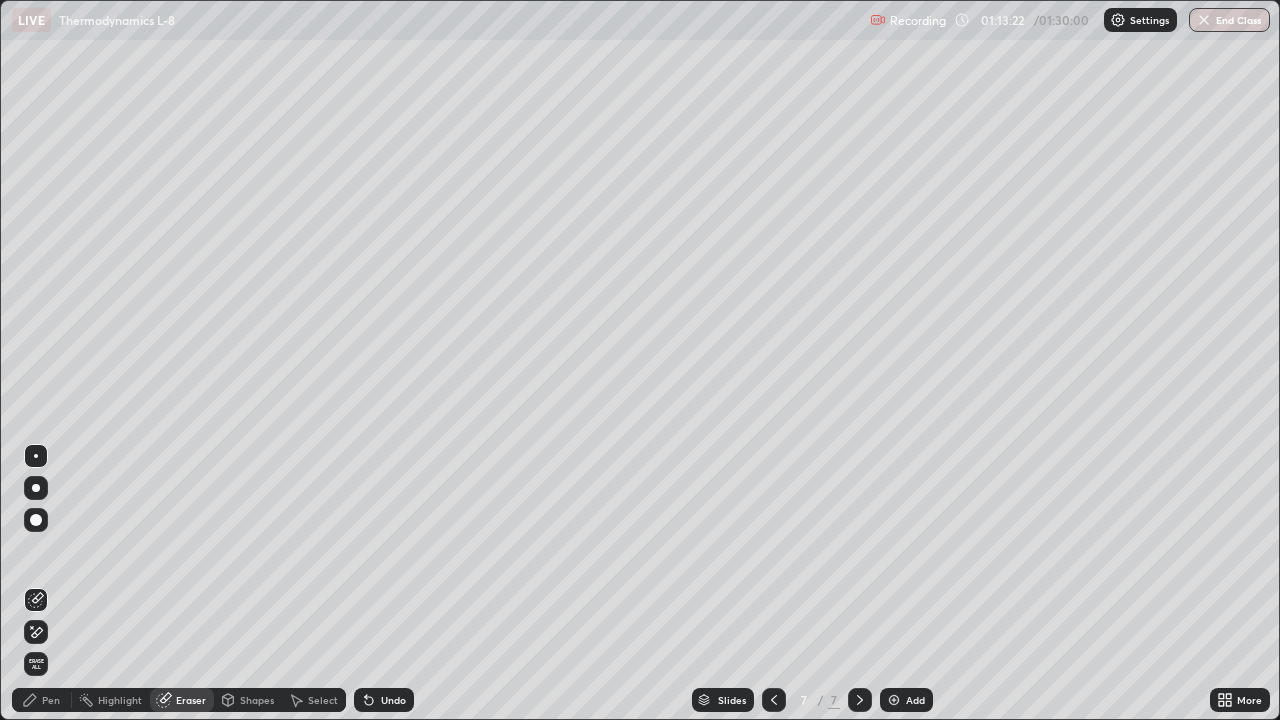 click on "Pen" at bounding box center [42, 700] 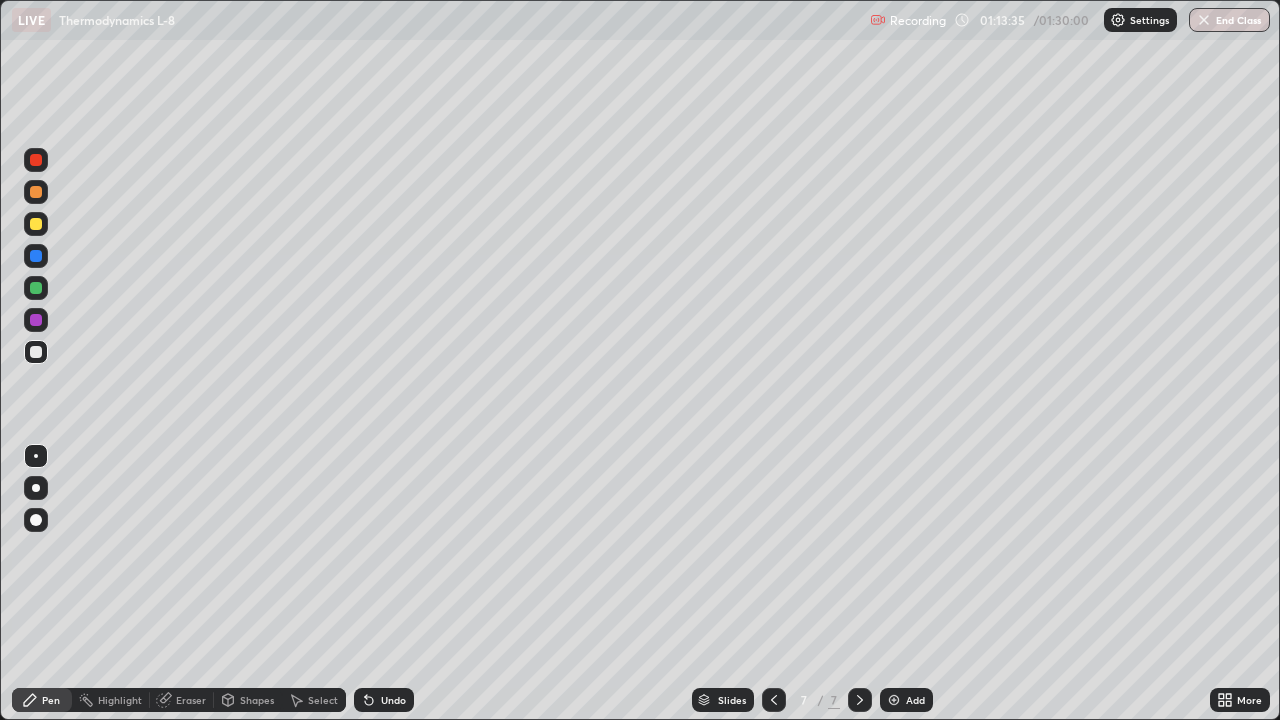 click on "Eraser" at bounding box center (182, 700) 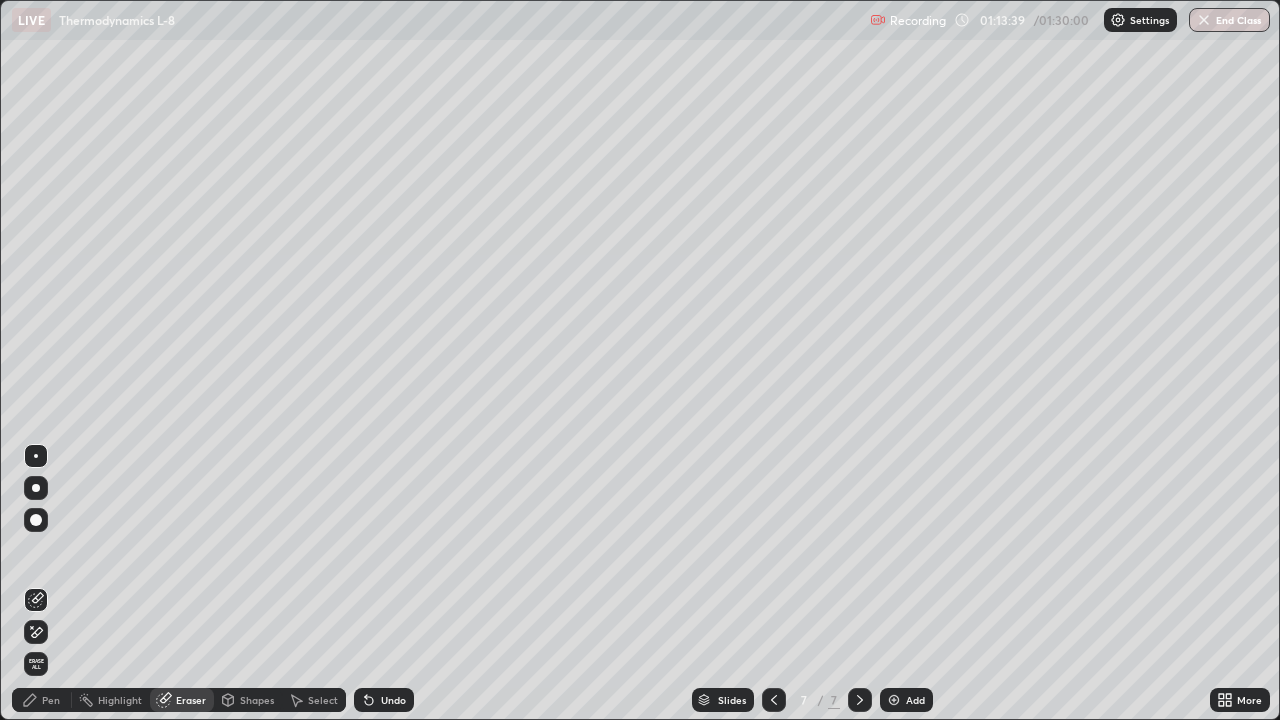 click on "Pen" at bounding box center (42, 700) 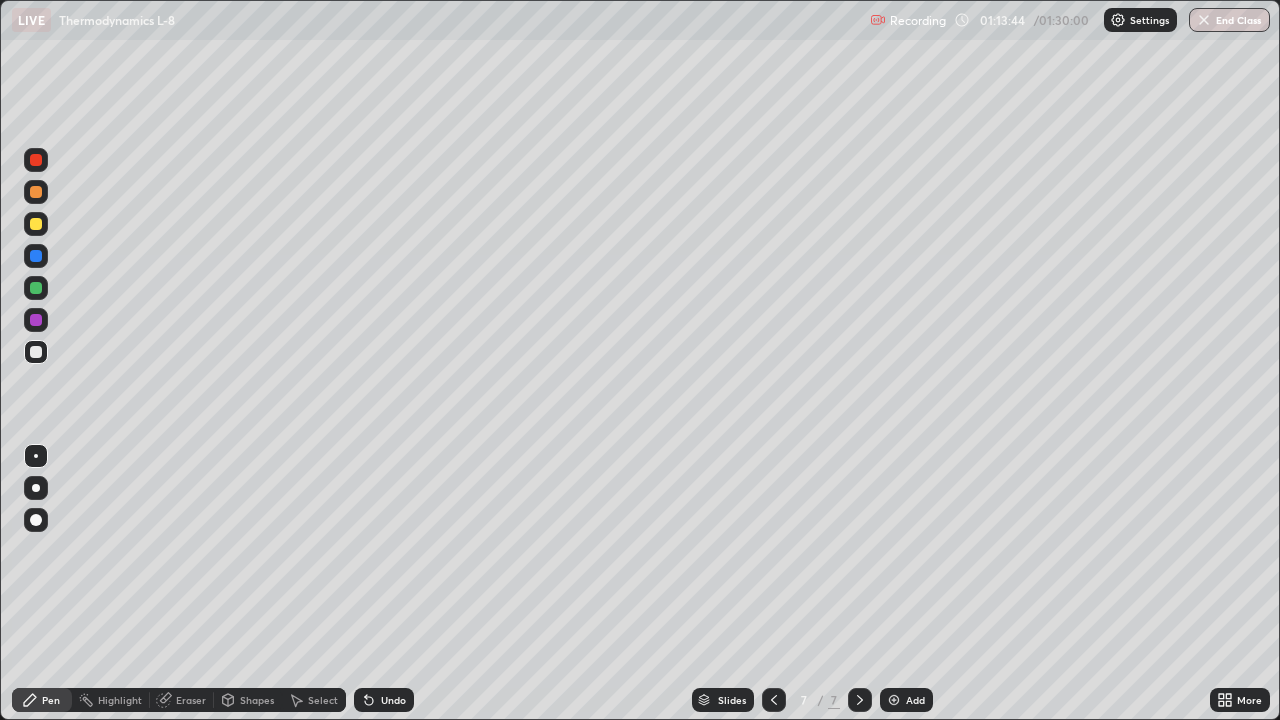 click on "Eraser" at bounding box center [191, 700] 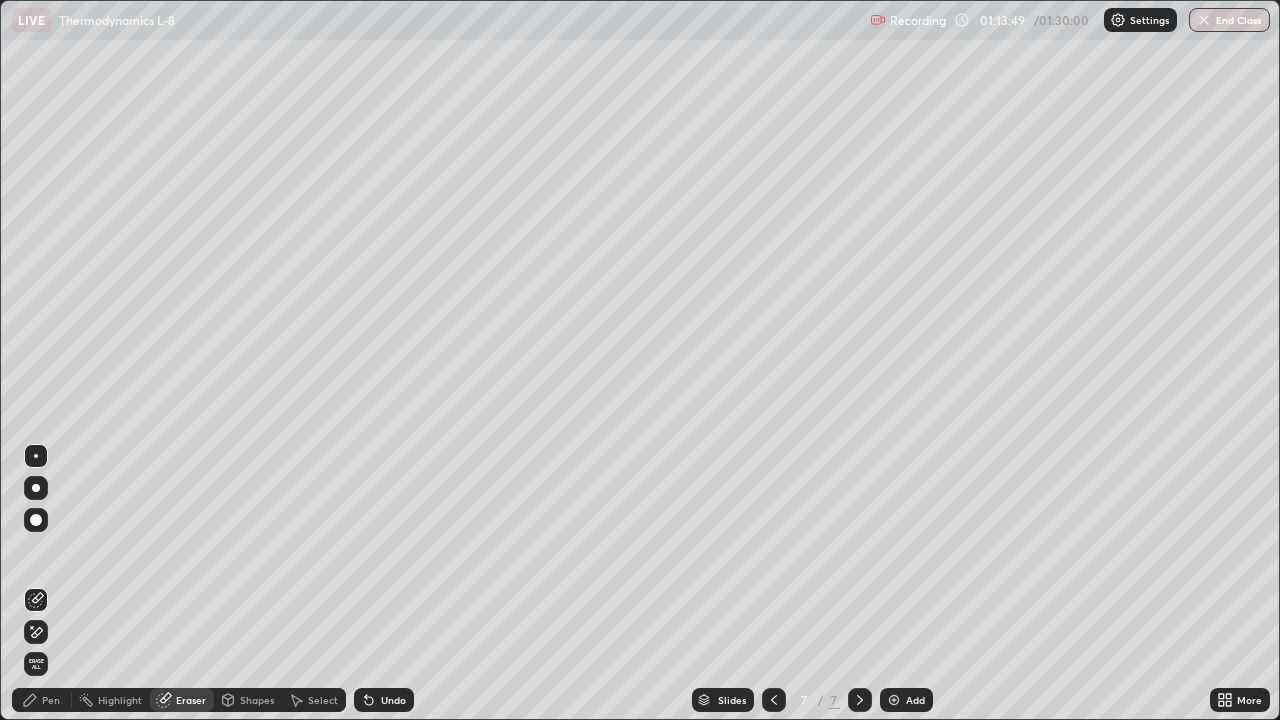 click on "Pen" at bounding box center (51, 700) 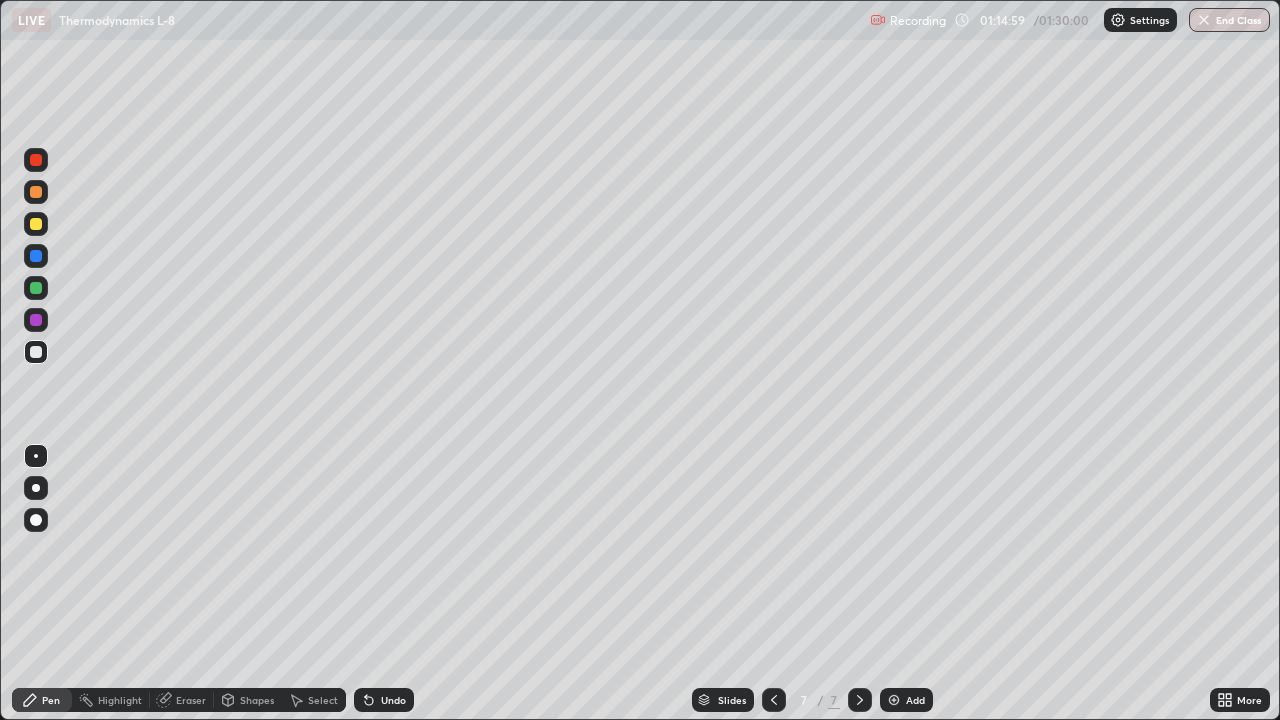click on "Eraser" at bounding box center (191, 700) 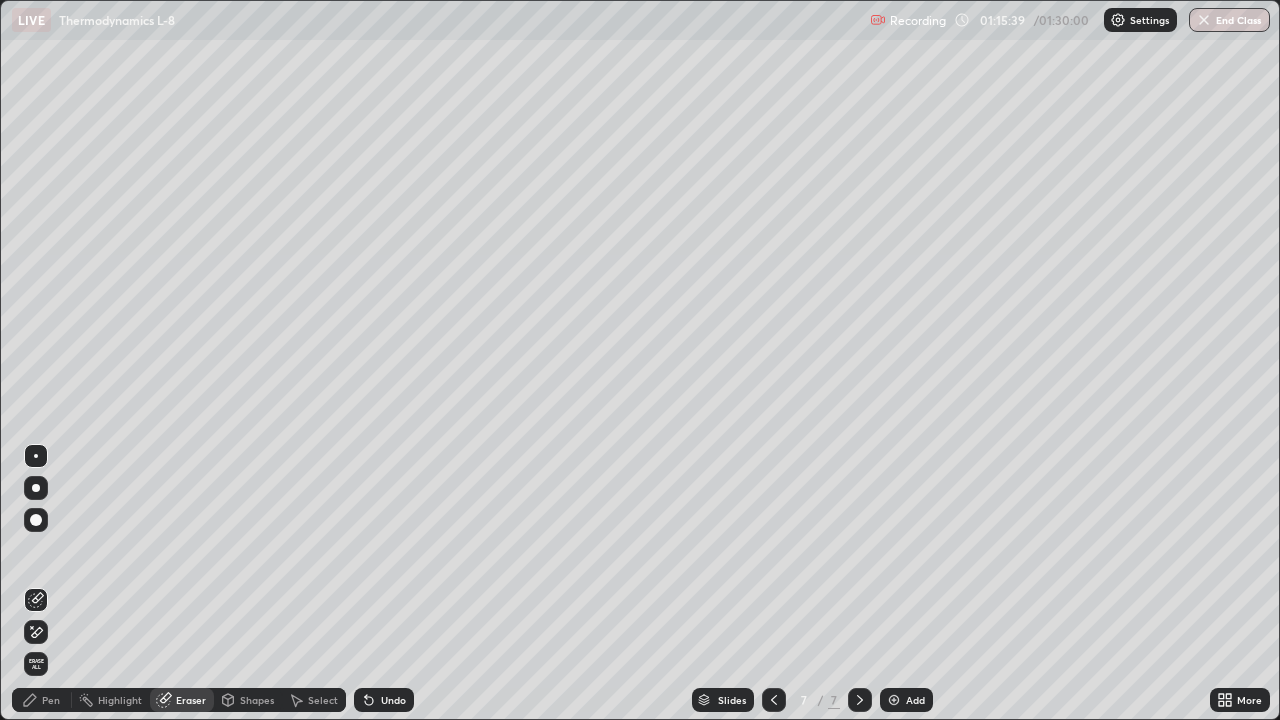 click on "Pen" at bounding box center (51, 700) 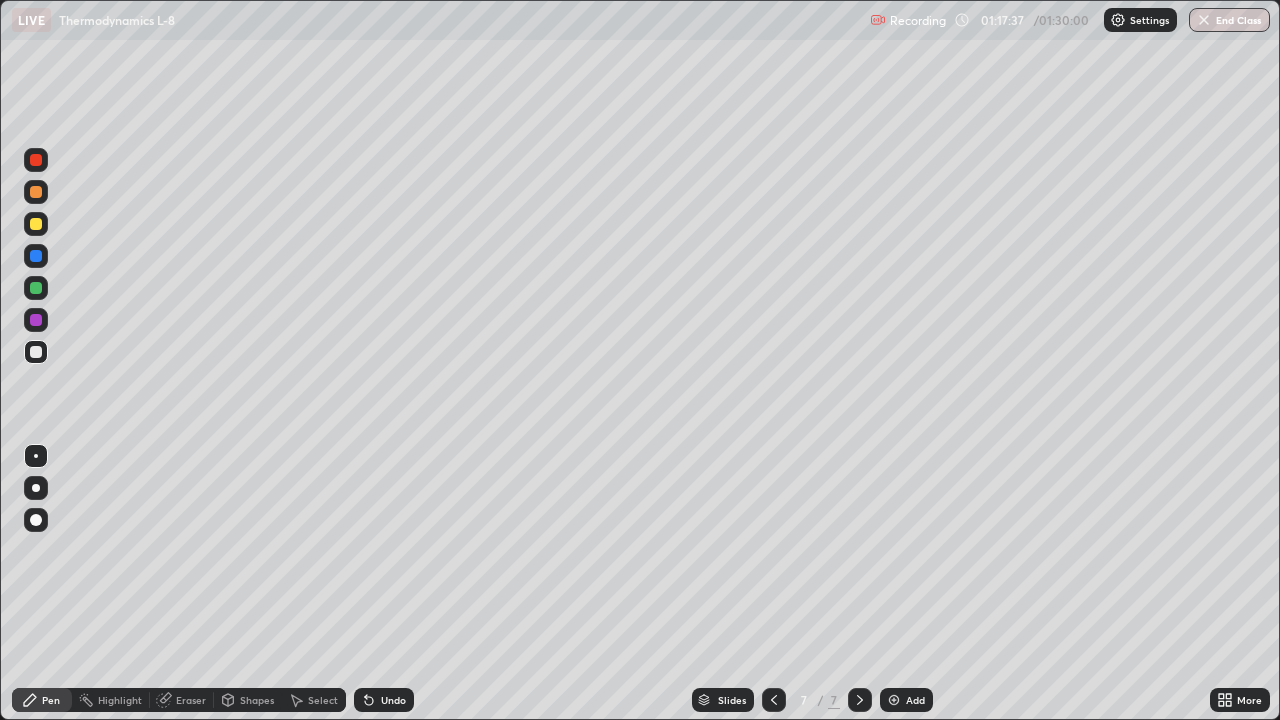 click on "Eraser" at bounding box center [191, 700] 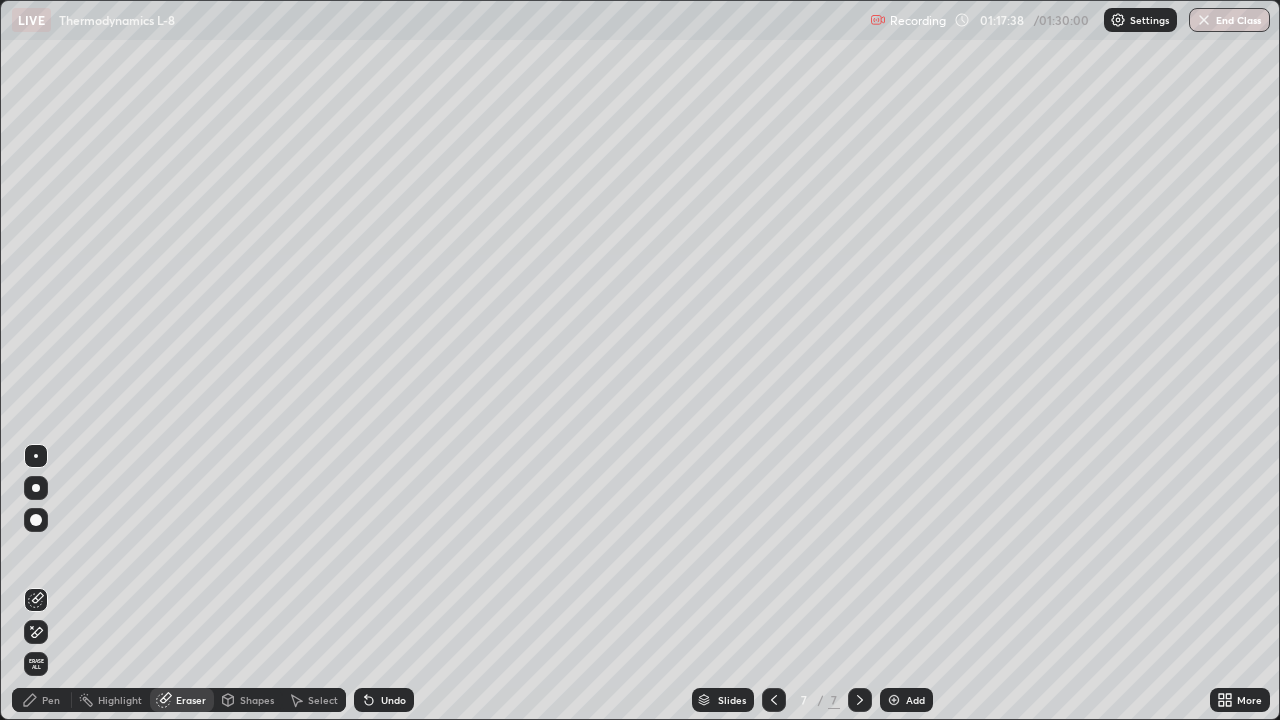 click on "Select" at bounding box center [323, 700] 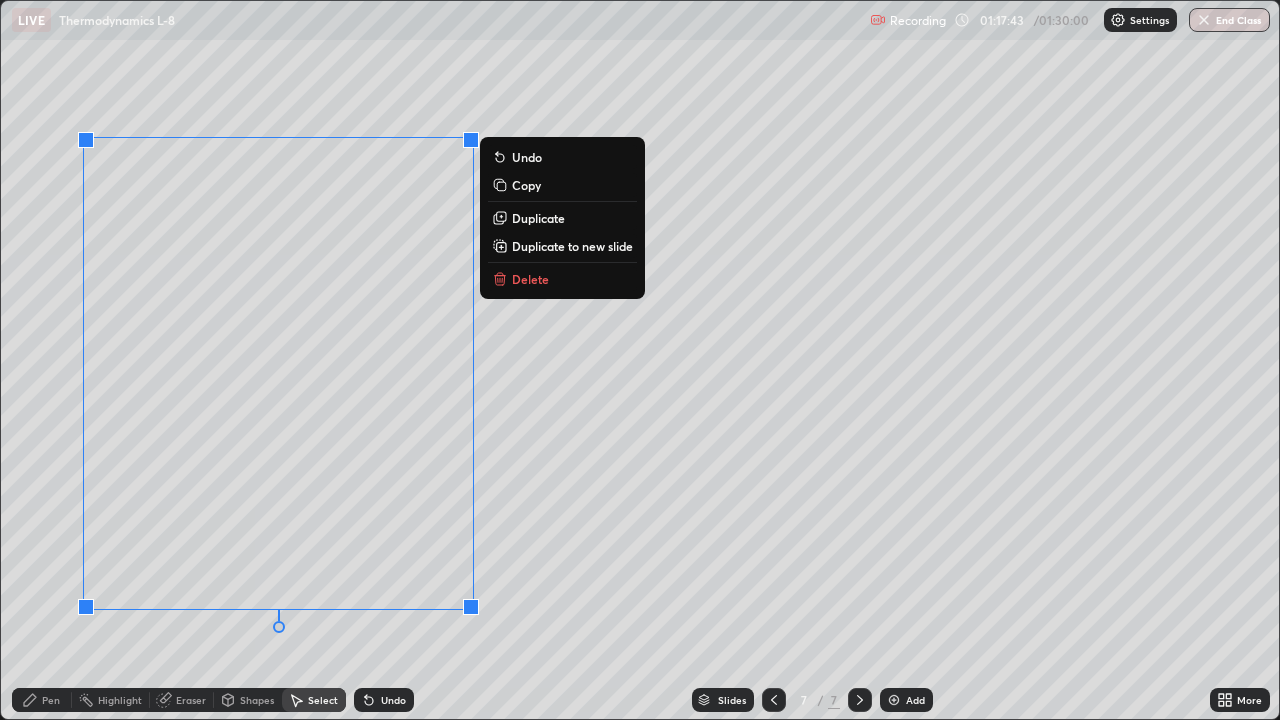 click on "Delete" at bounding box center [530, 279] 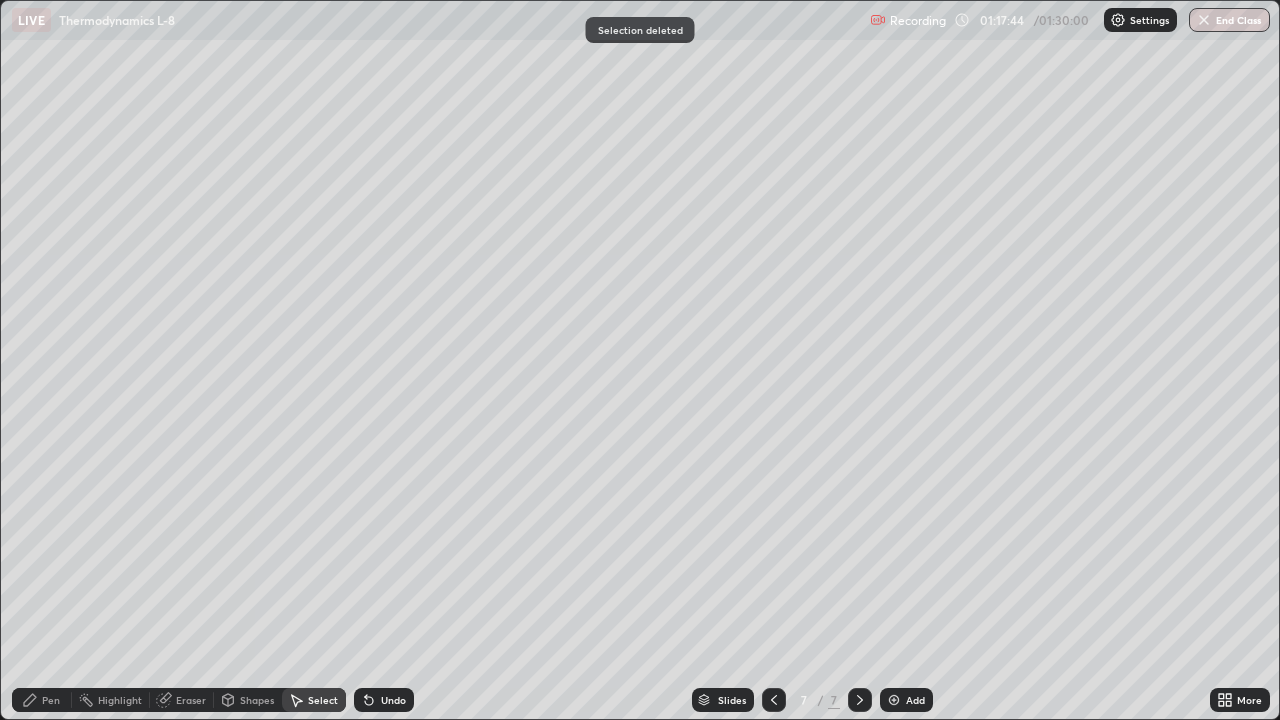 click on "Pen" at bounding box center [51, 700] 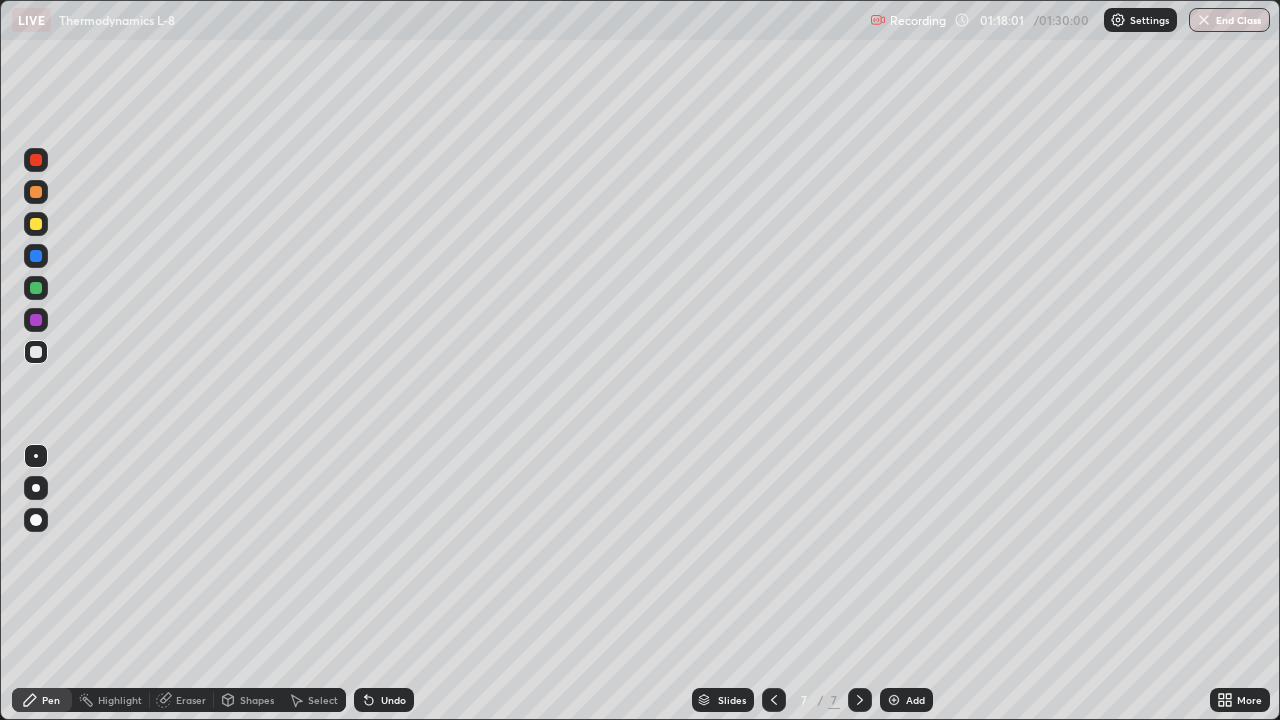 click at bounding box center [36, 352] 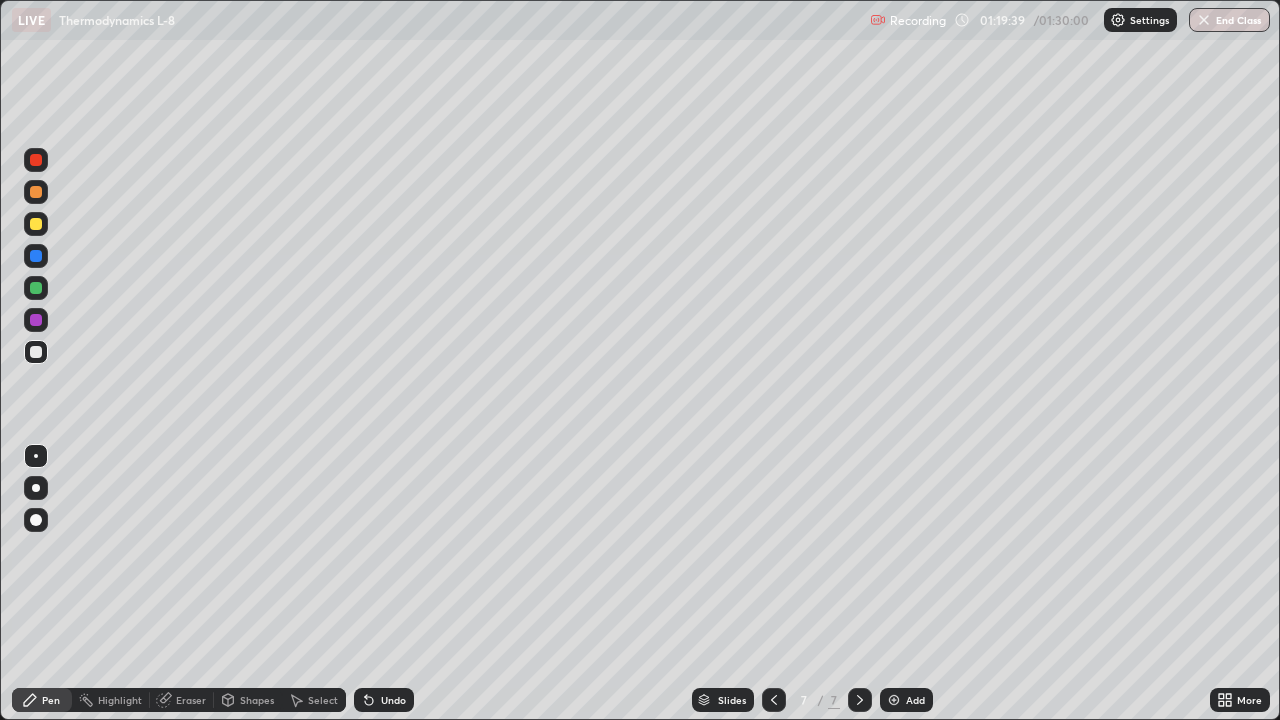 click on "Eraser" at bounding box center [191, 700] 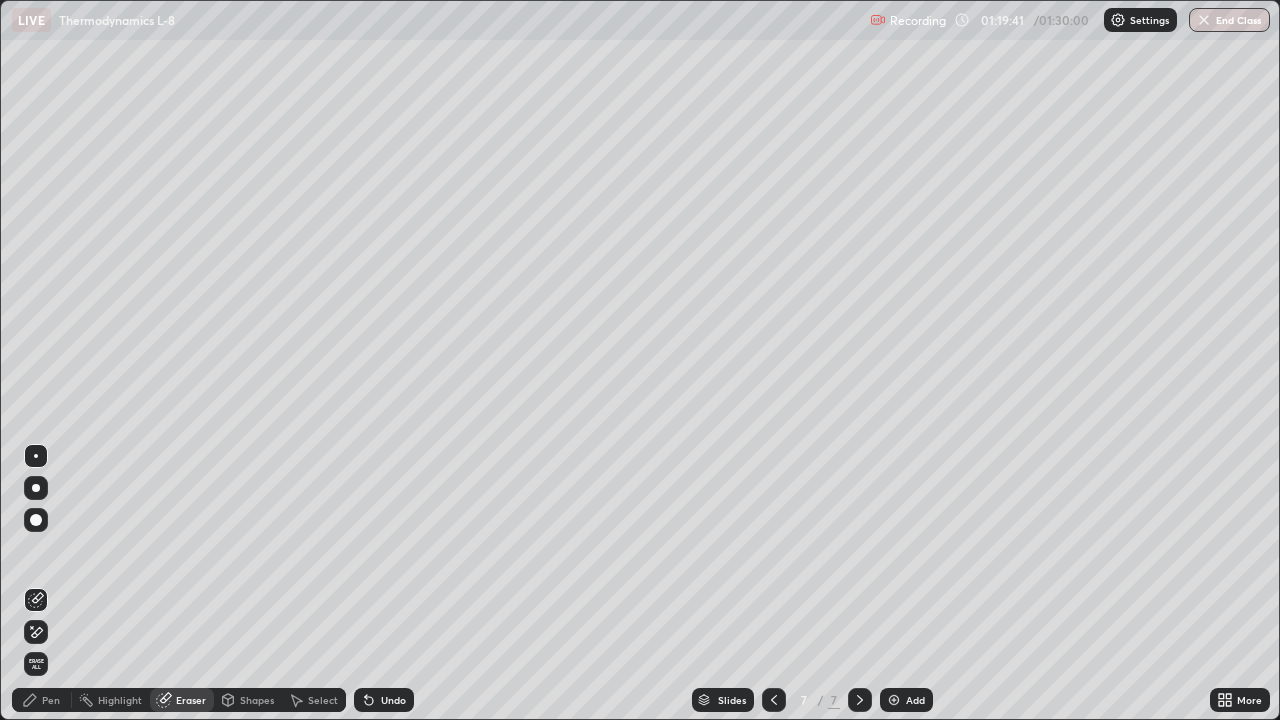 click on "Pen" at bounding box center (51, 700) 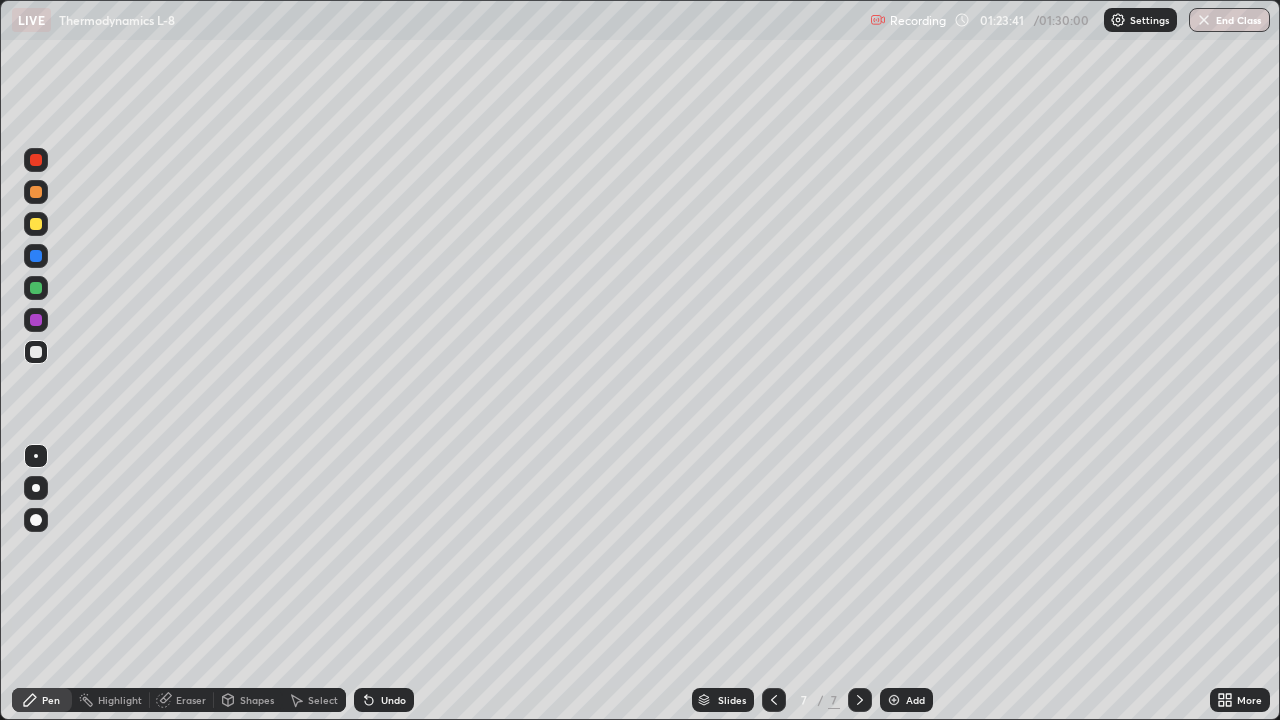 click 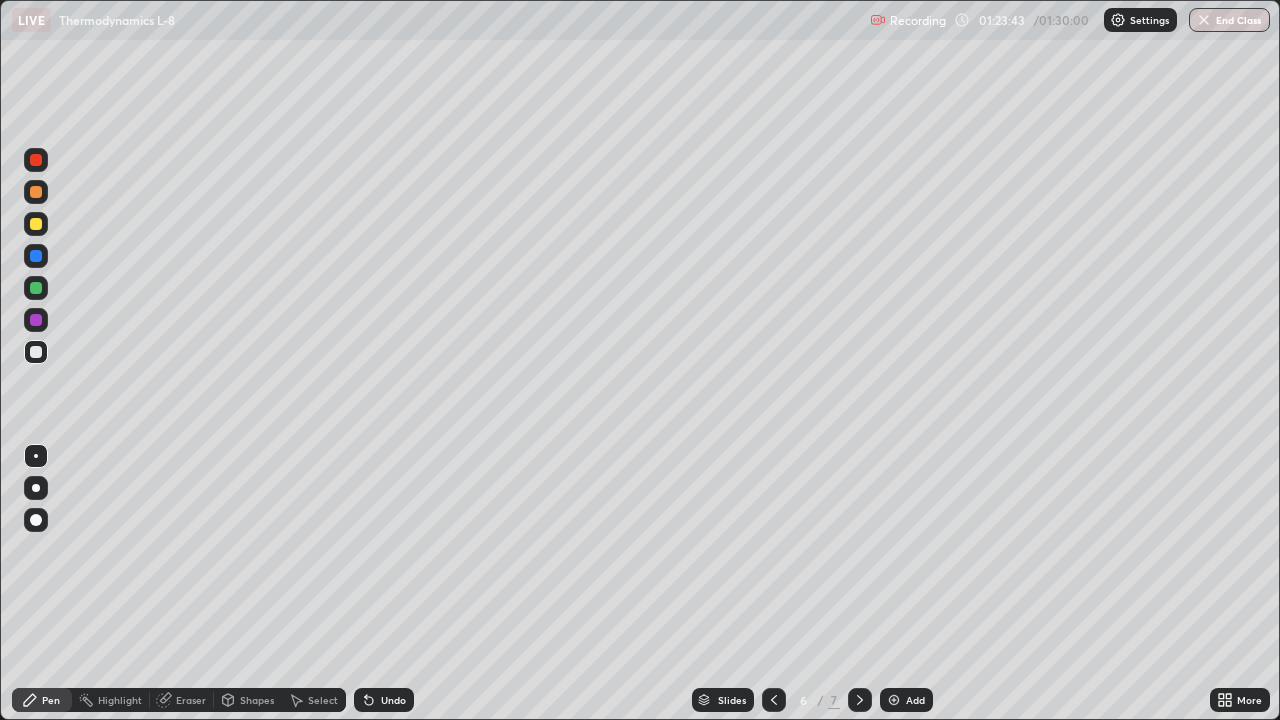 click 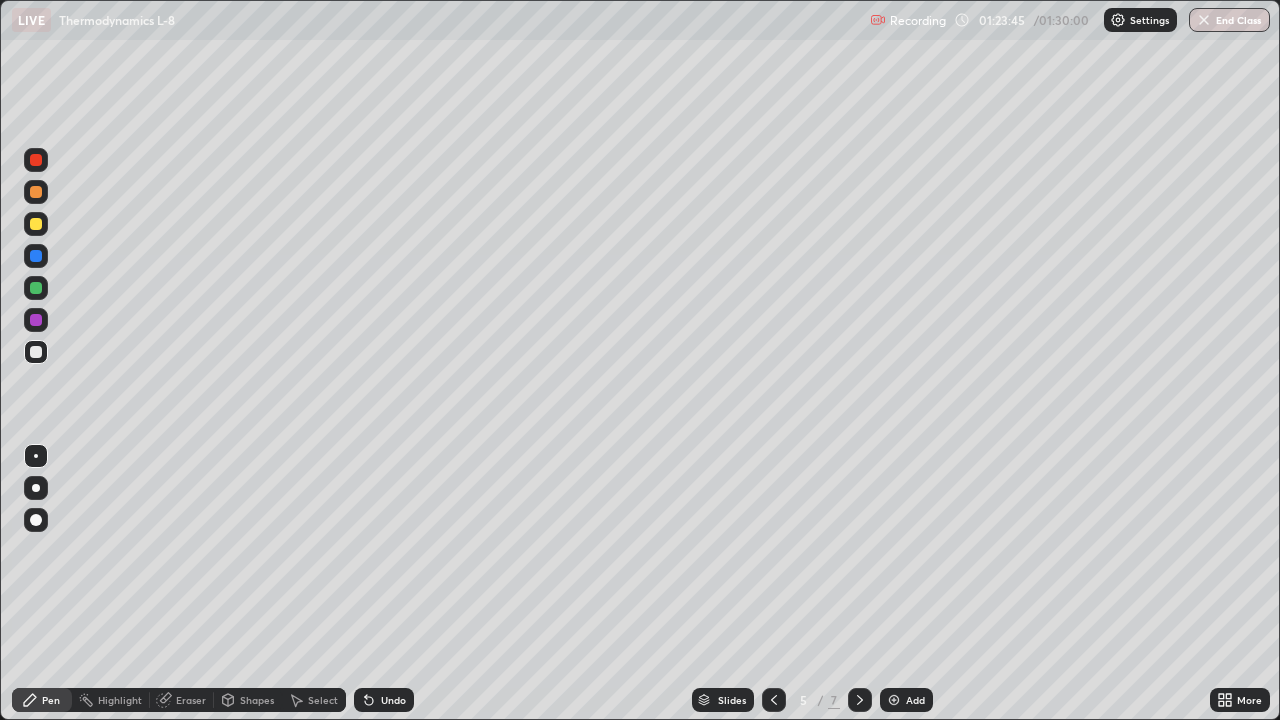 click 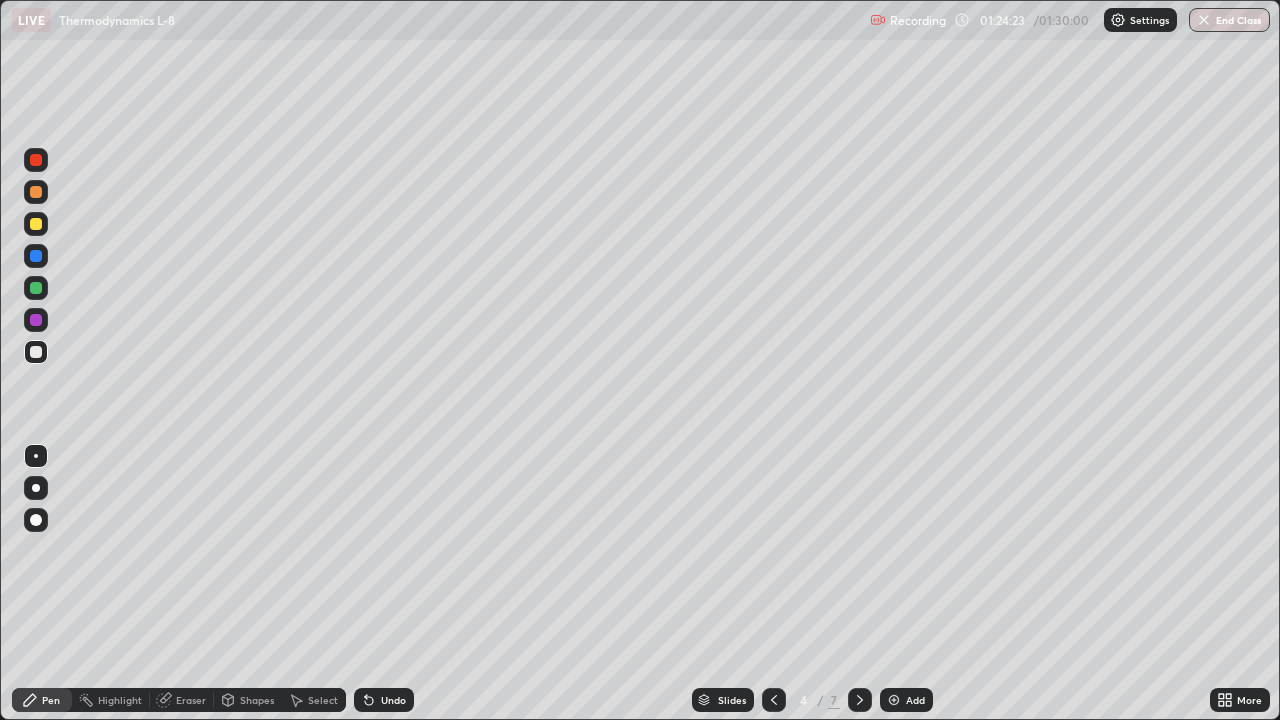 click on "End Class" at bounding box center [1229, 20] 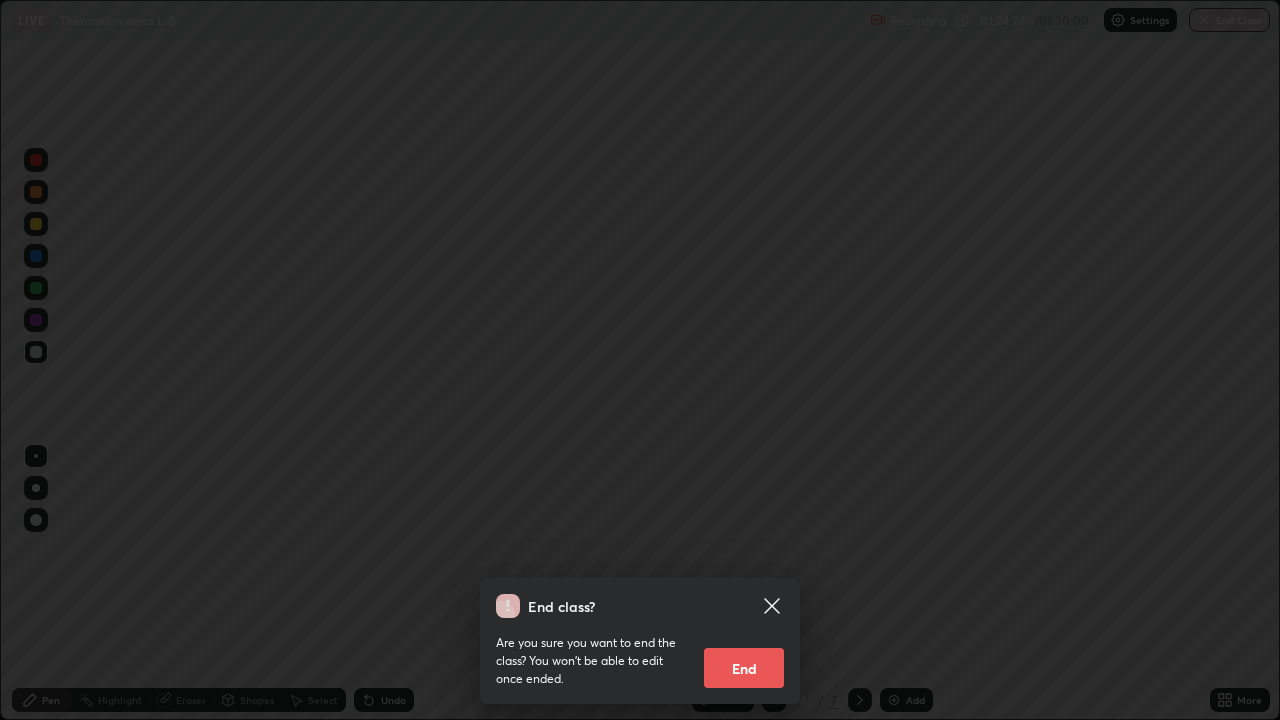 click on "End" at bounding box center [744, 668] 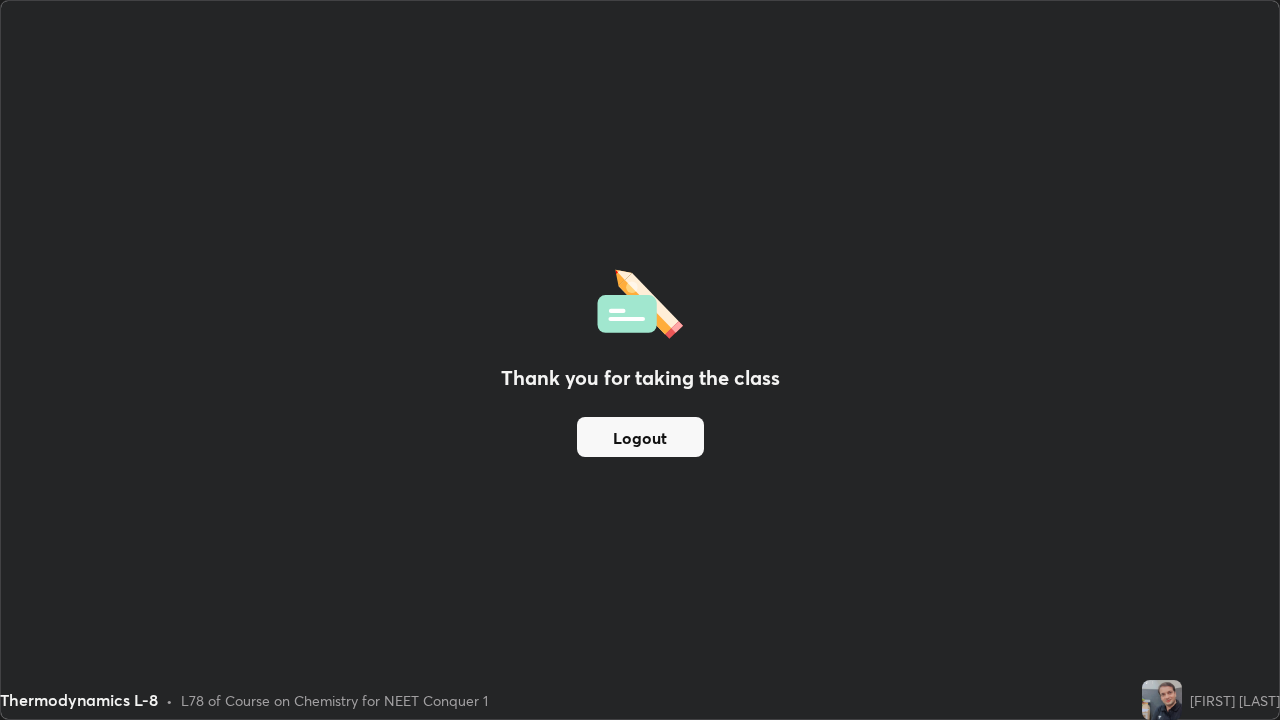 click on "Logout" at bounding box center (640, 437) 